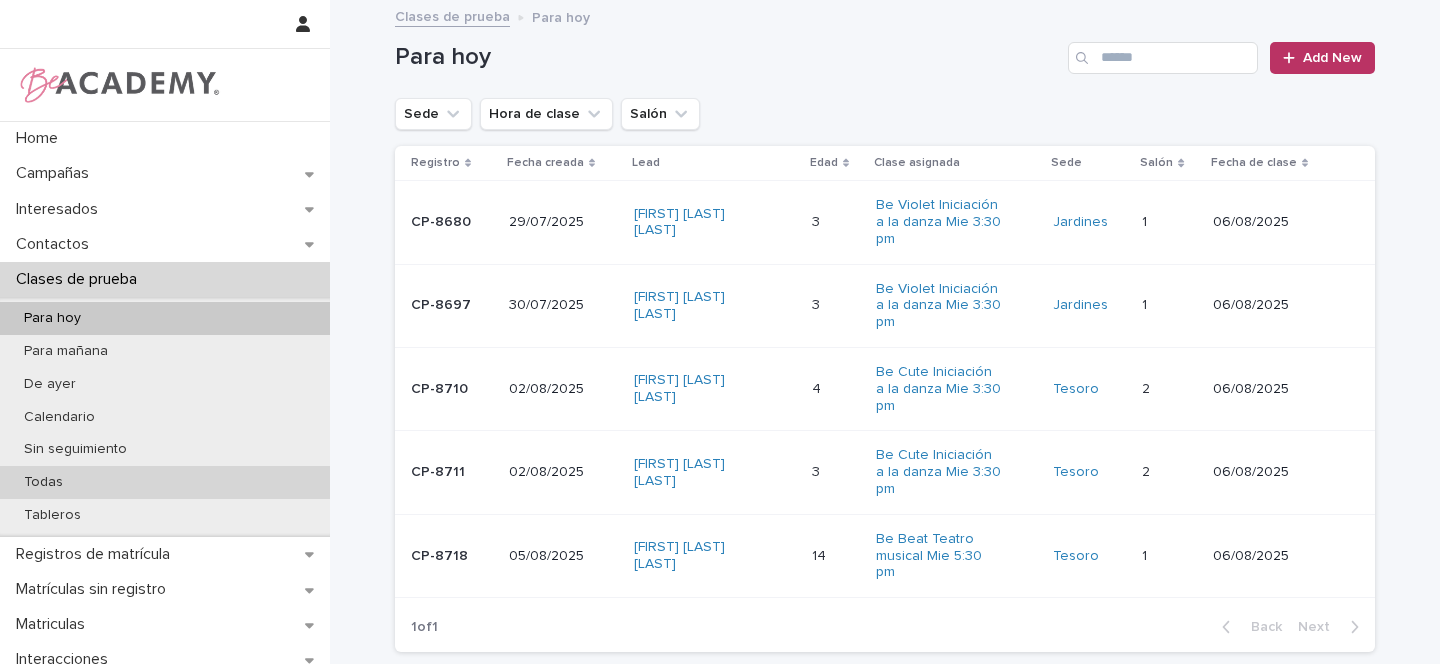 scroll, scrollTop: 0, scrollLeft: 0, axis: both 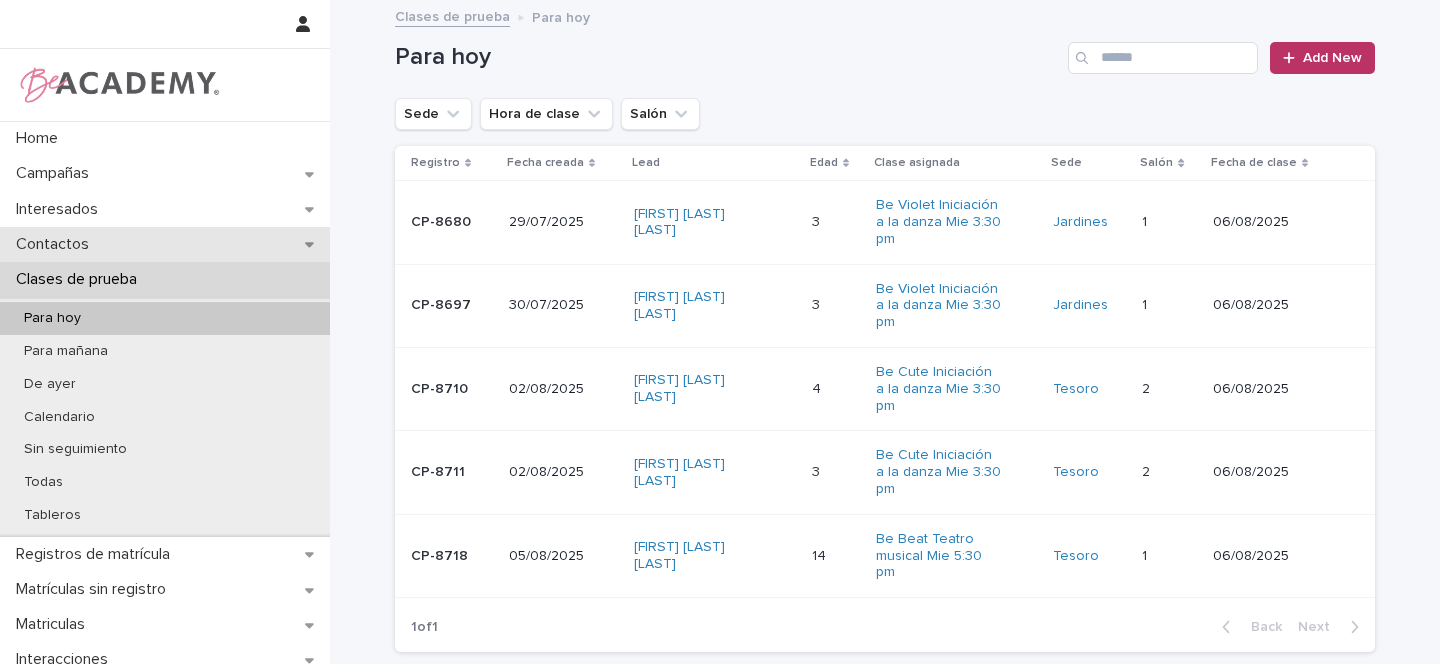 click on "Contactos" at bounding box center (165, 244) 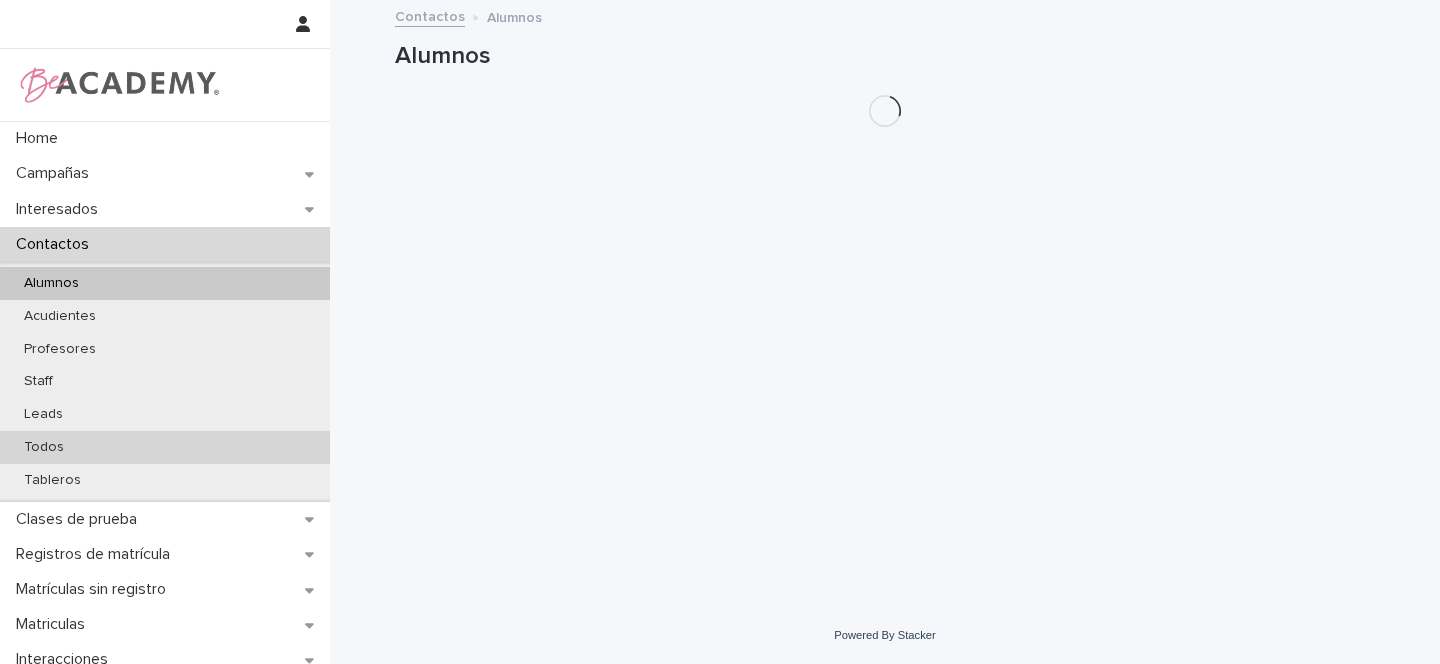 click on "Todos" at bounding box center [44, 447] 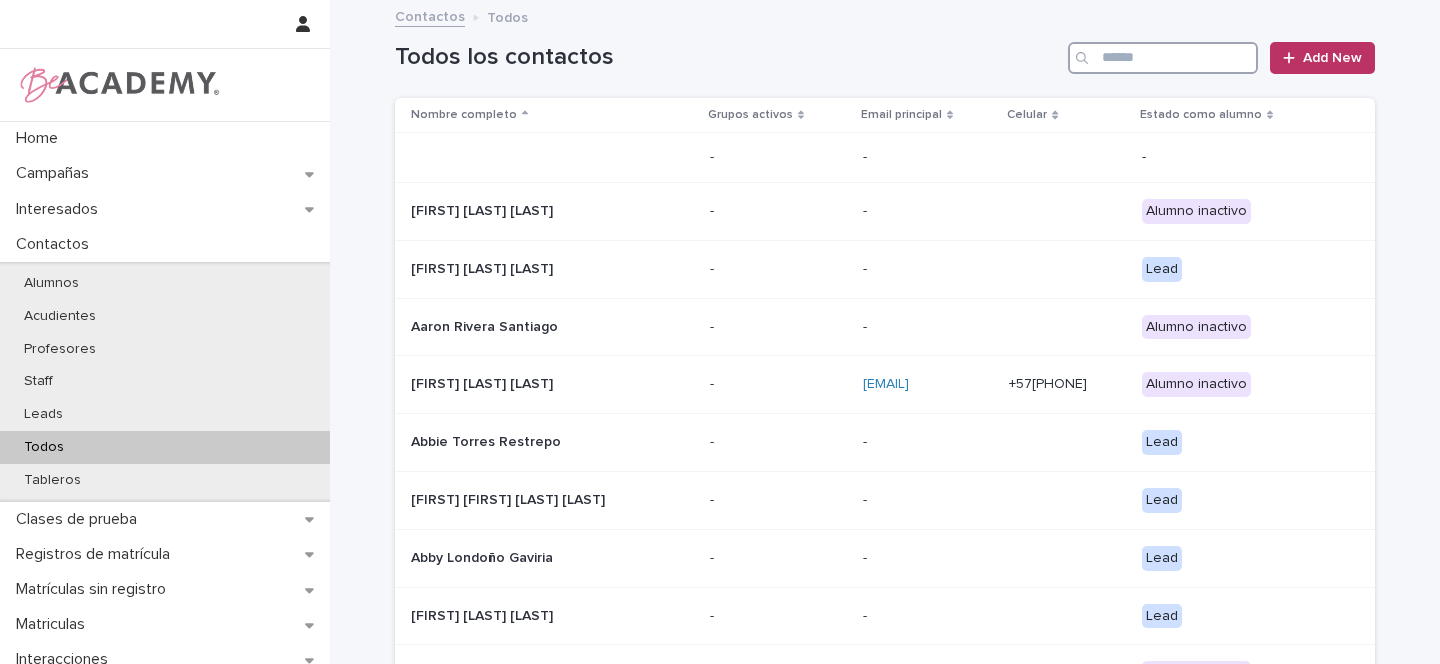 click at bounding box center (1163, 58) 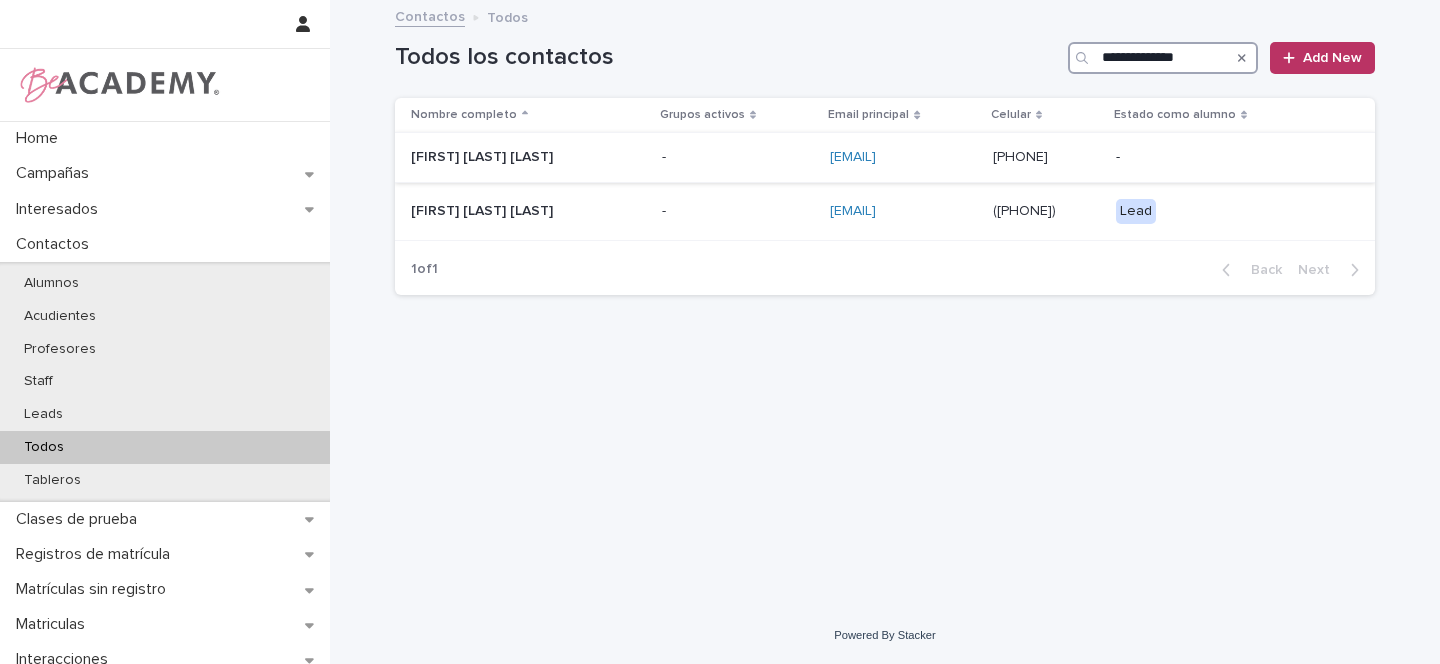 type on "**********" 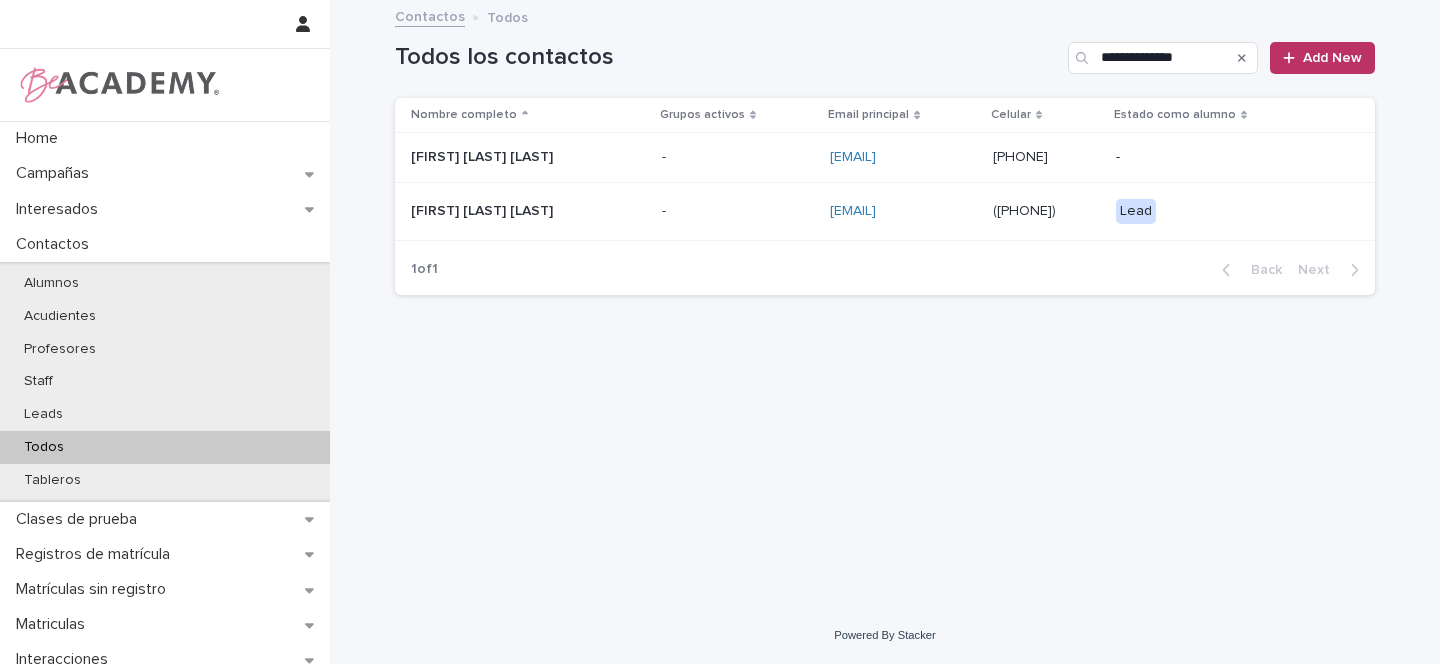 click on "[FIRST] [LAST]" at bounding box center (511, 157) 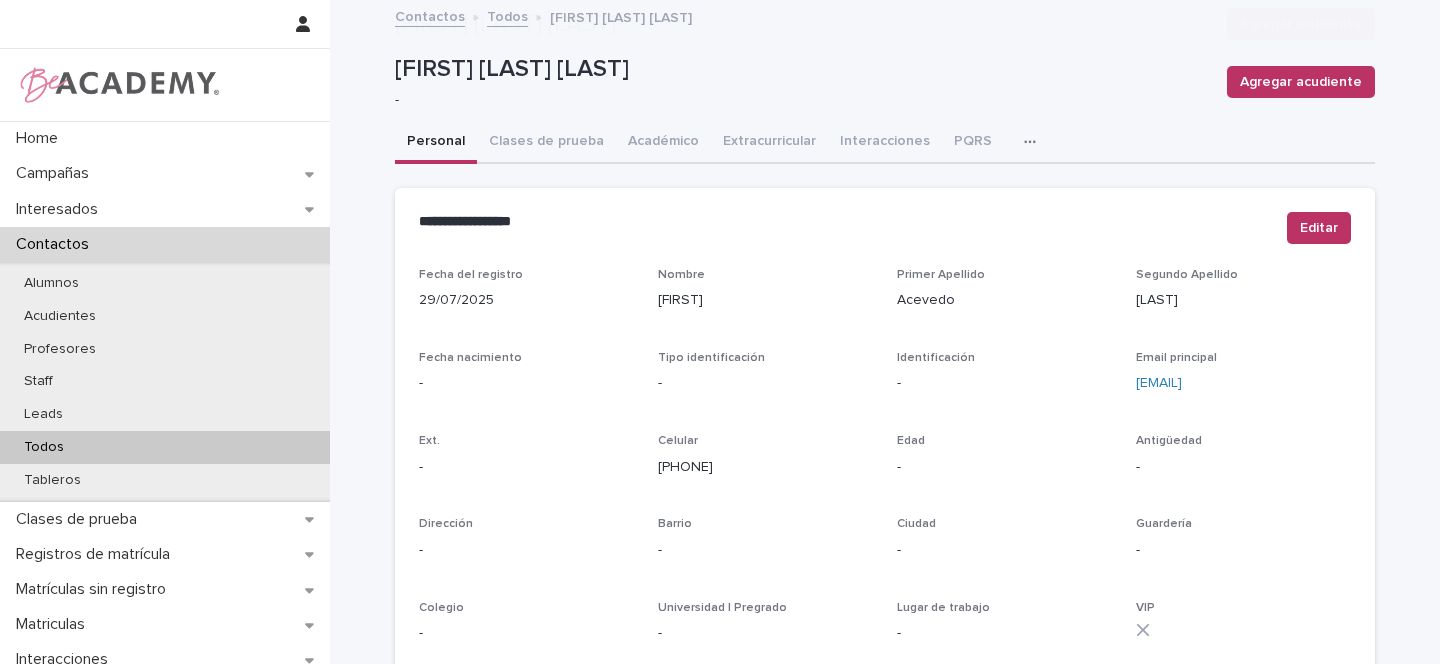 scroll, scrollTop: 824, scrollLeft: 0, axis: vertical 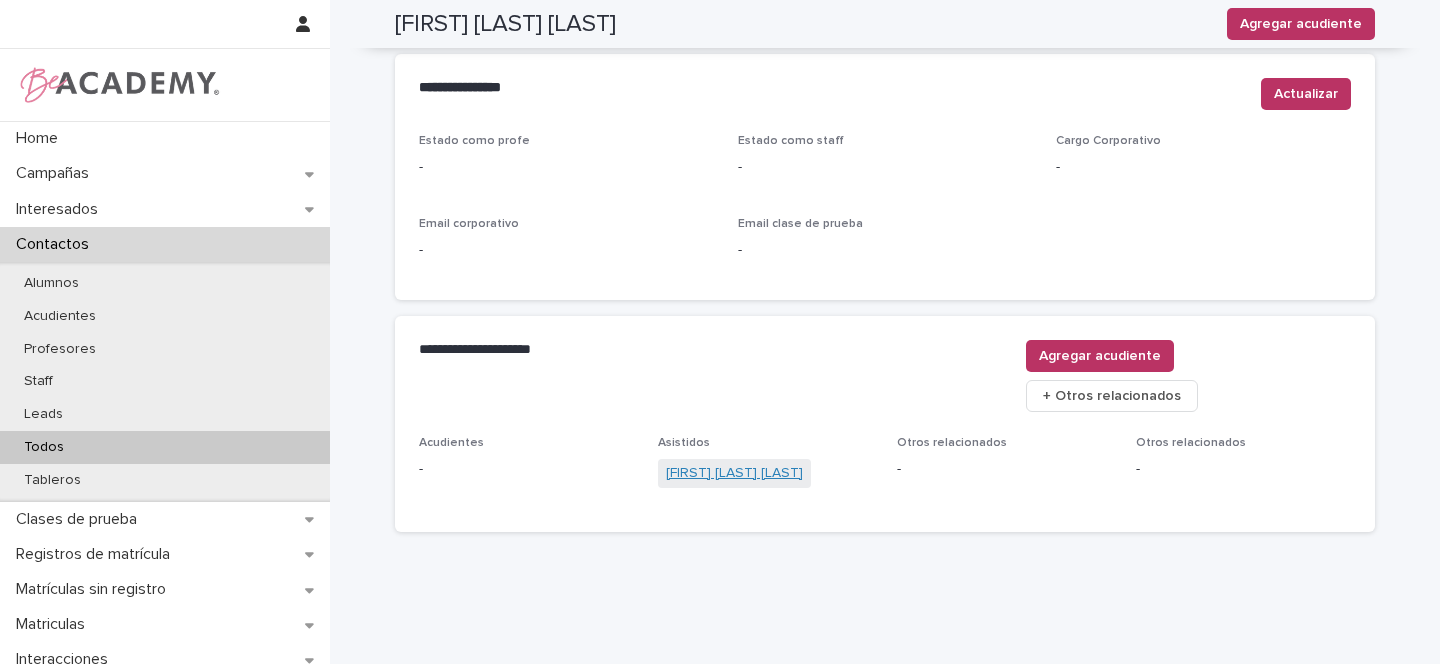 click on "[FIRST] [LAST]" at bounding box center [734, 473] 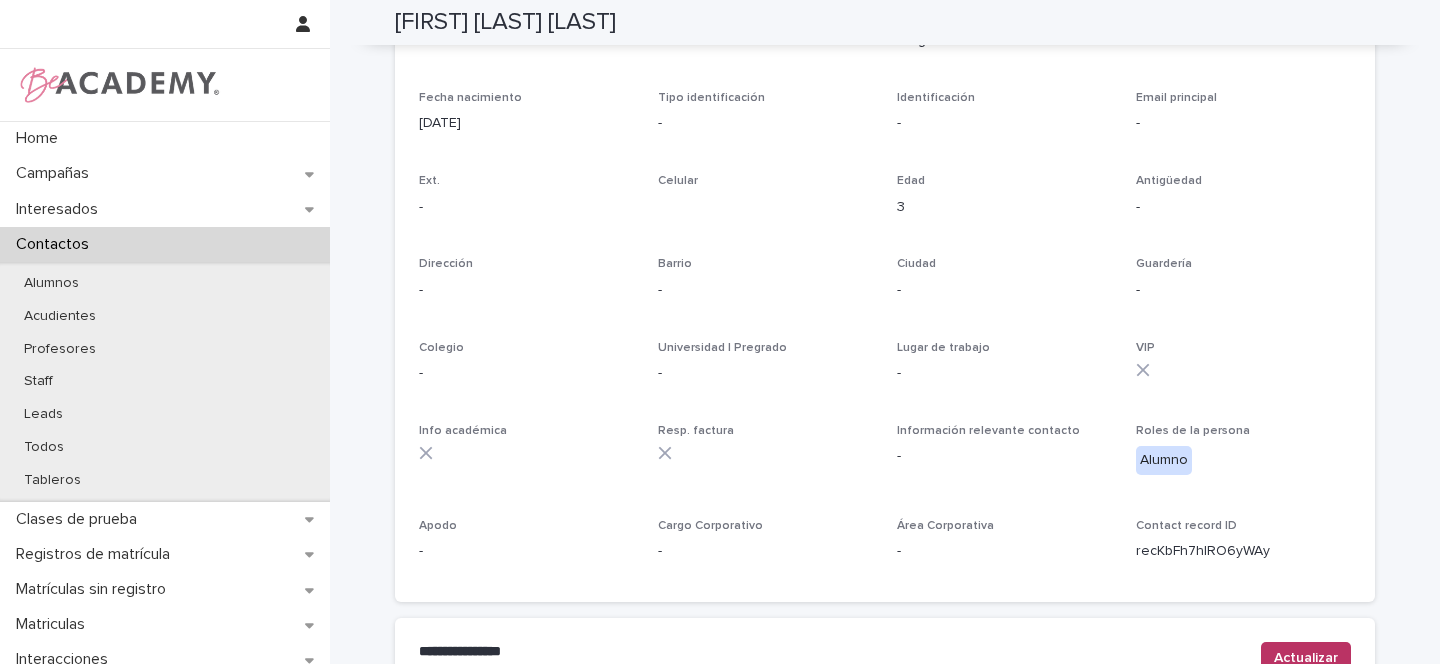 scroll, scrollTop: 0, scrollLeft: 0, axis: both 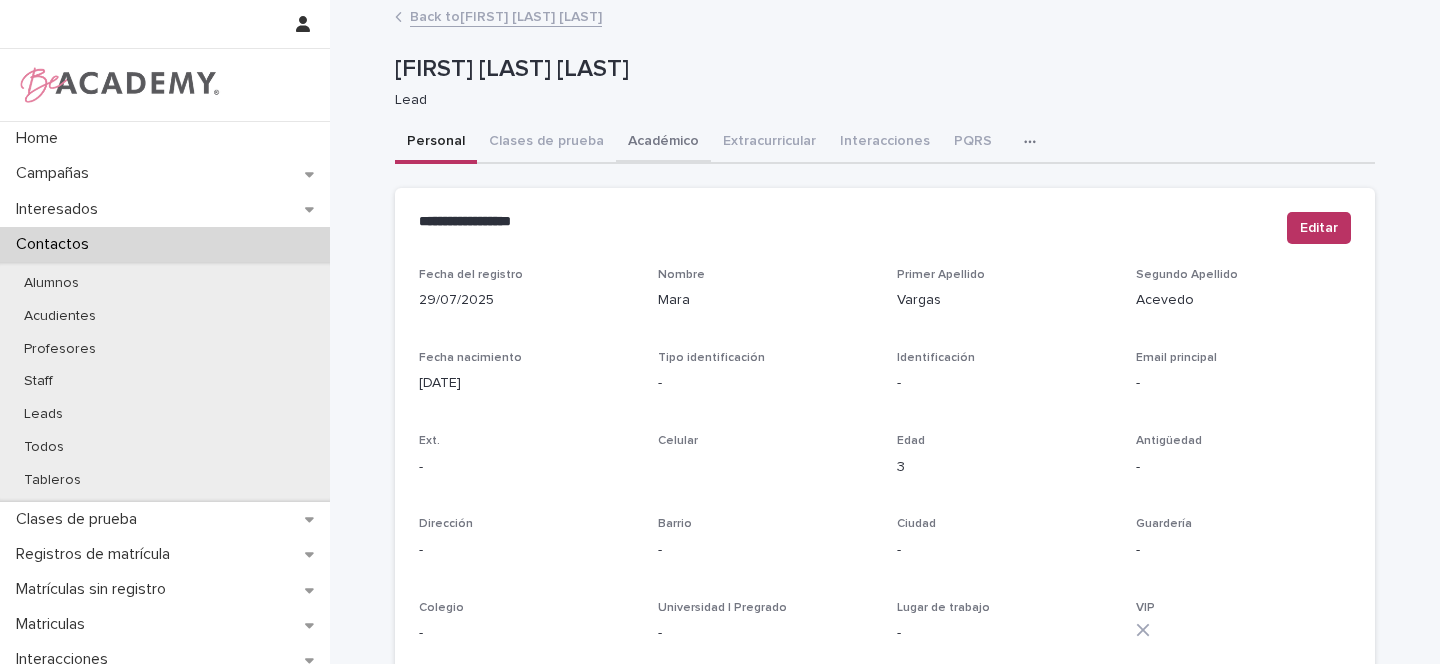 click on "Académico" at bounding box center [663, 143] 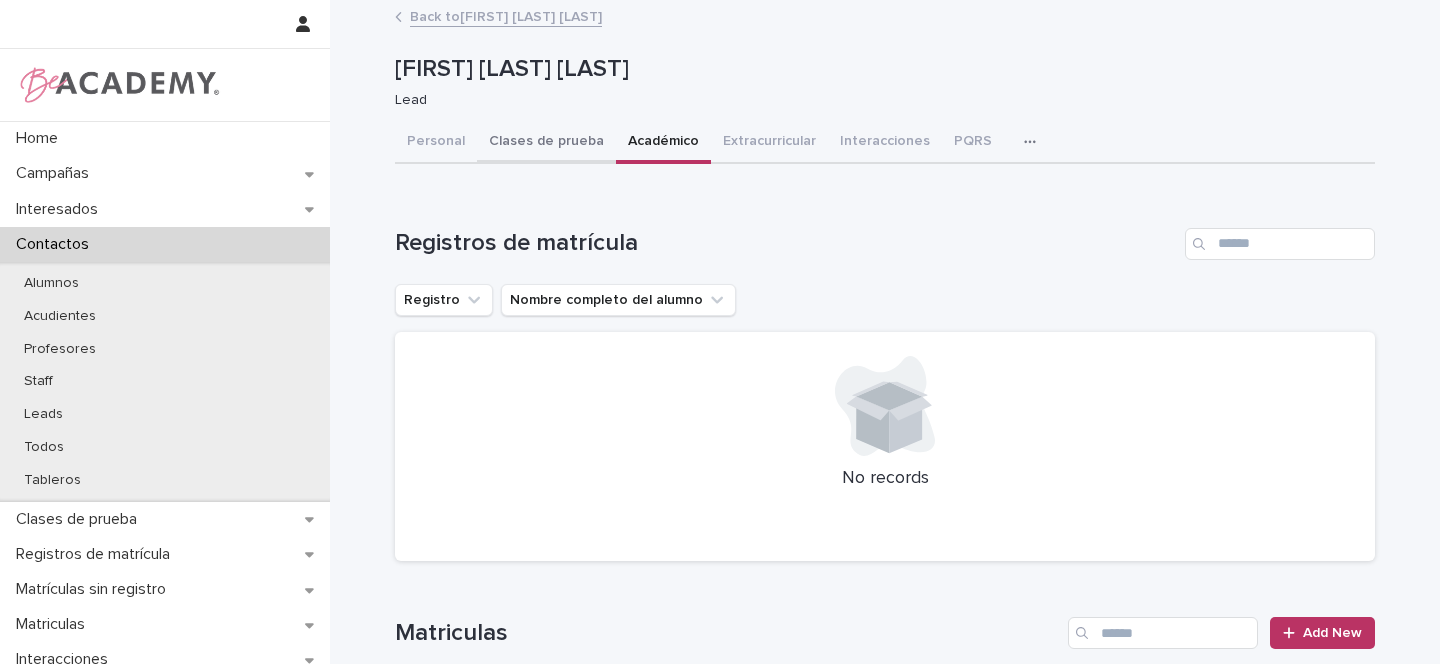 click on "Clases de prueba" at bounding box center [546, 143] 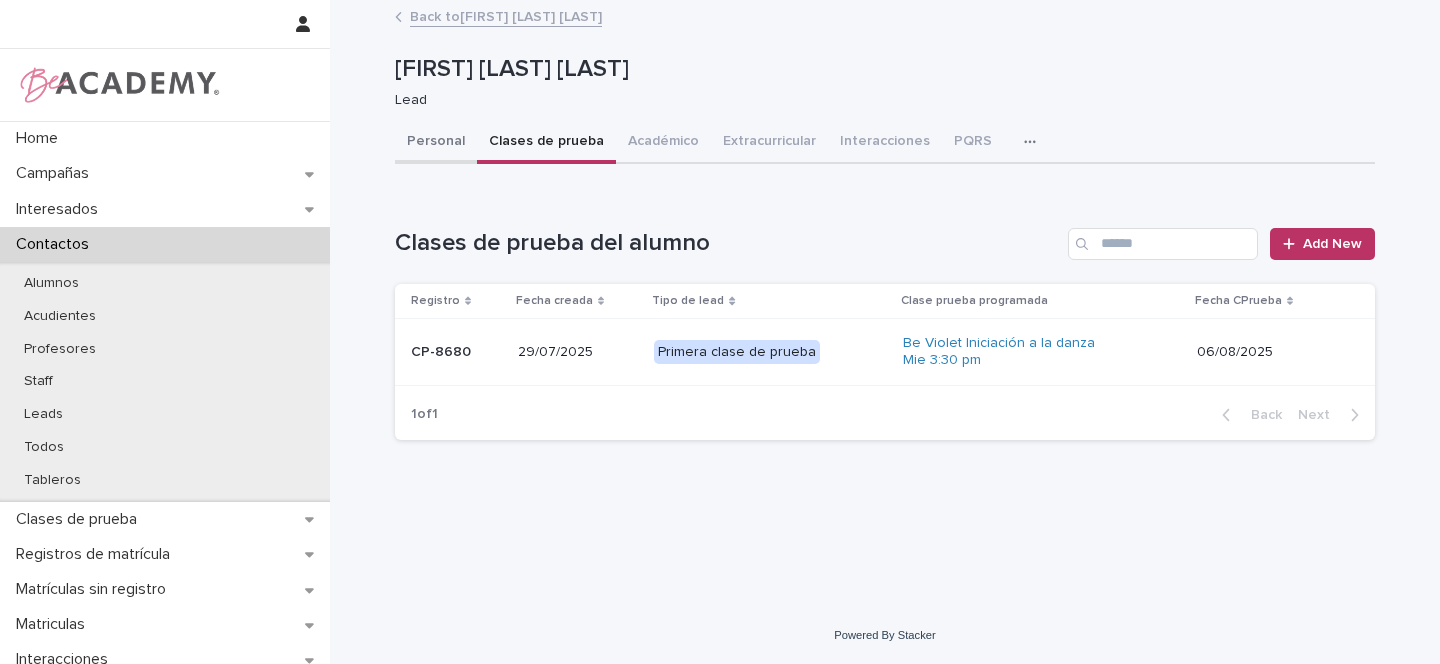 click on "Personal" at bounding box center (436, 143) 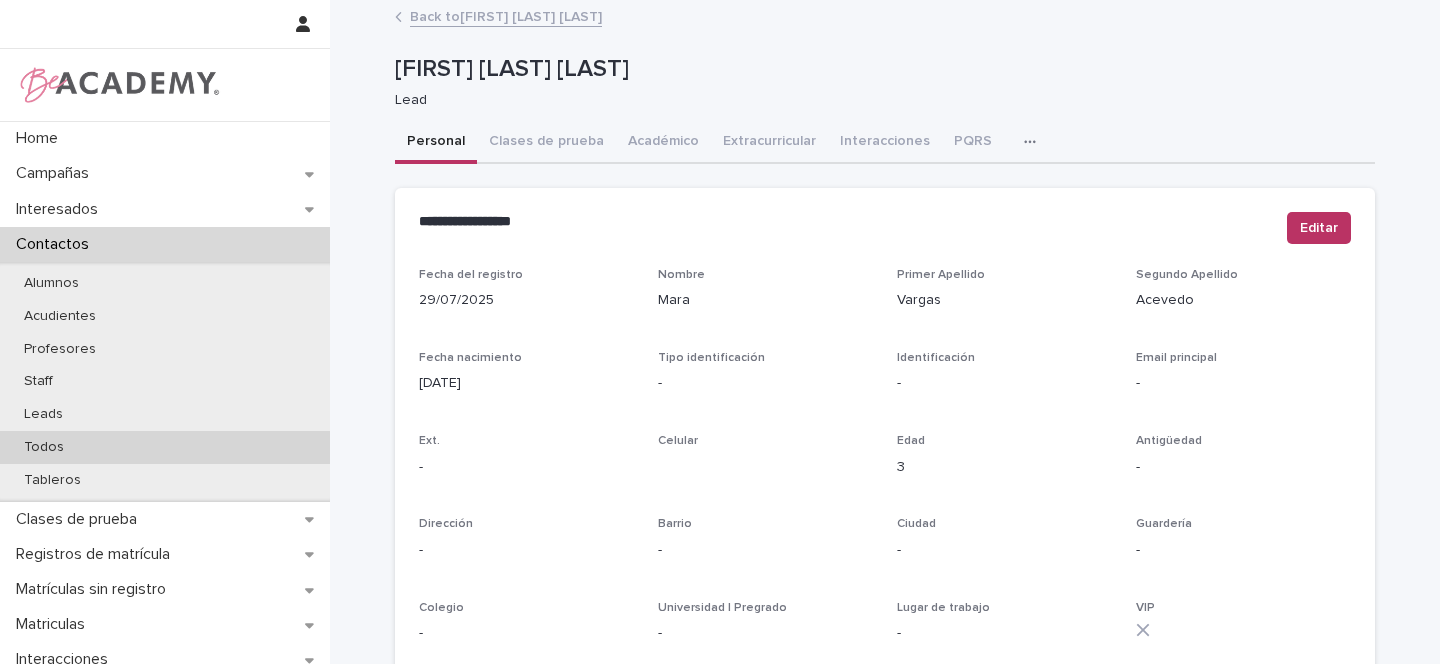 click on "Todos" at bounding box center [44, 447] 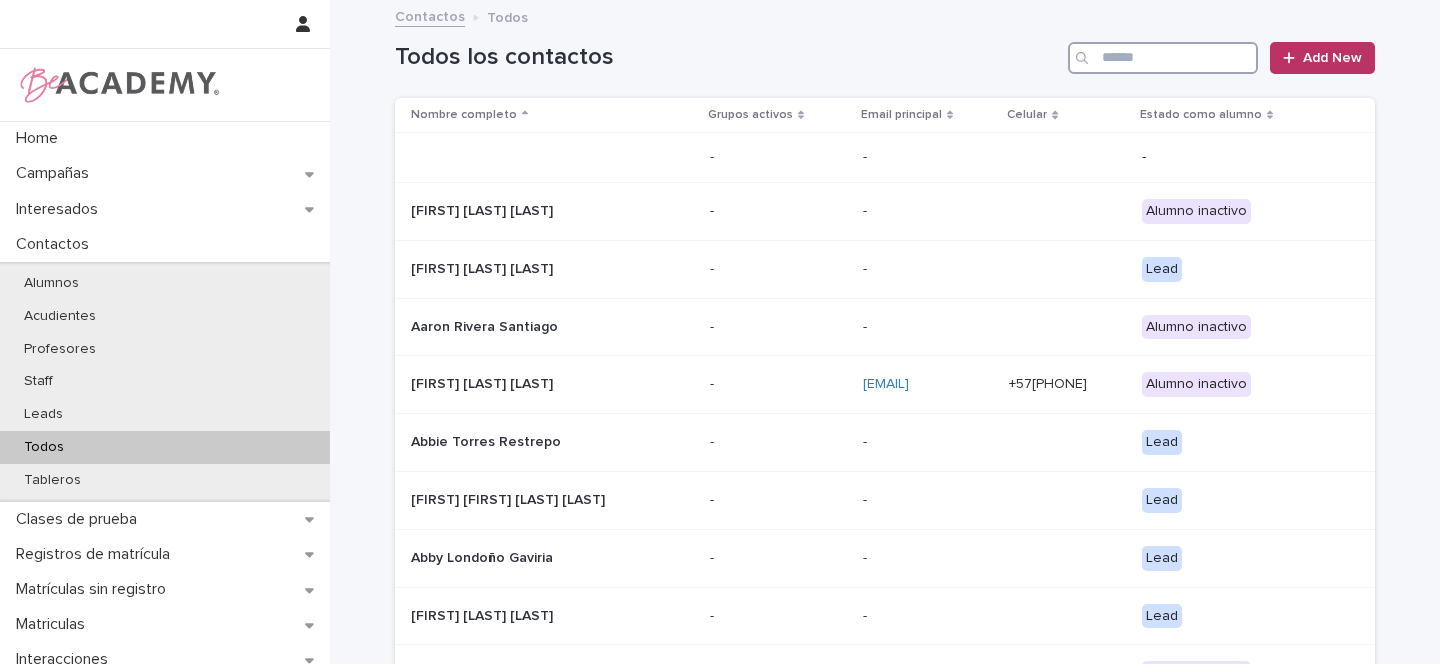 click at bounding box center [1163, 58] 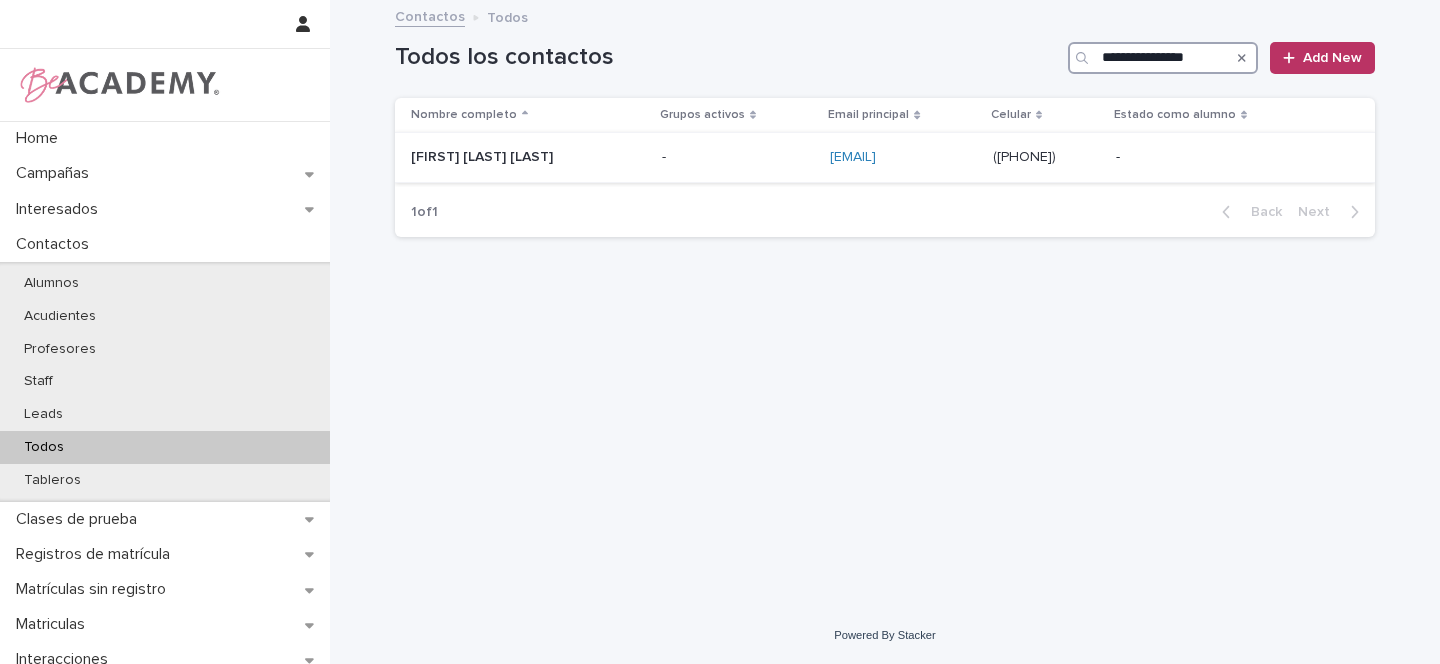 type on "**********" 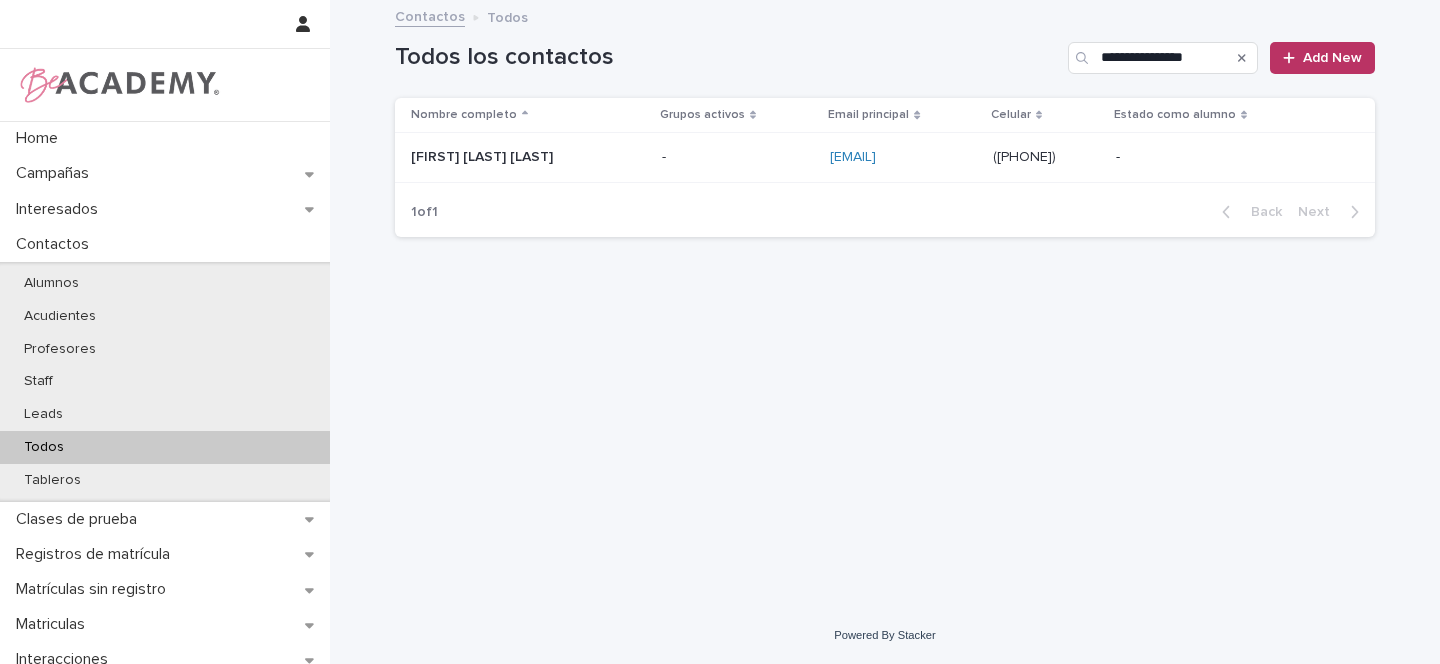 click on "Maribel Trujillo Quiceno" at bounding box center (511, 157) 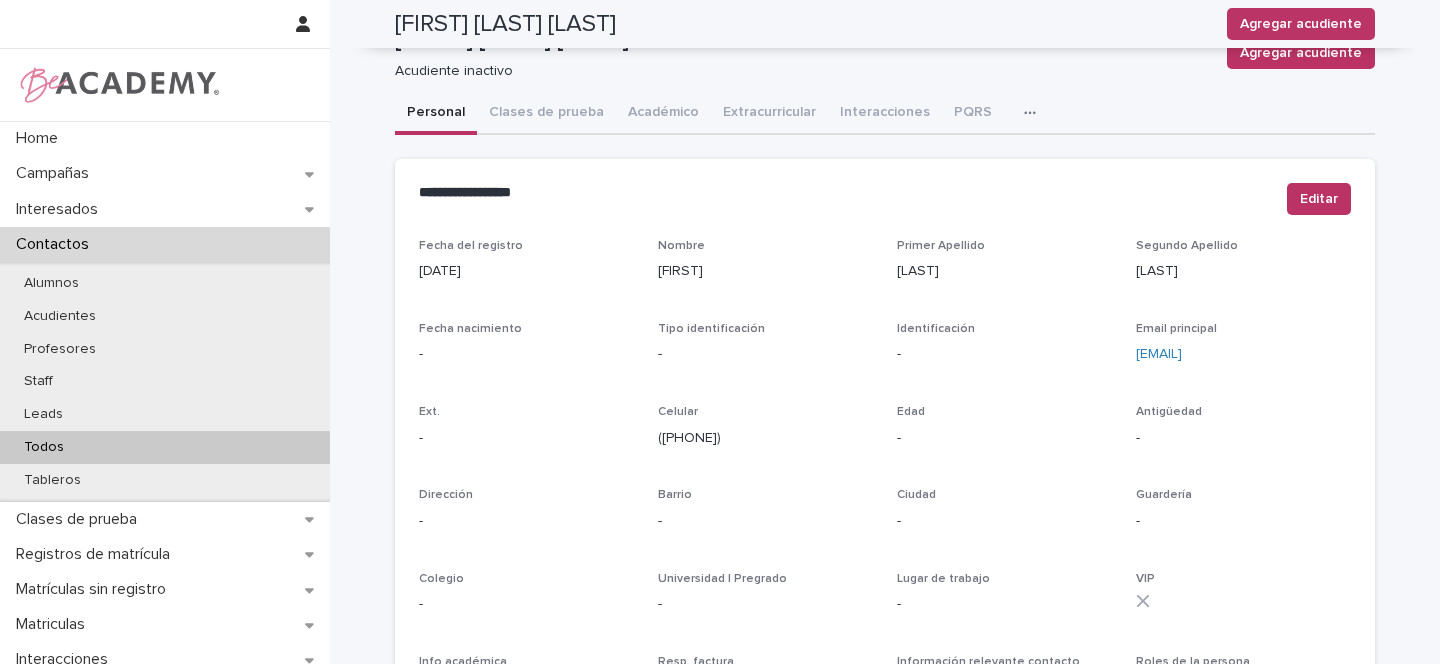 scroll, scrollTop: 0, scrollLeft: 0, axis: both 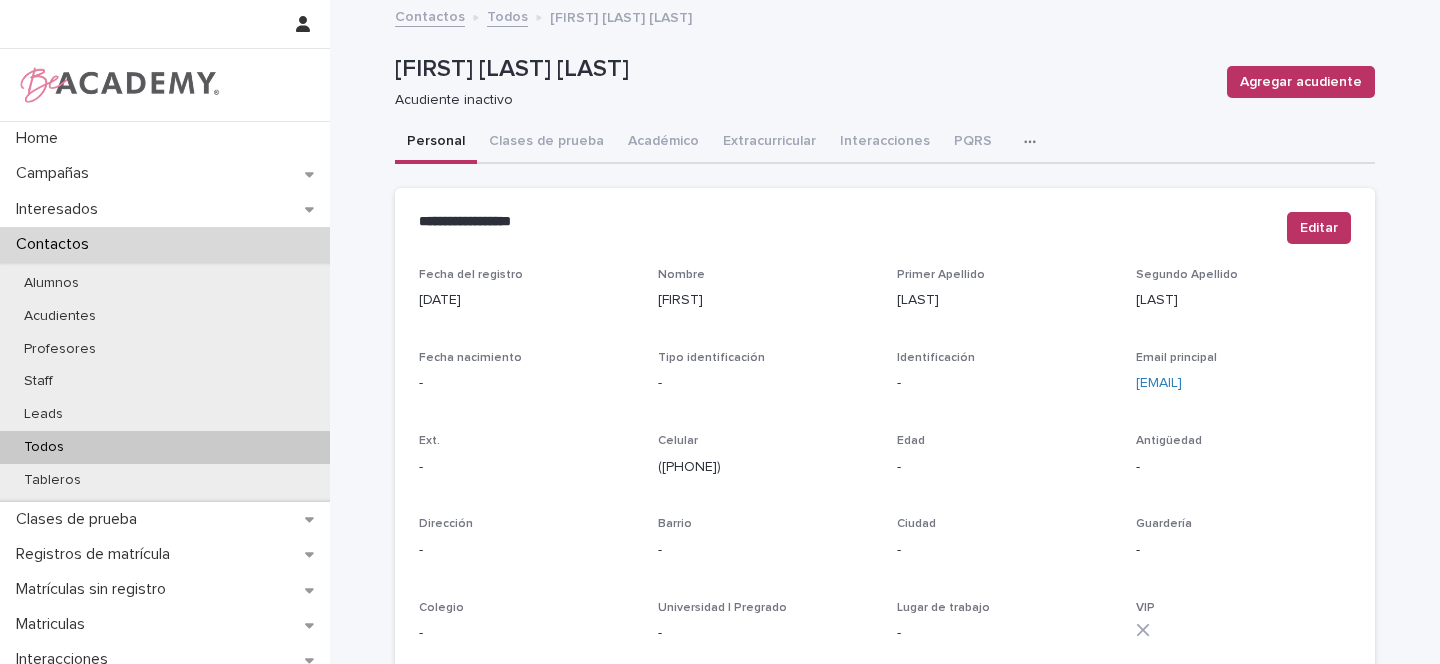 click on "Todos" at bounding box center (165, 447) 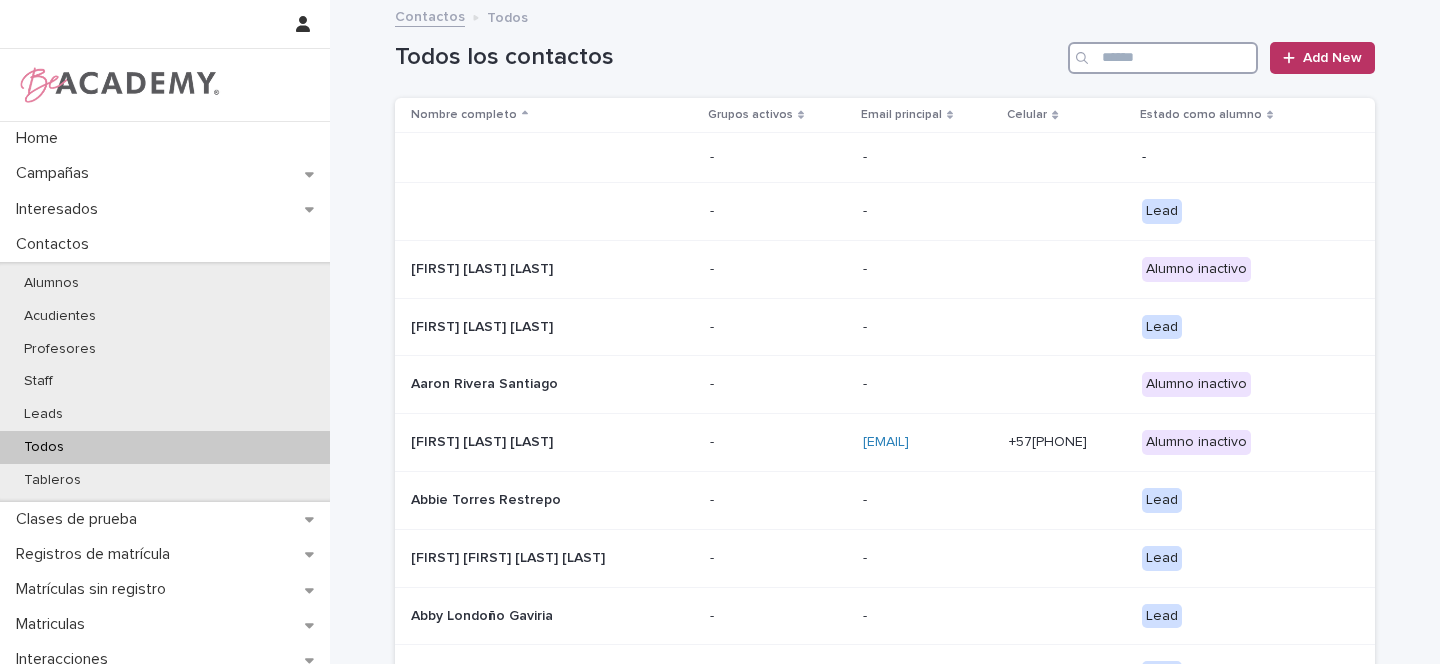 click at bounding box center (1163, 58) 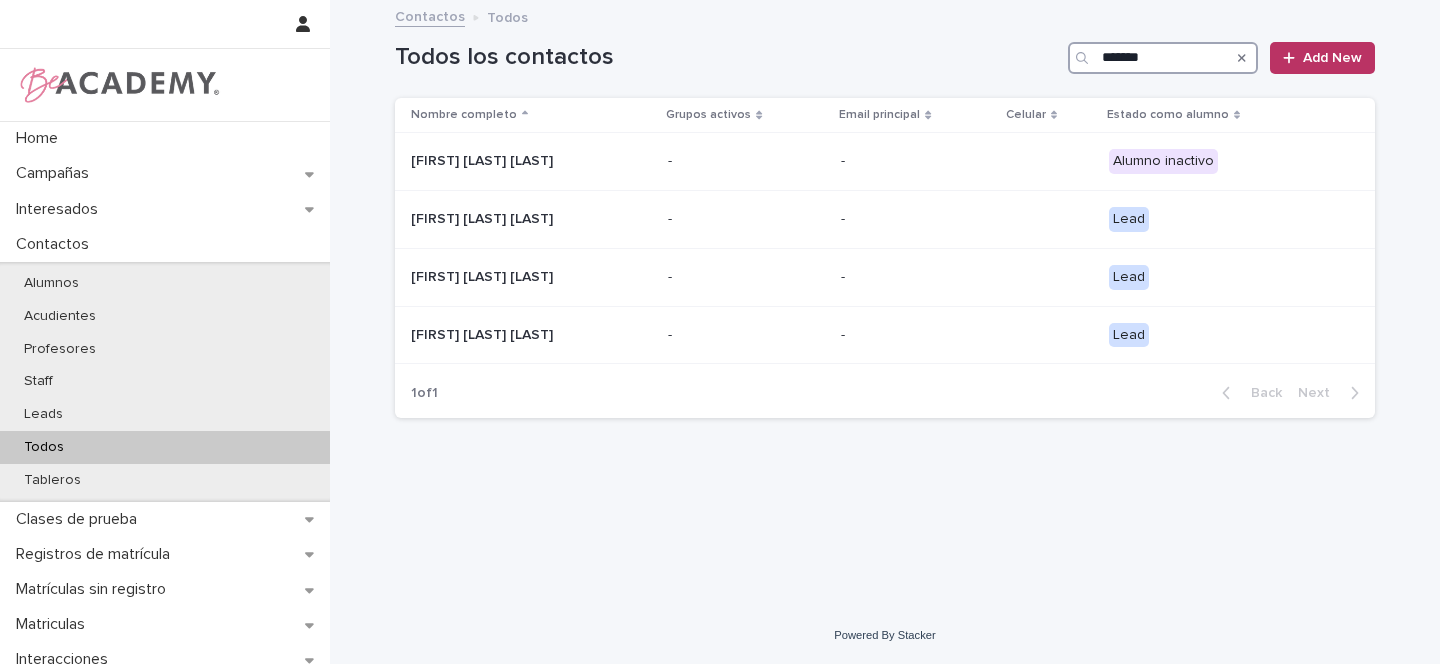 type on "******" 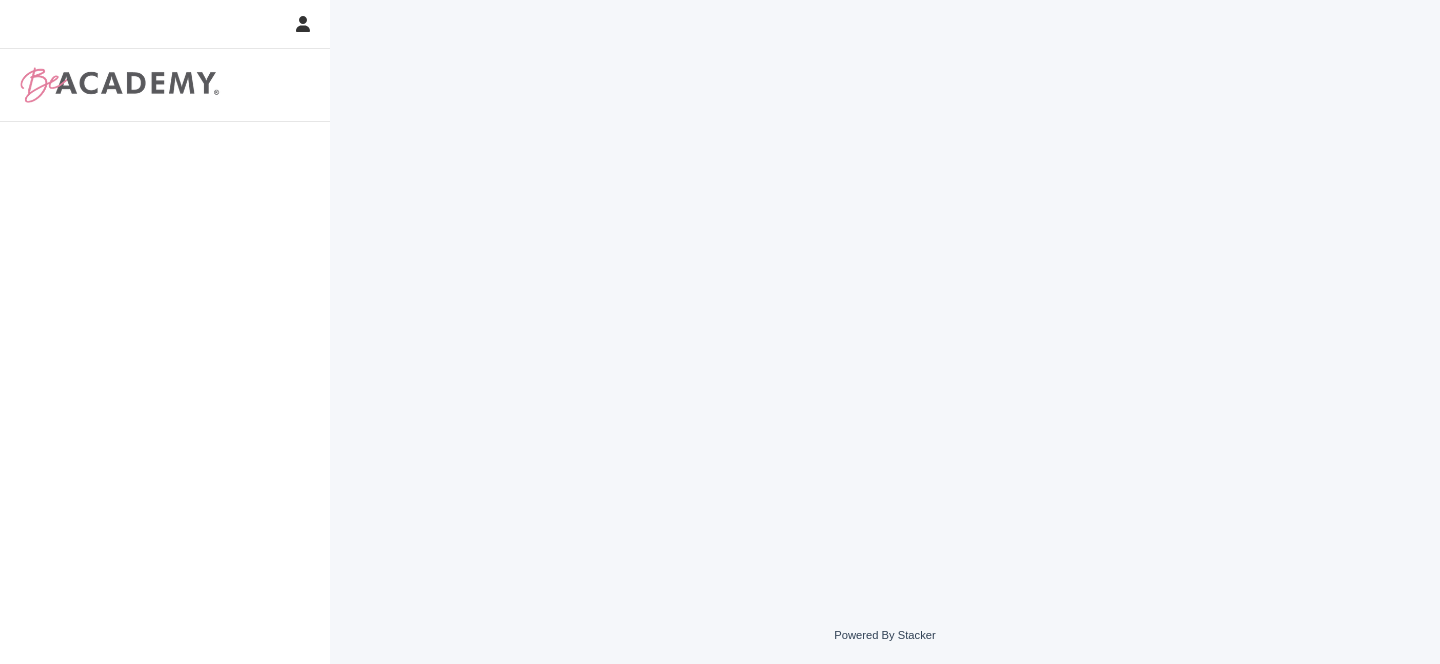 scroll, scrollTop: 0, scrollLeft: 0, axis: both 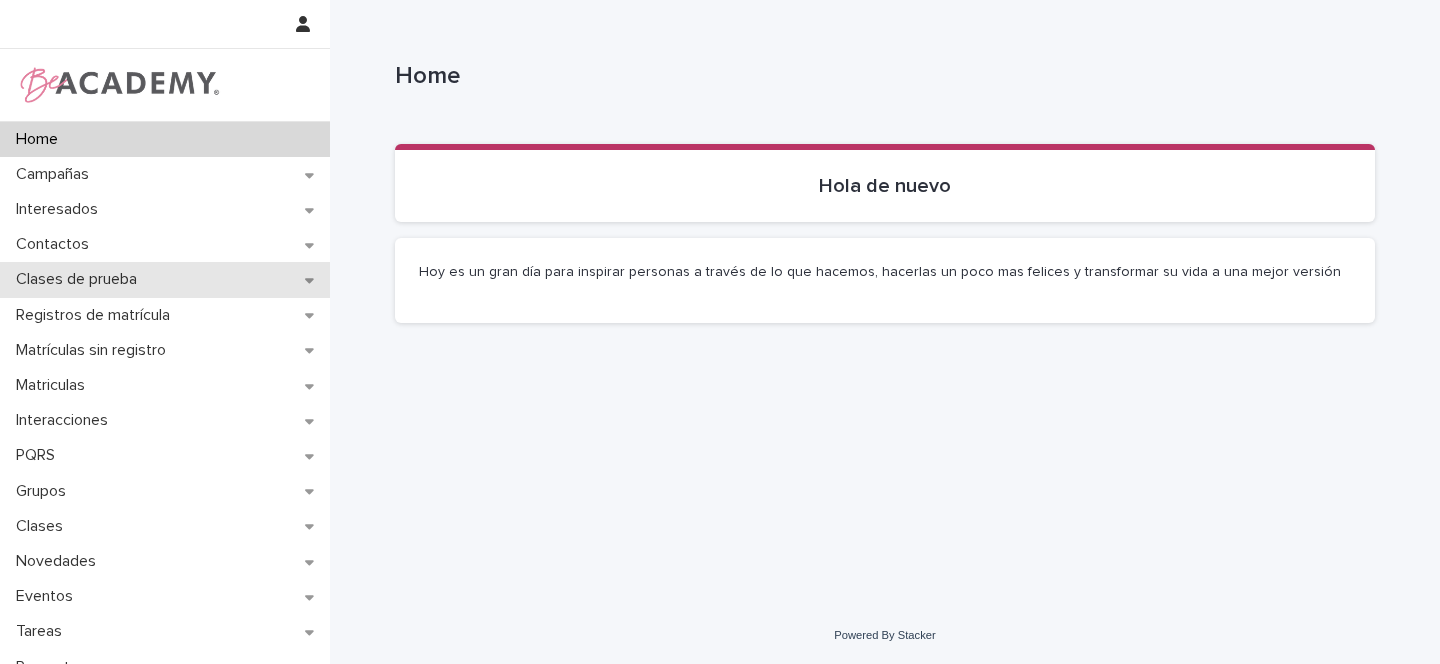 click on "Clases de prueba" at bounding box center [165, 279] 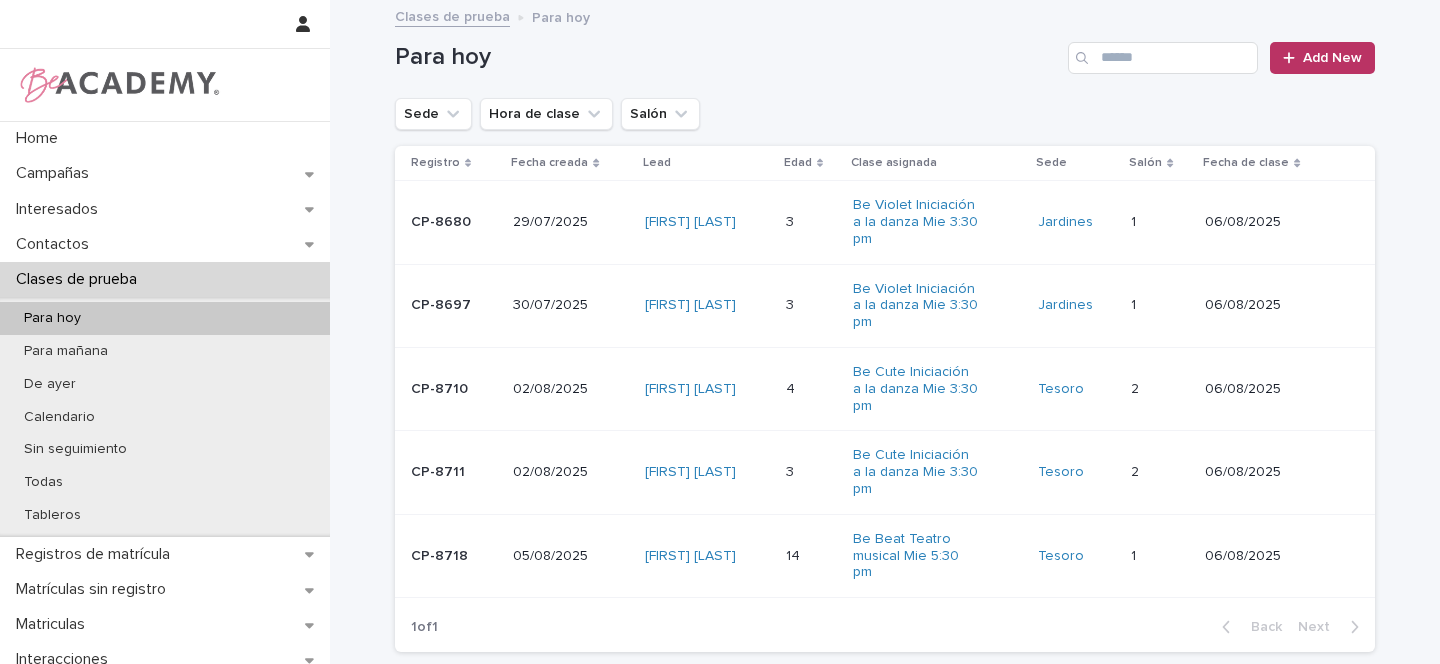 click on "[FIRST] [LAST]" at bounding box center (707, 222) 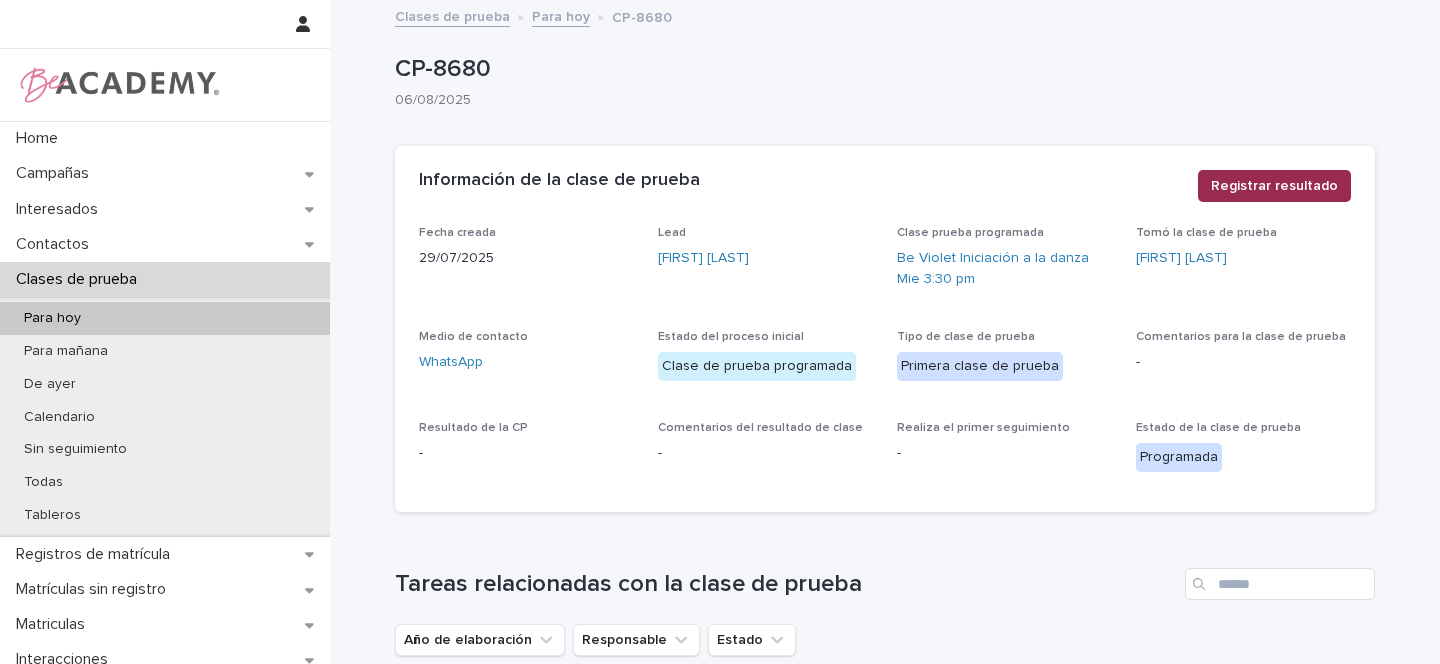 click on "Registrar resultado" at bounding box center [1274, 186] 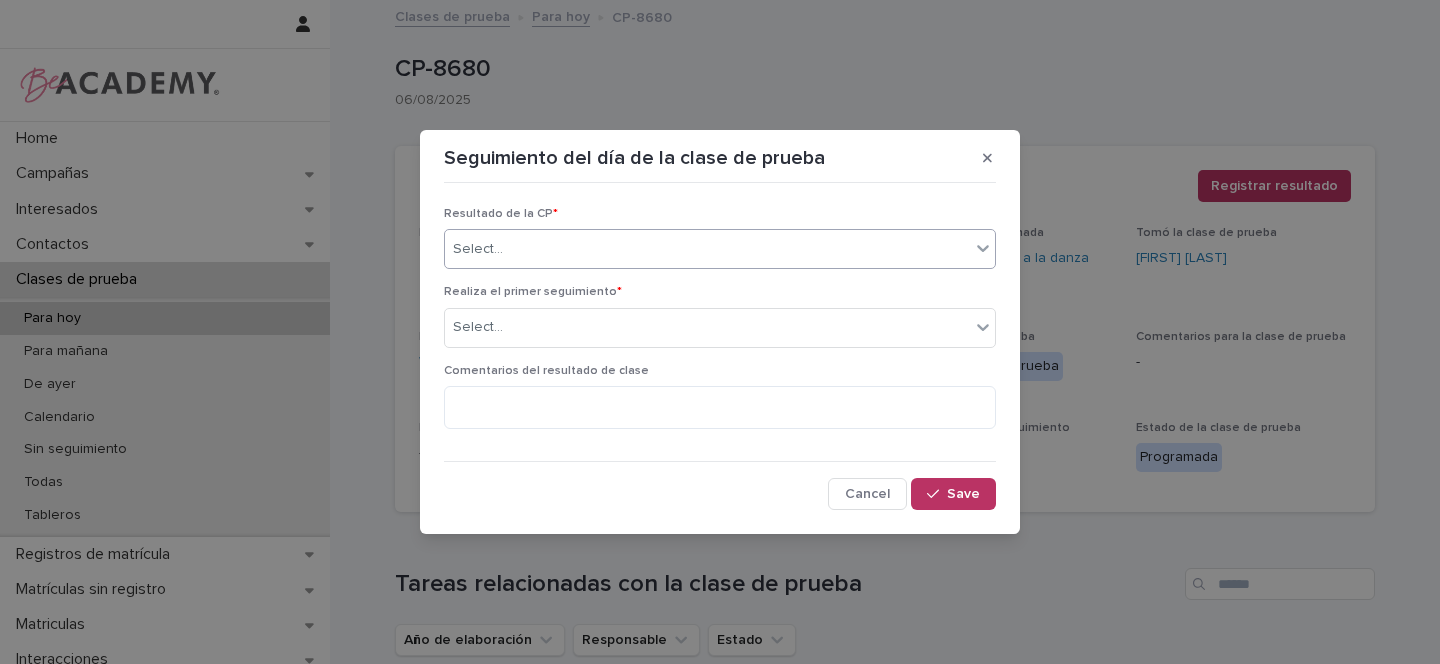 click on "Select..." at bounding box center [707, 249] 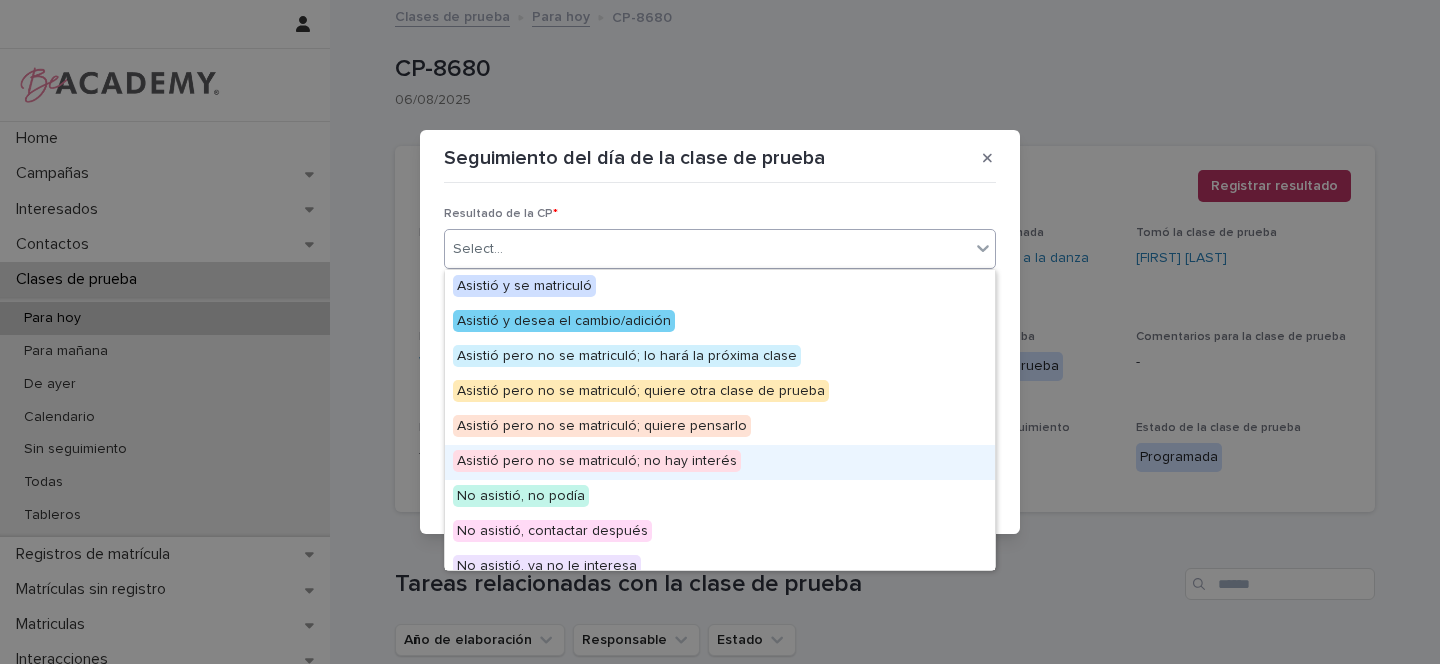 scroll, scrollTop: 155, scrollLeft: 0, axis: vertical 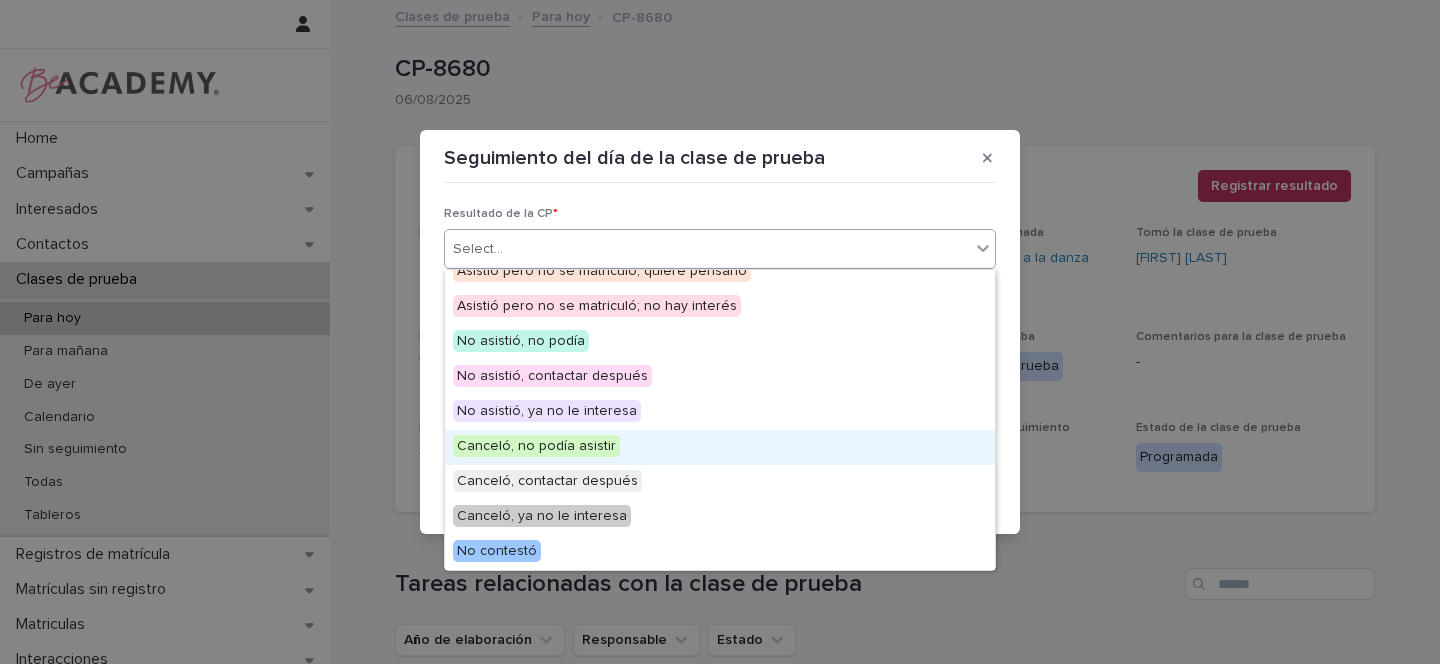 click on "Canceló, no podía asistir" at bounding box center [536, 446] 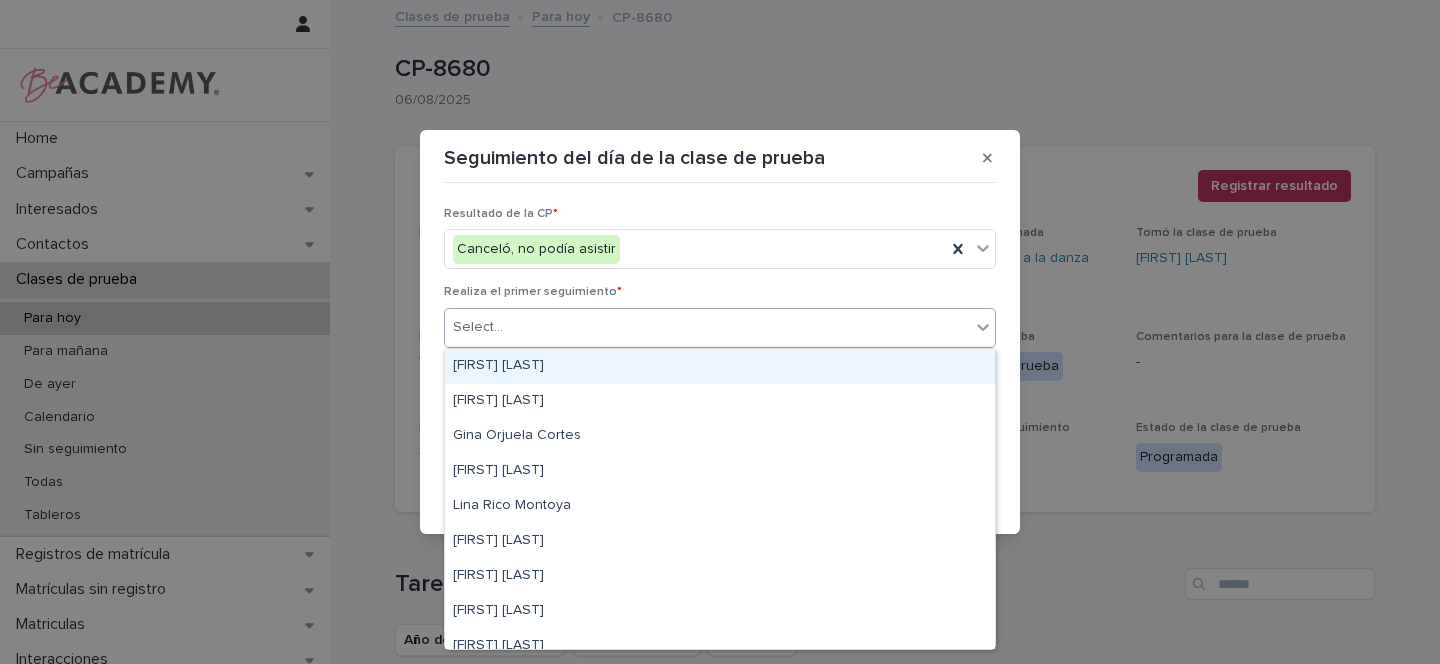 click on "Select..." at bounding box center (478, 327) 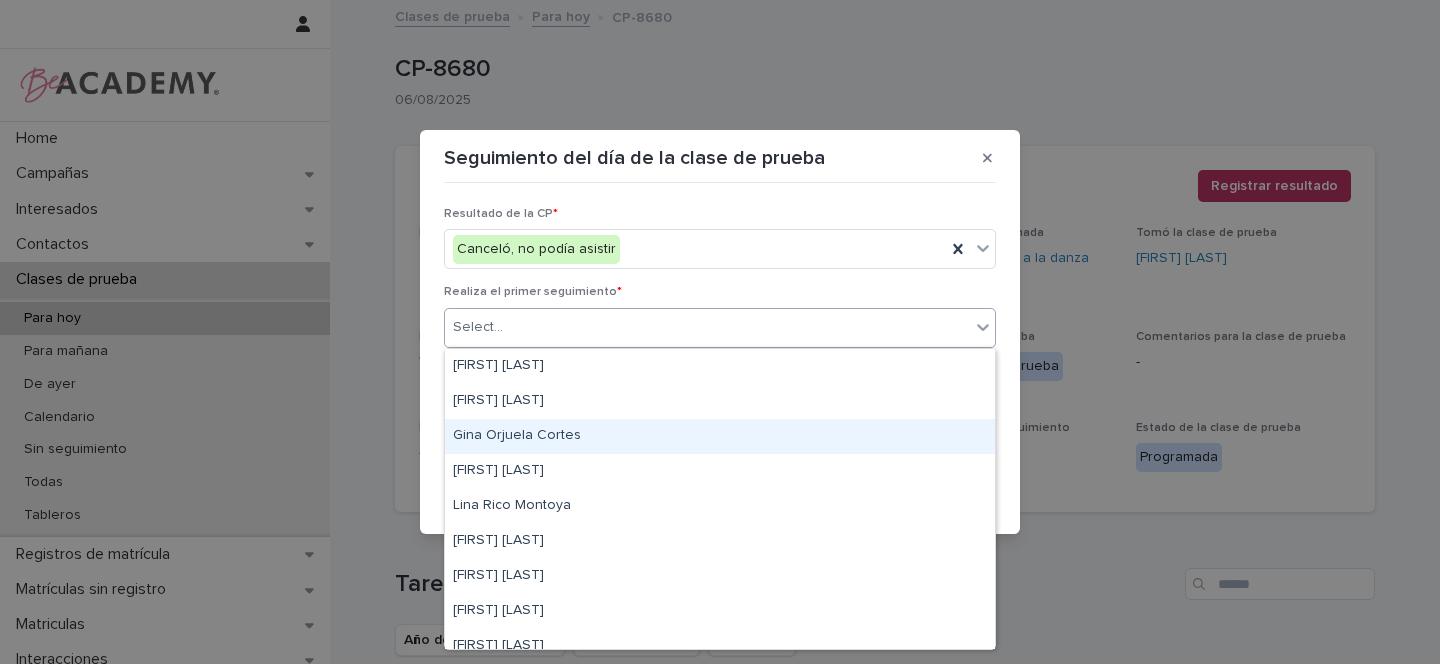 click on "Gina Orjuela Cortes" at bounding box center (720, 436) 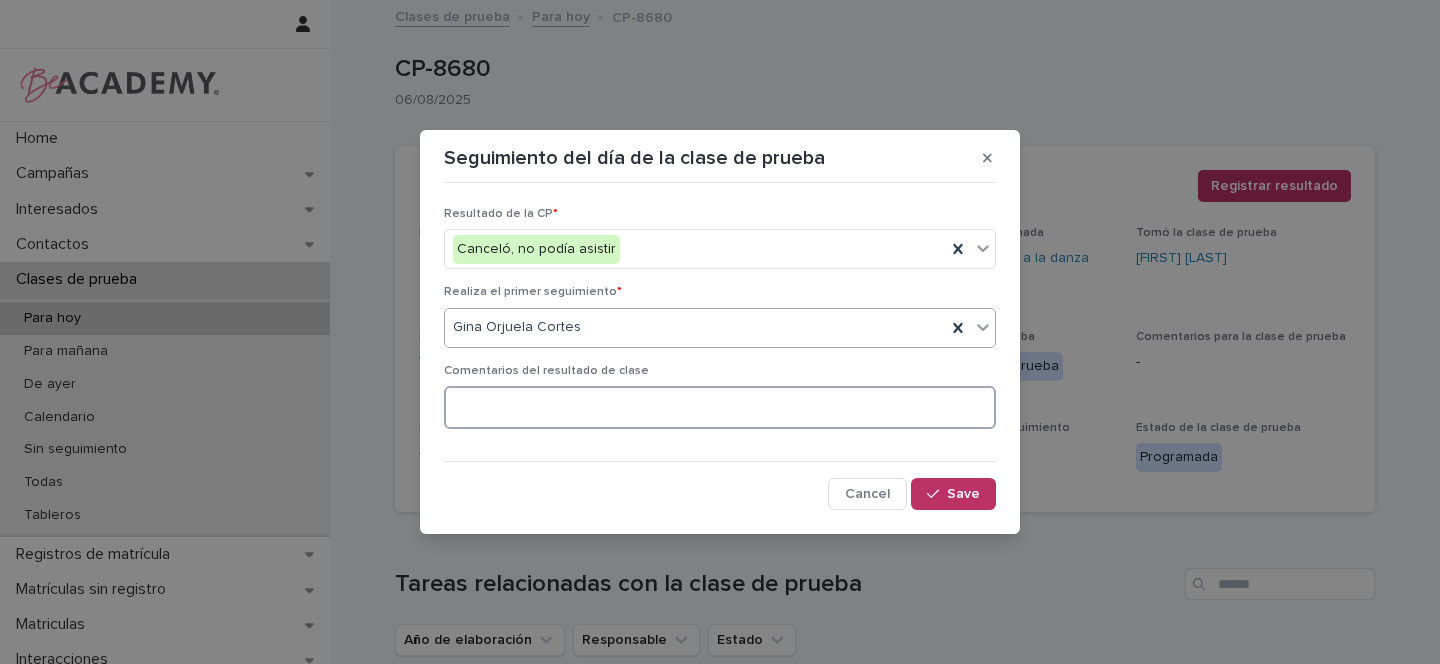 click at bounding box center [720, 407] 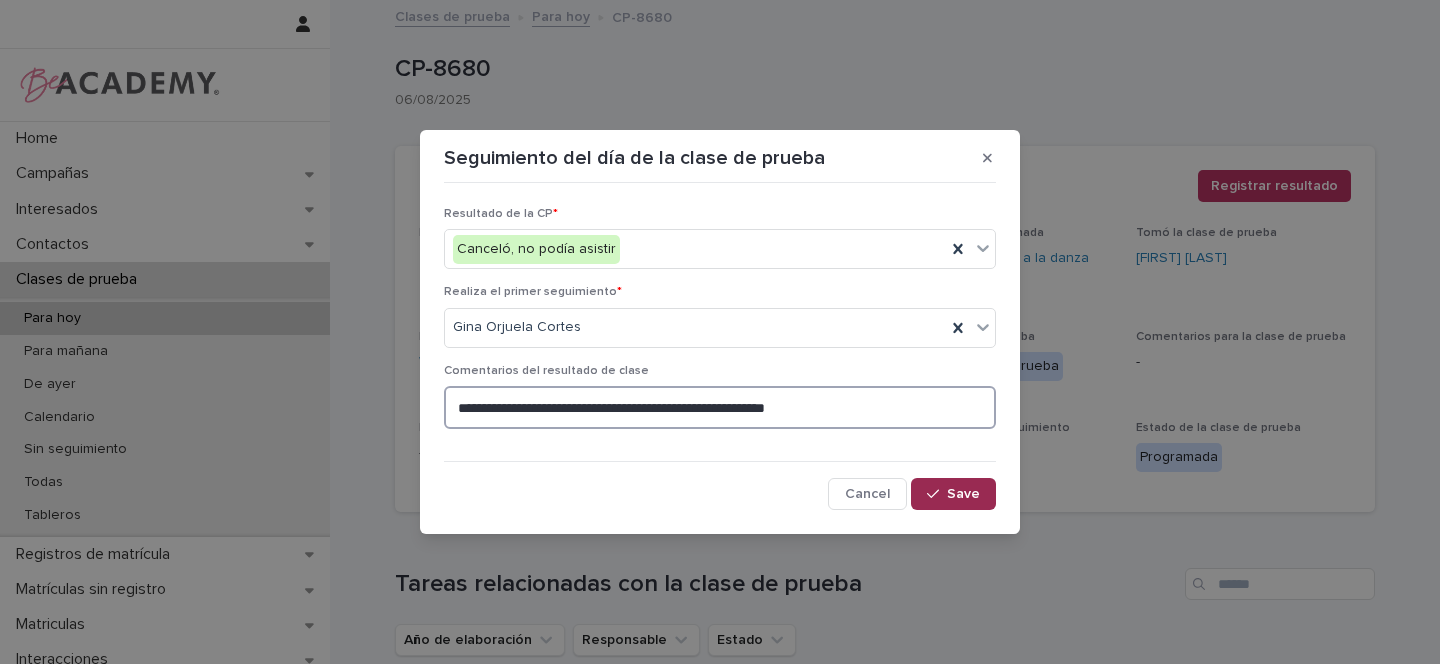 type on "**********" 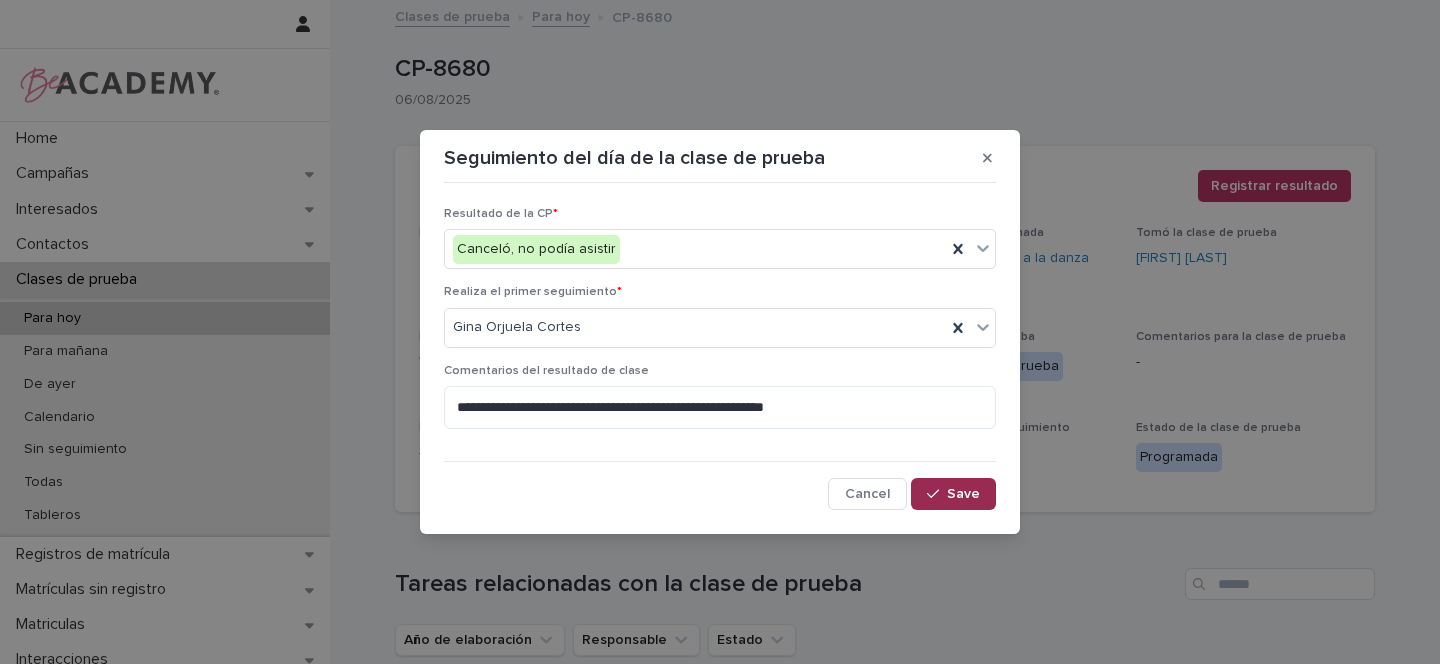 click on "Save" at bounding box center [953, 494] 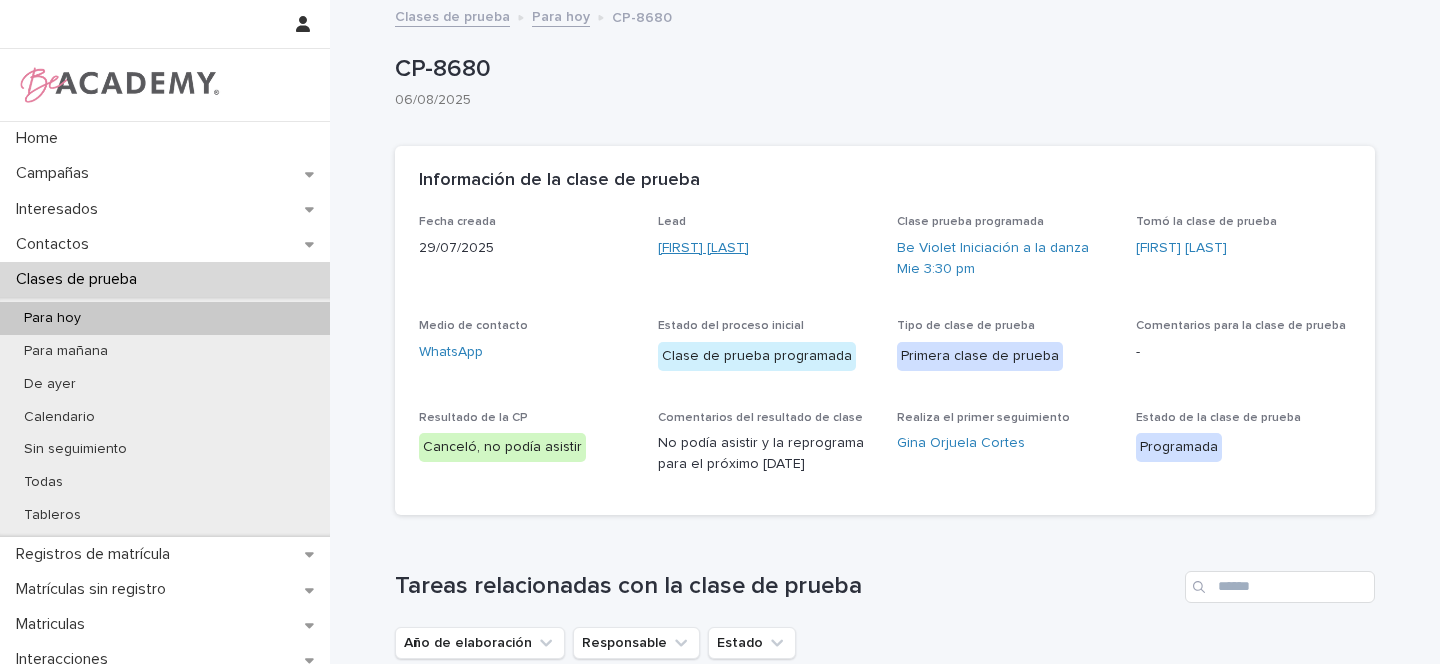 click on "[FIRST] [LAST]" at bounding box center [703, 248] 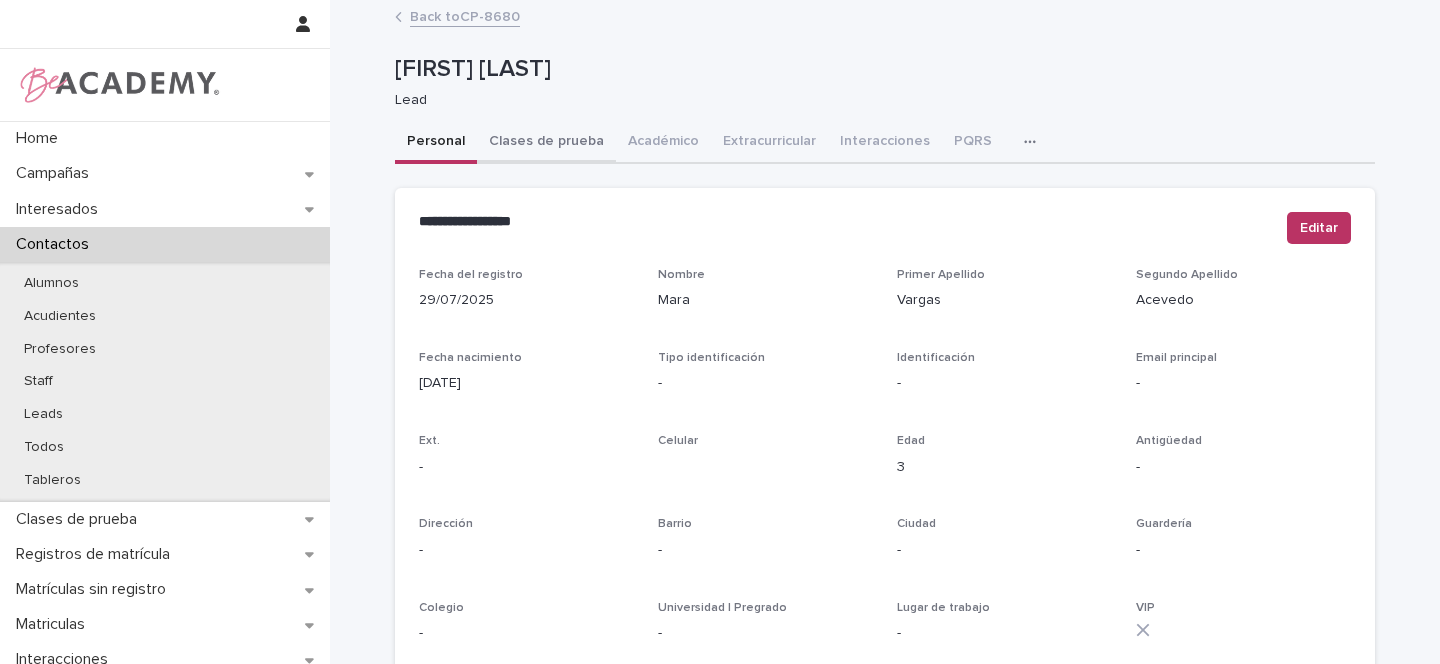 click on "Clases de prueba" at bounding box center (546, 143) 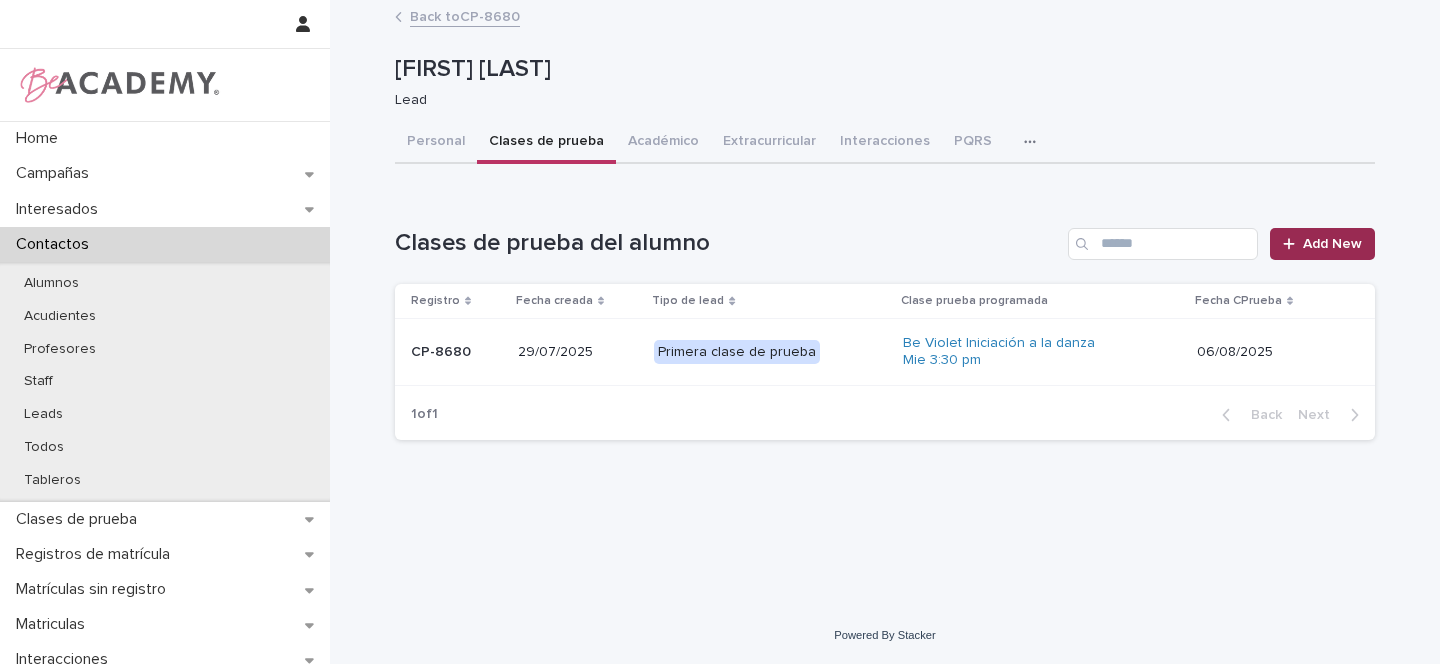 click on "Add New" at bounding box center [1332, 244] 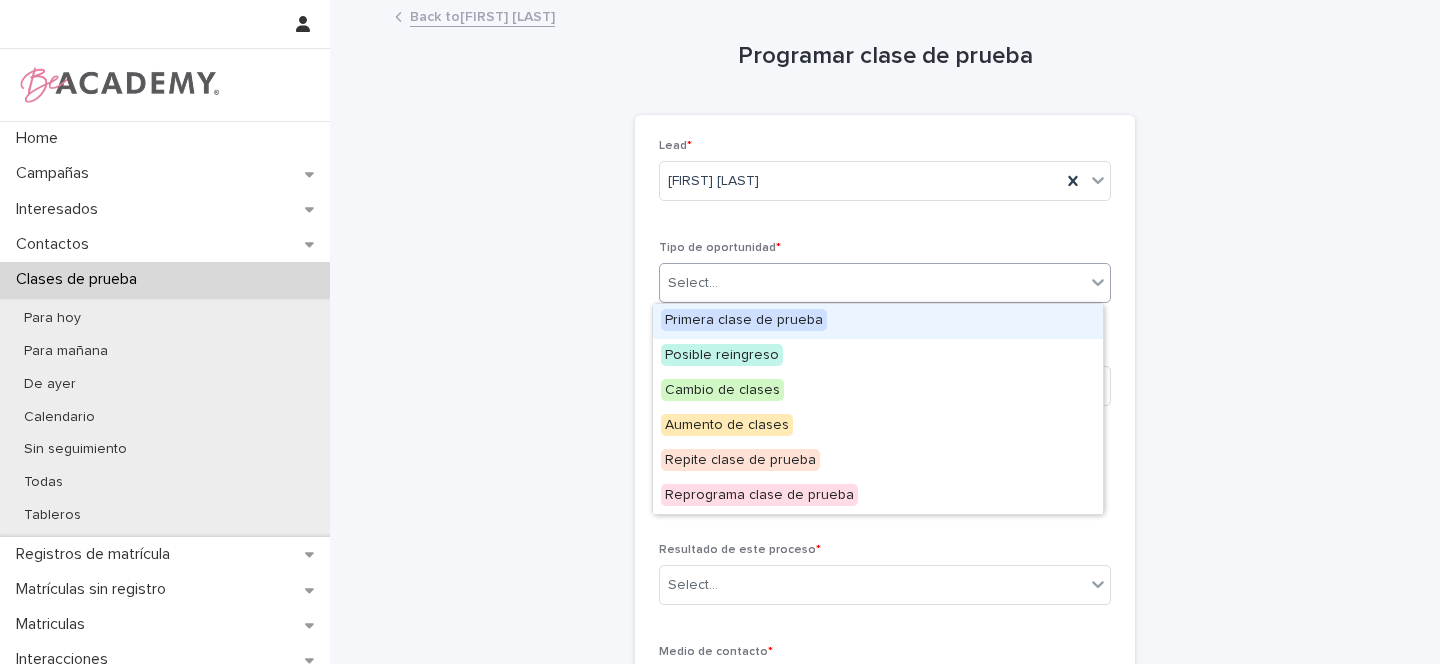 click on "Select..." at bounding box center (693, 283) 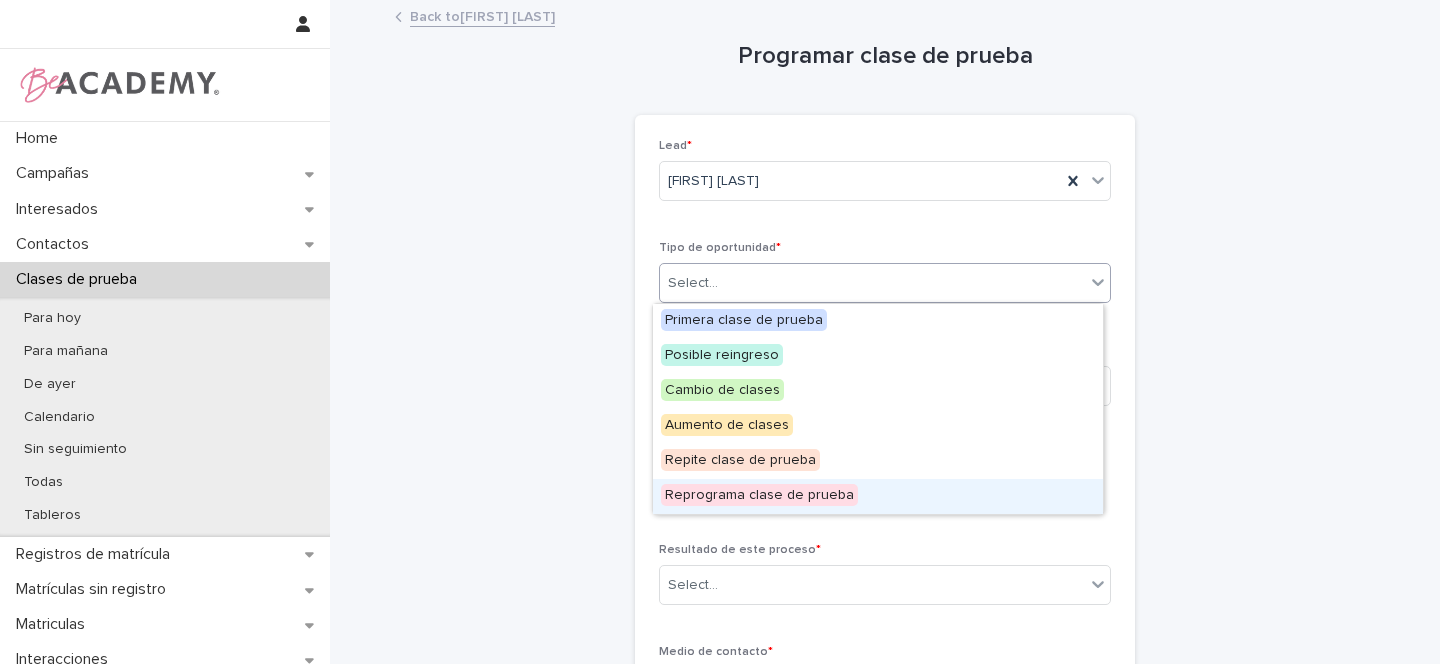 click on "Reprograma clase de prueba" at bounding box center (759, 495) 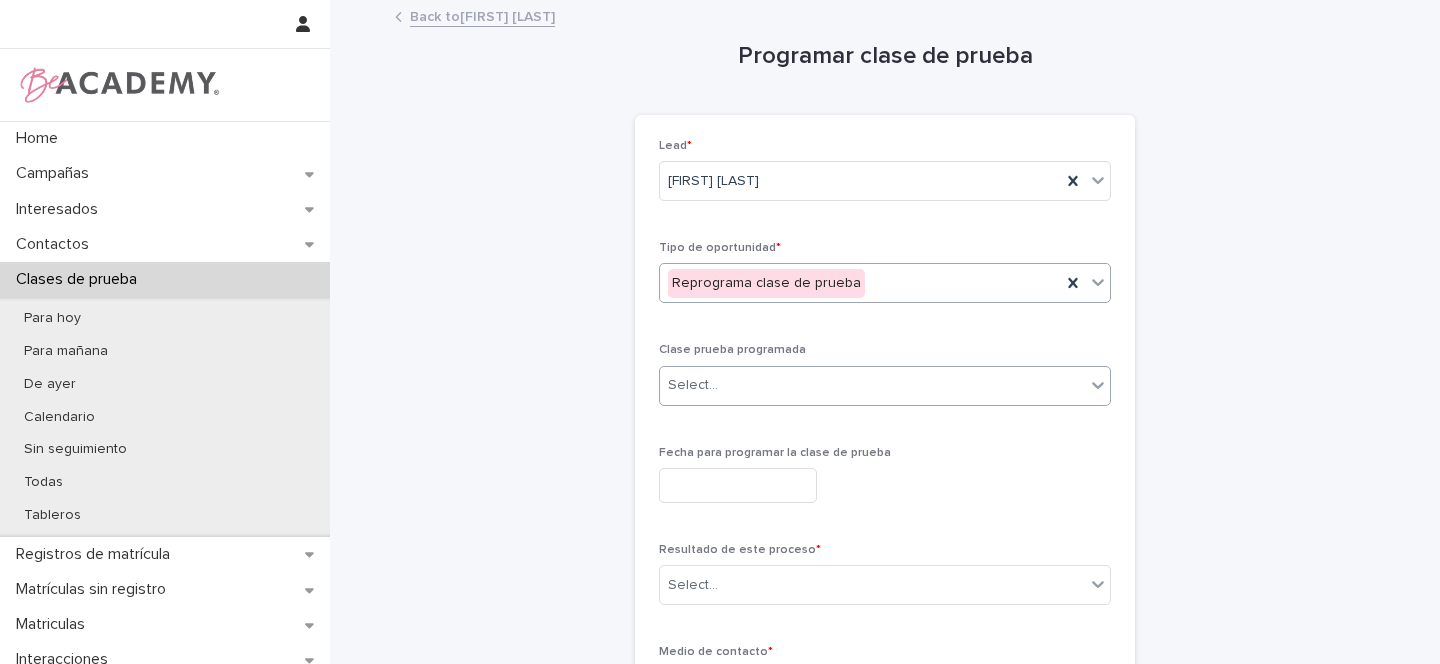 click on "Select..." at bounding box center (693, 385) 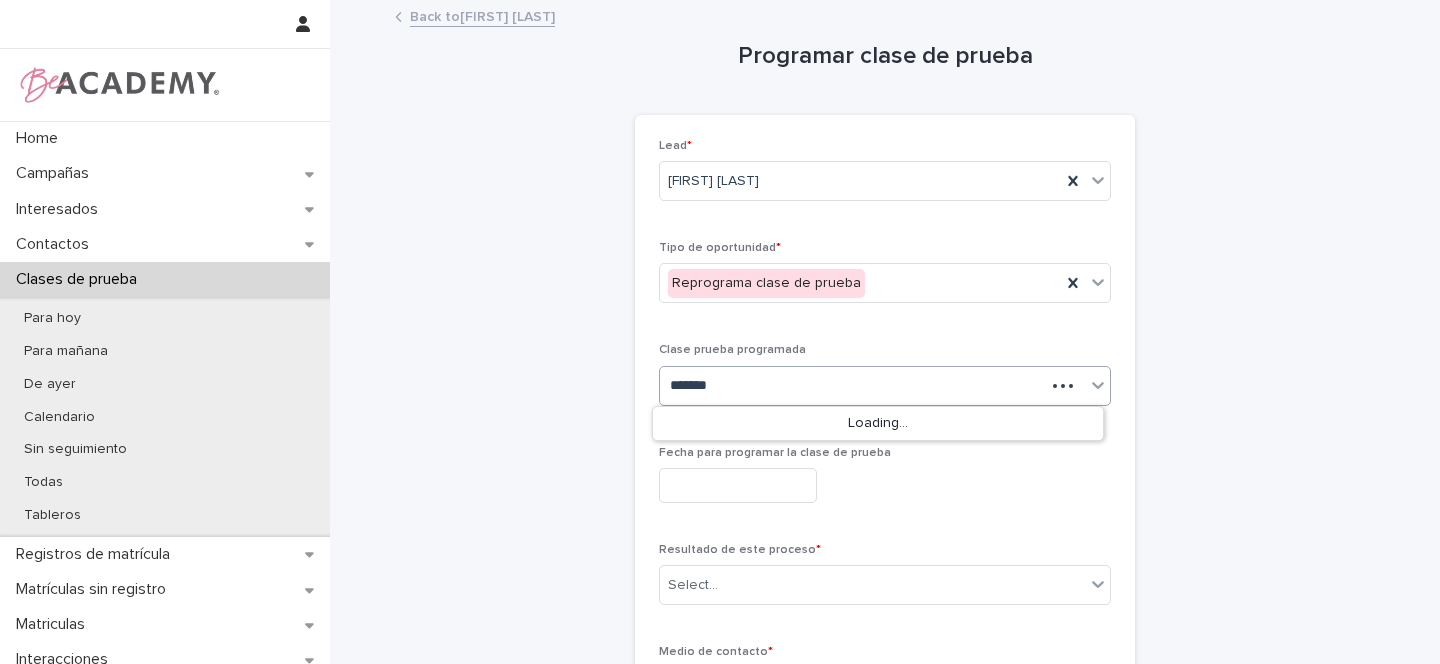 type on "******" 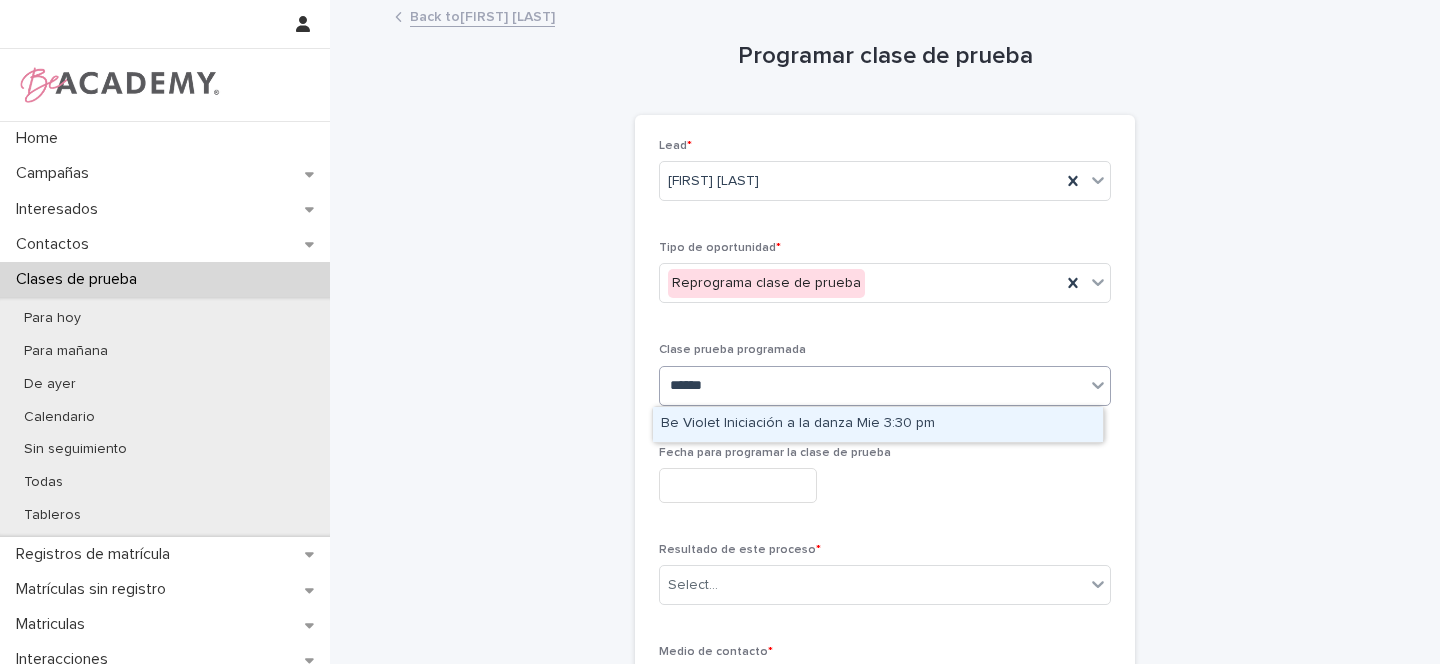 click on "Be Violet Iniciación a la danza Mie 3:30 pm" at bounding box center [878, 424] 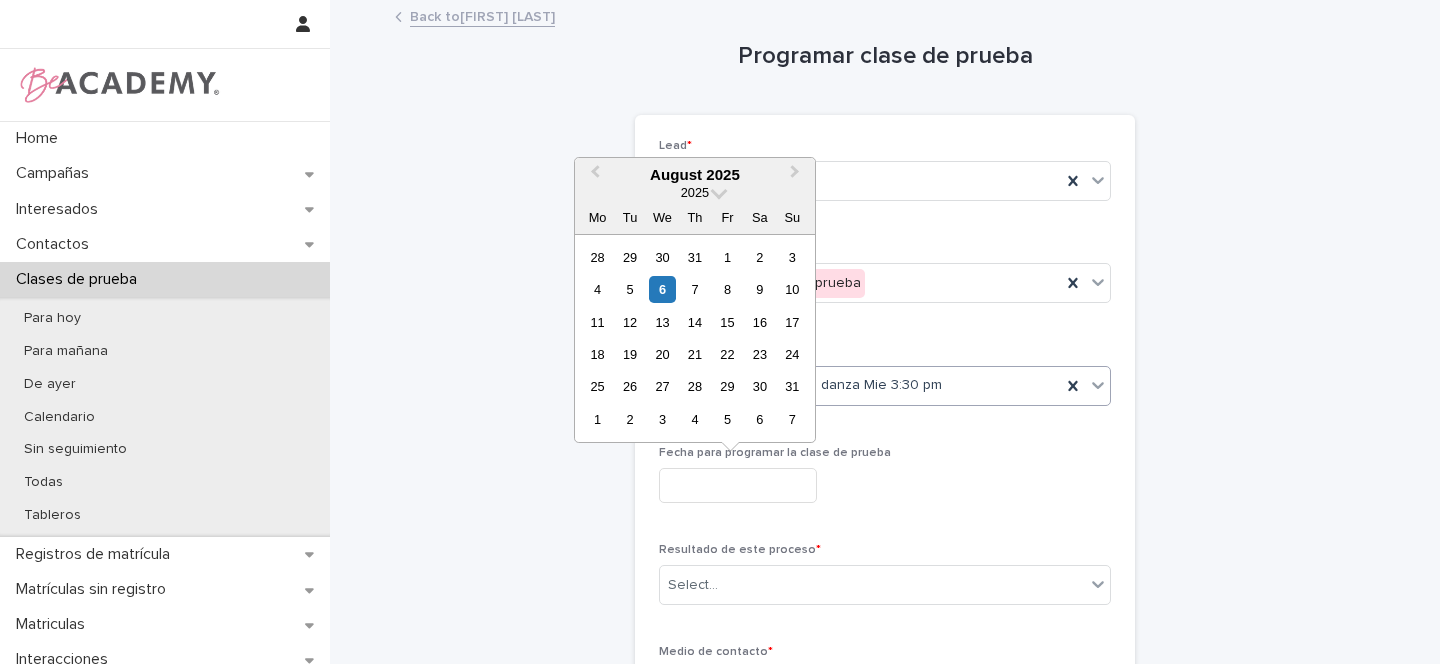 click at bounding box center [738, 485] 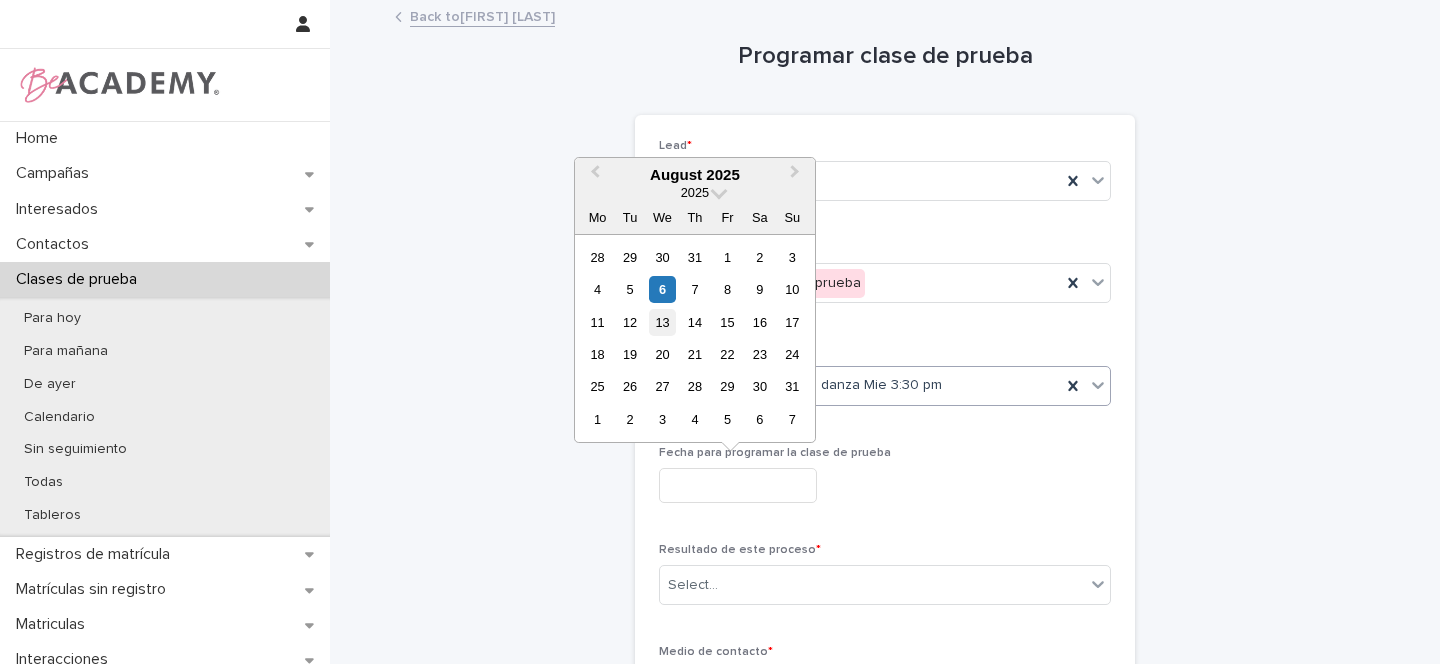 click on "13" at bounding box center [662, 322] 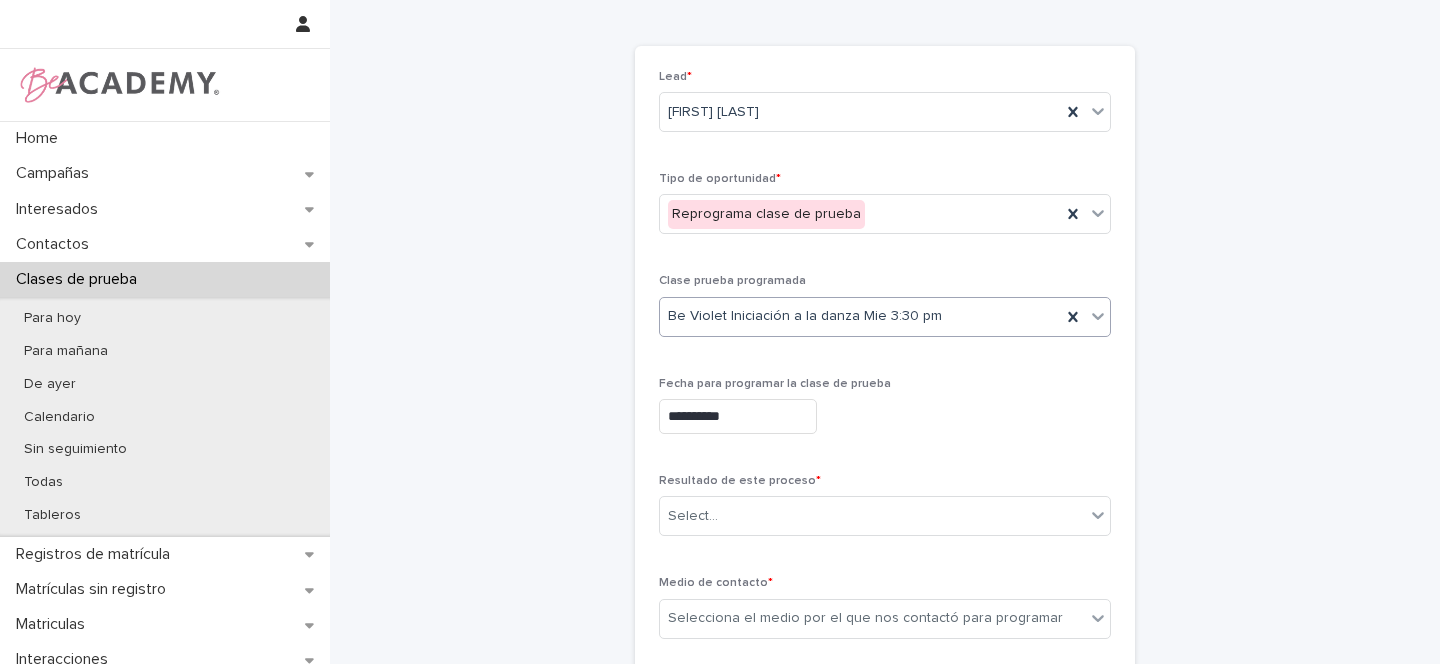 scroll, scrollTop: 95, scrollLeft: 0, axis: vertical 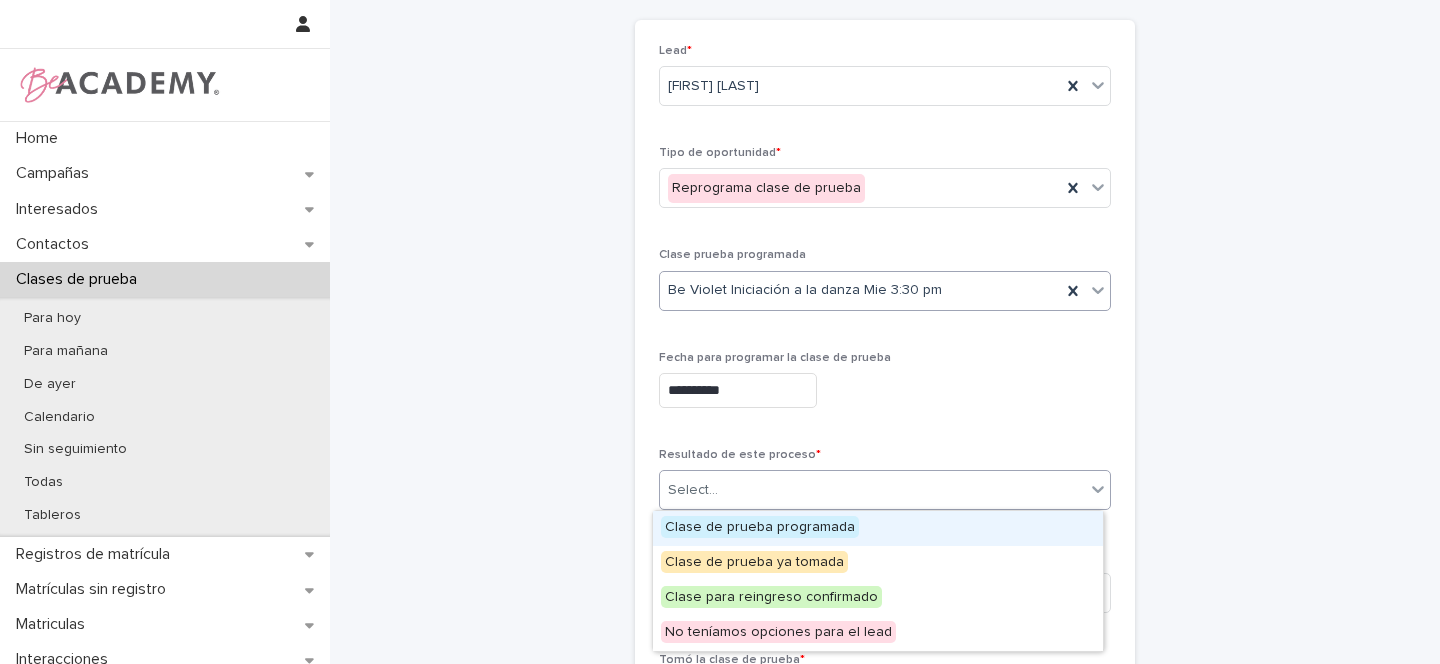 click on "Select..." at bounding box center [872, 490] 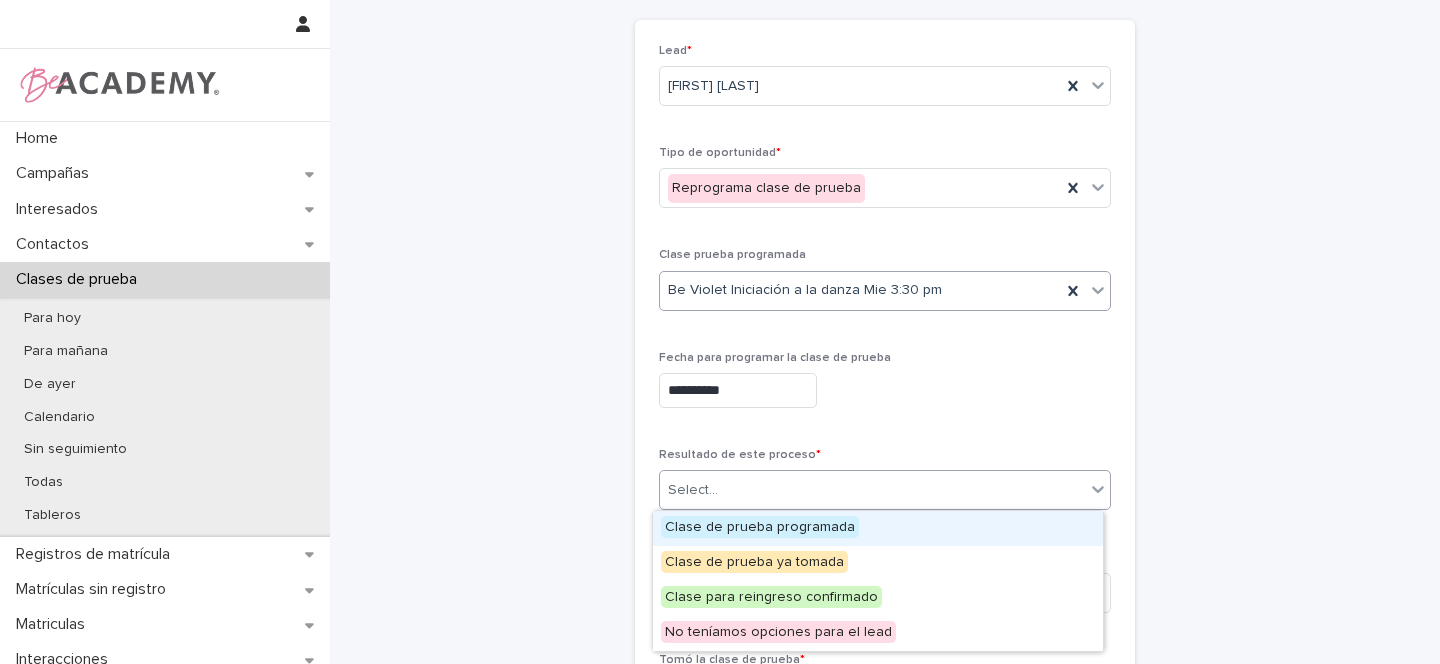 click on "Clase de prueba programada" at bounding box center [760, 527] 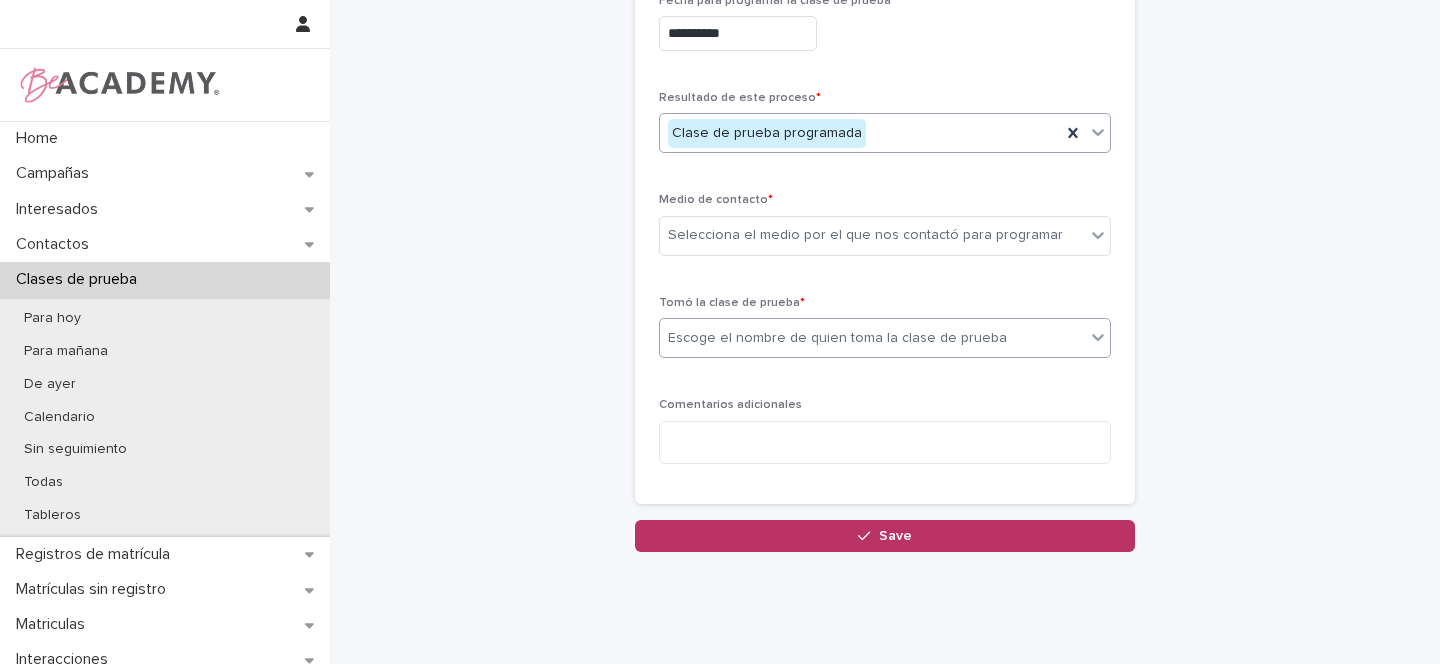 scroll, scrollTop: 454, scrollLeft: 0, axis: vertical 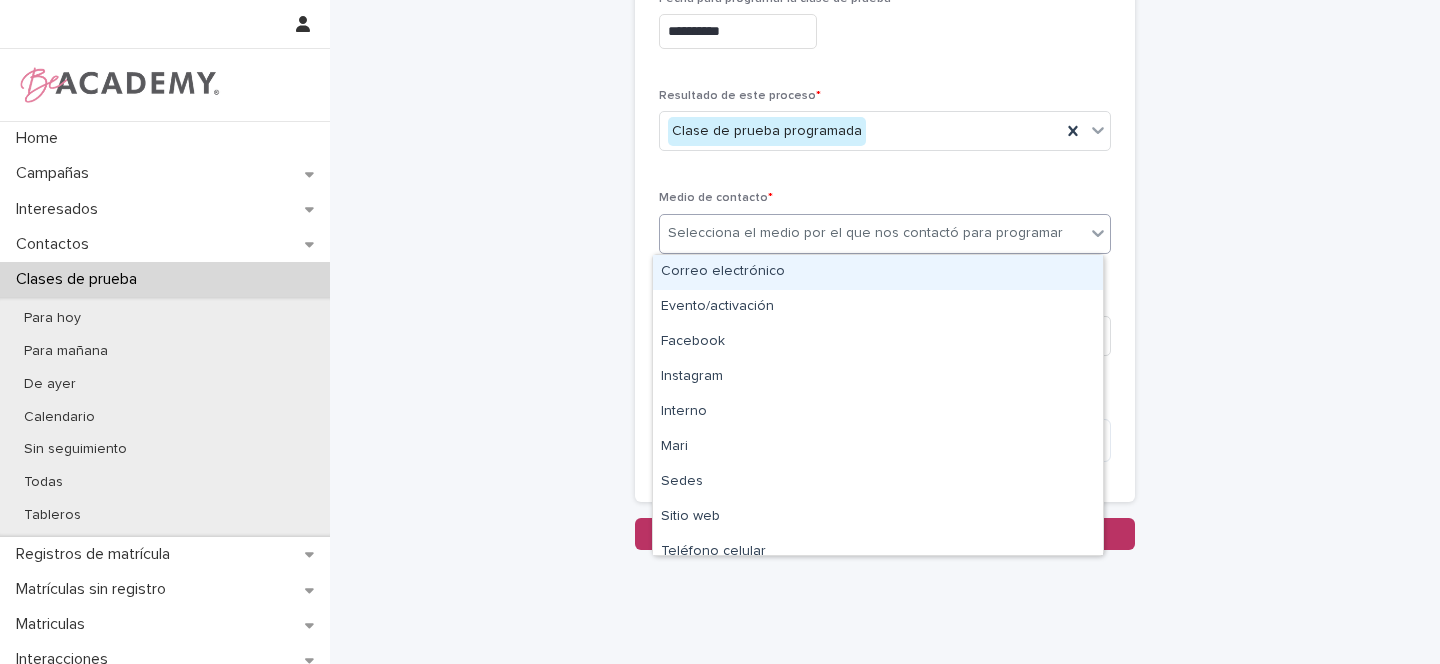 click on "Selecciona el medio por el que nos contactó para programar" at bounding box center [865, 233] 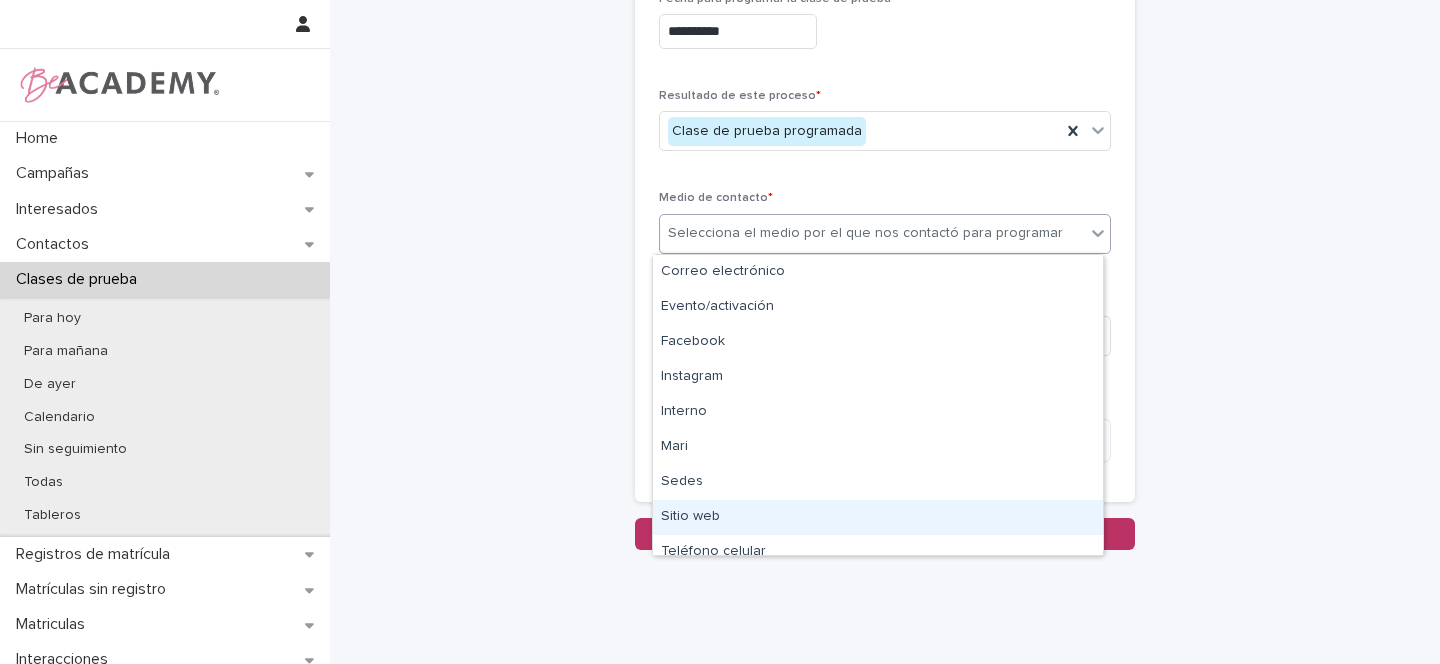 scroll, scrollTop: 85, scrollLeft: 0, axis: vertical 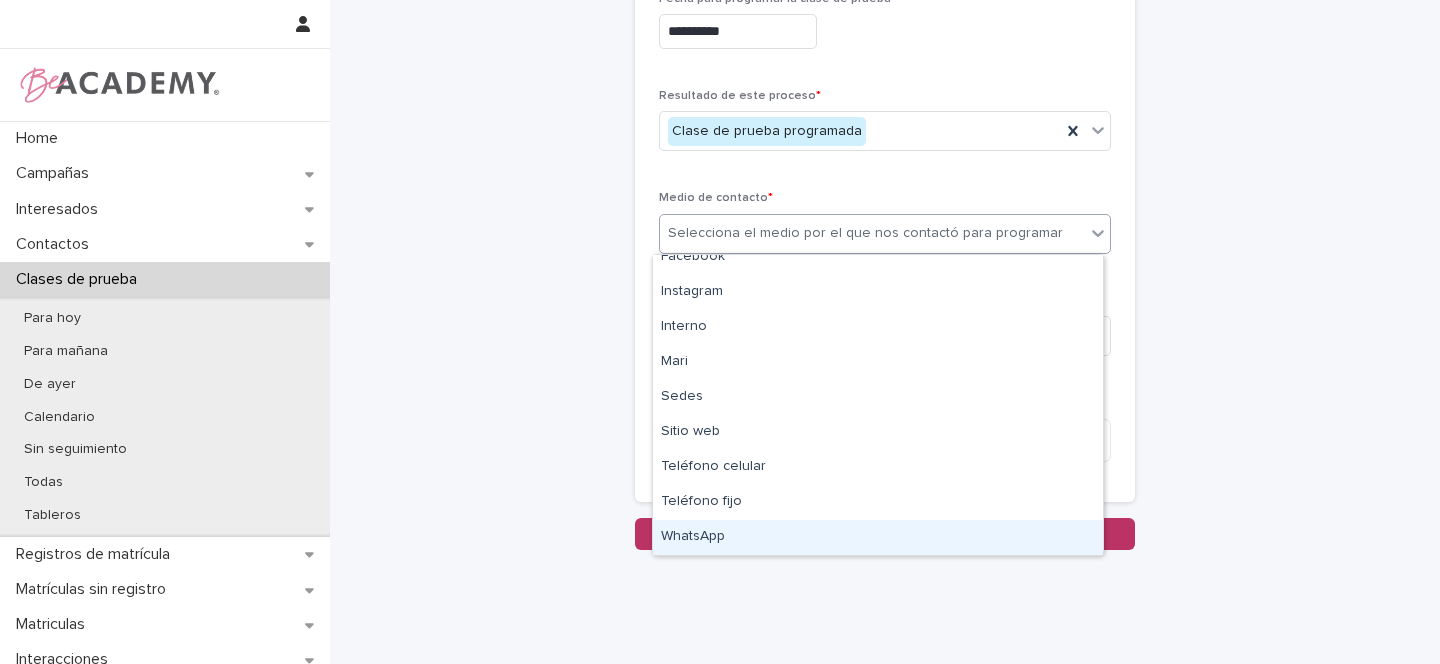 click on "WhatsApp" at bounding box center (878, 537) 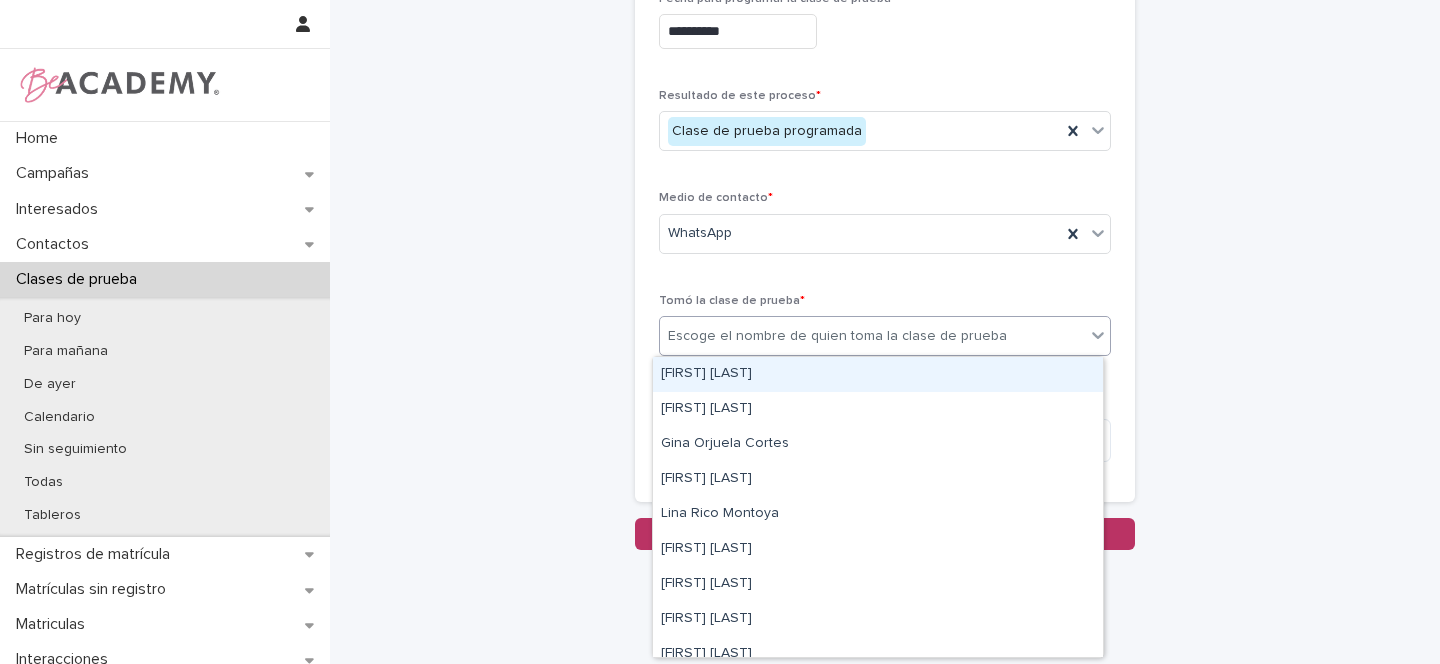 click on "Escoge el nombre de quien toma la clase de prueba" at bounding box center [837, 336] 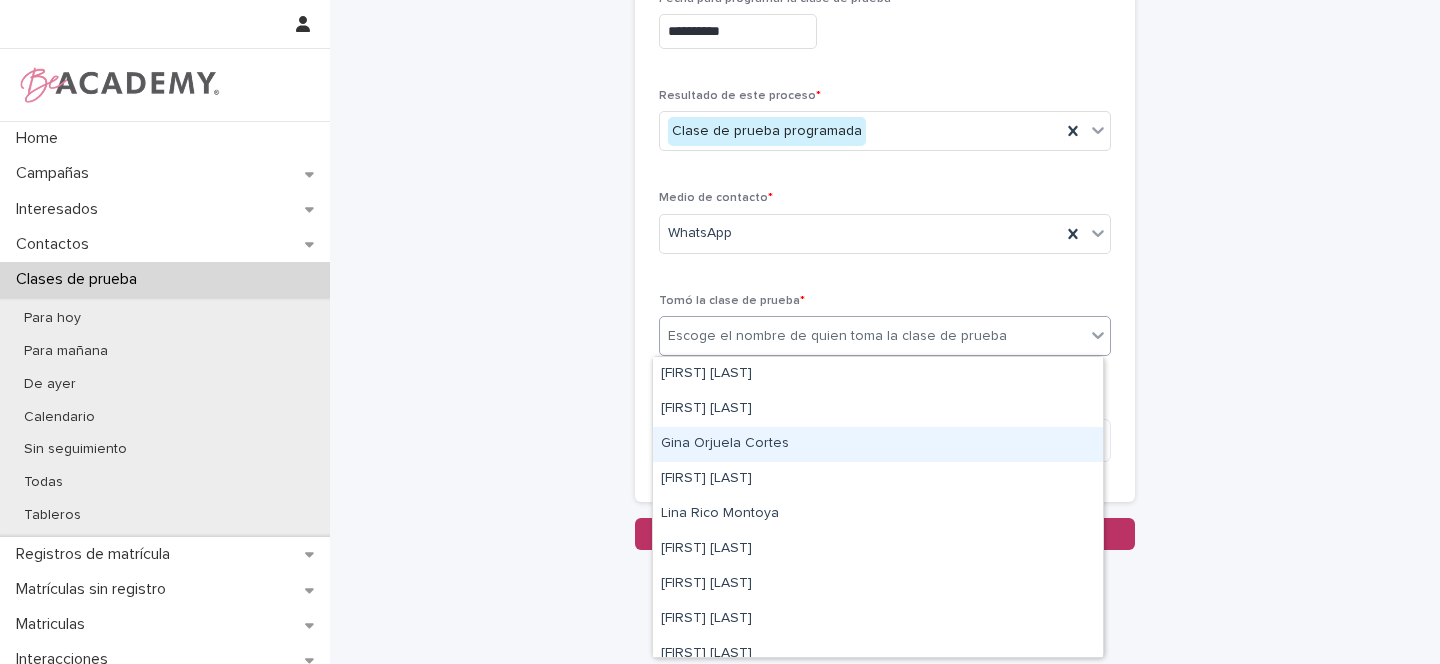 click on "Gina Orjuela Cortes" at bounding box center (878, 444) 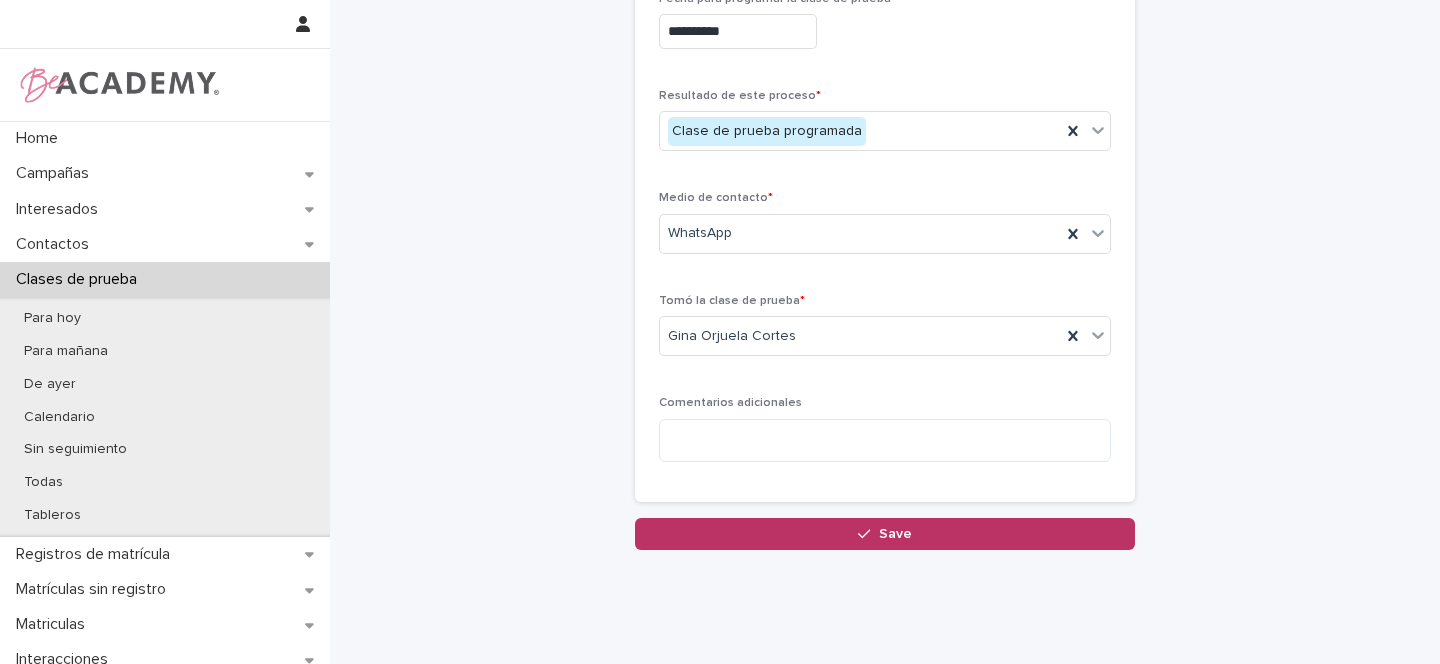 click 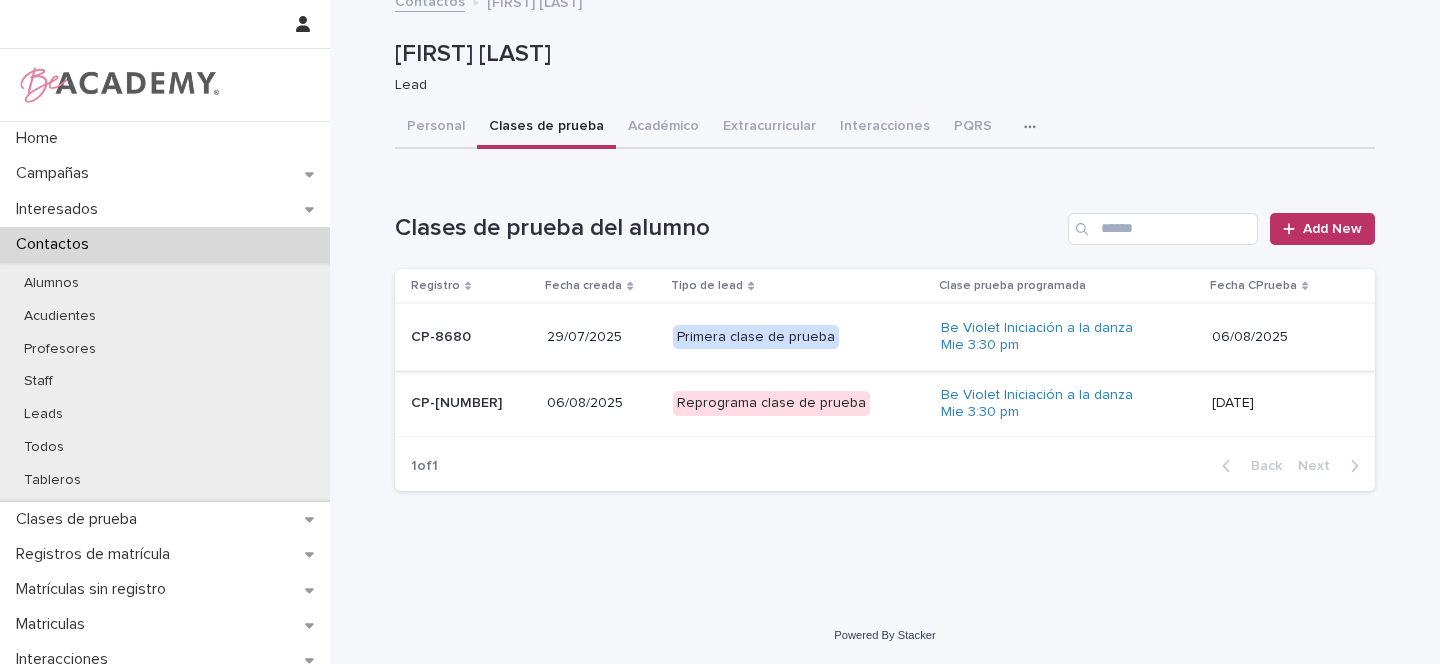 scroll, scrollTop: 0, scrollLeft: 0, axis: both 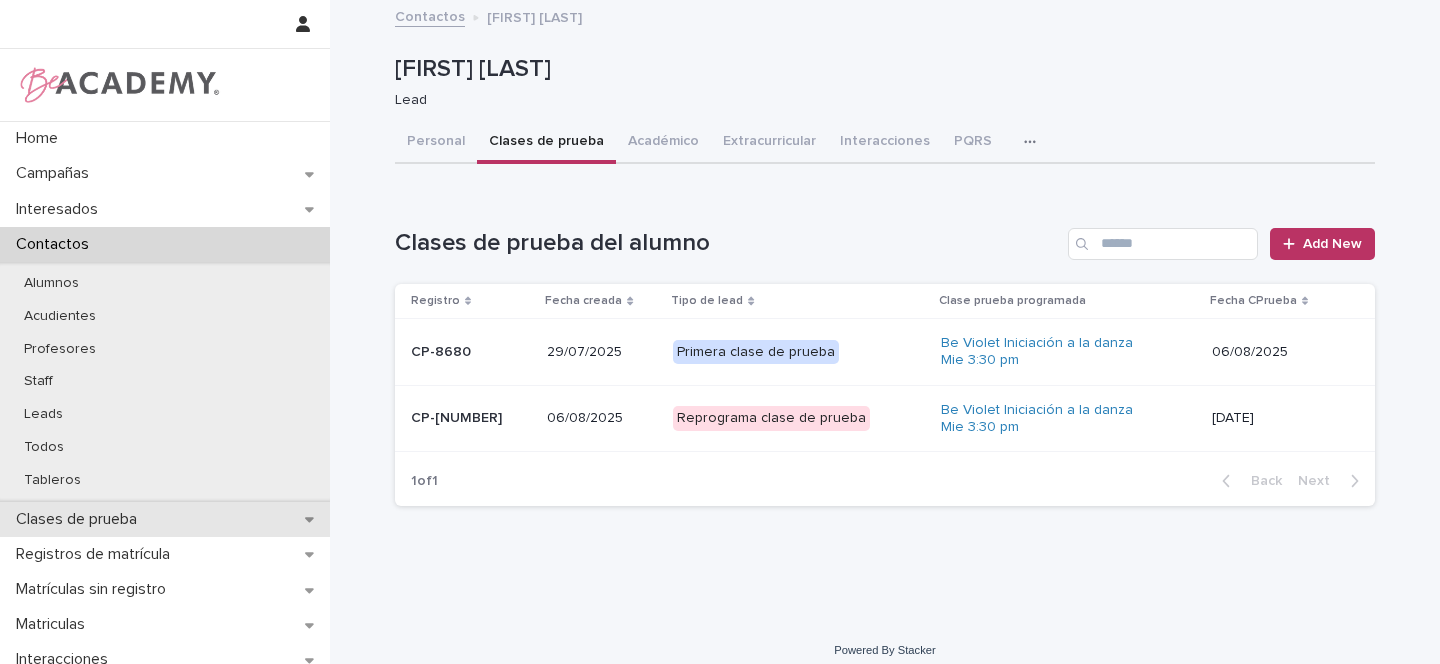 click on "Clases de prueba" at bounding box center (165, 519) 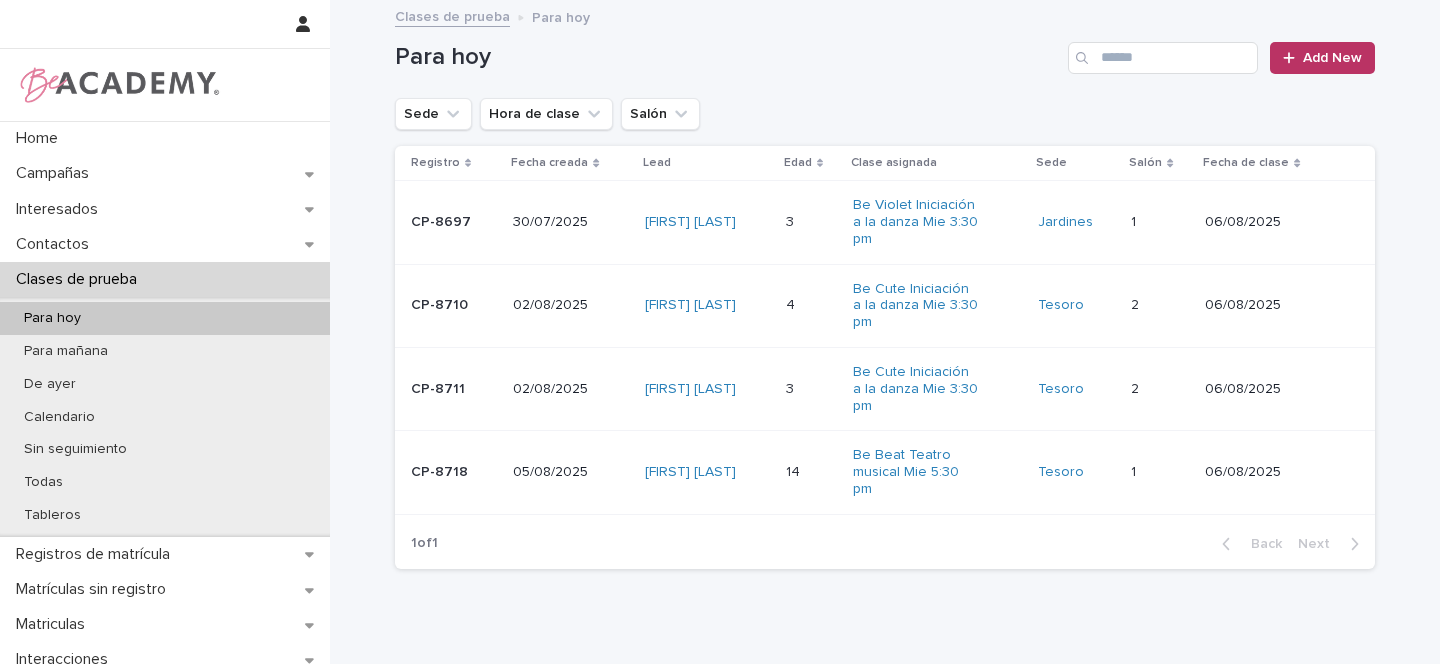 click on "[FIRST] [LAST]" at bounding box center [707, 222] 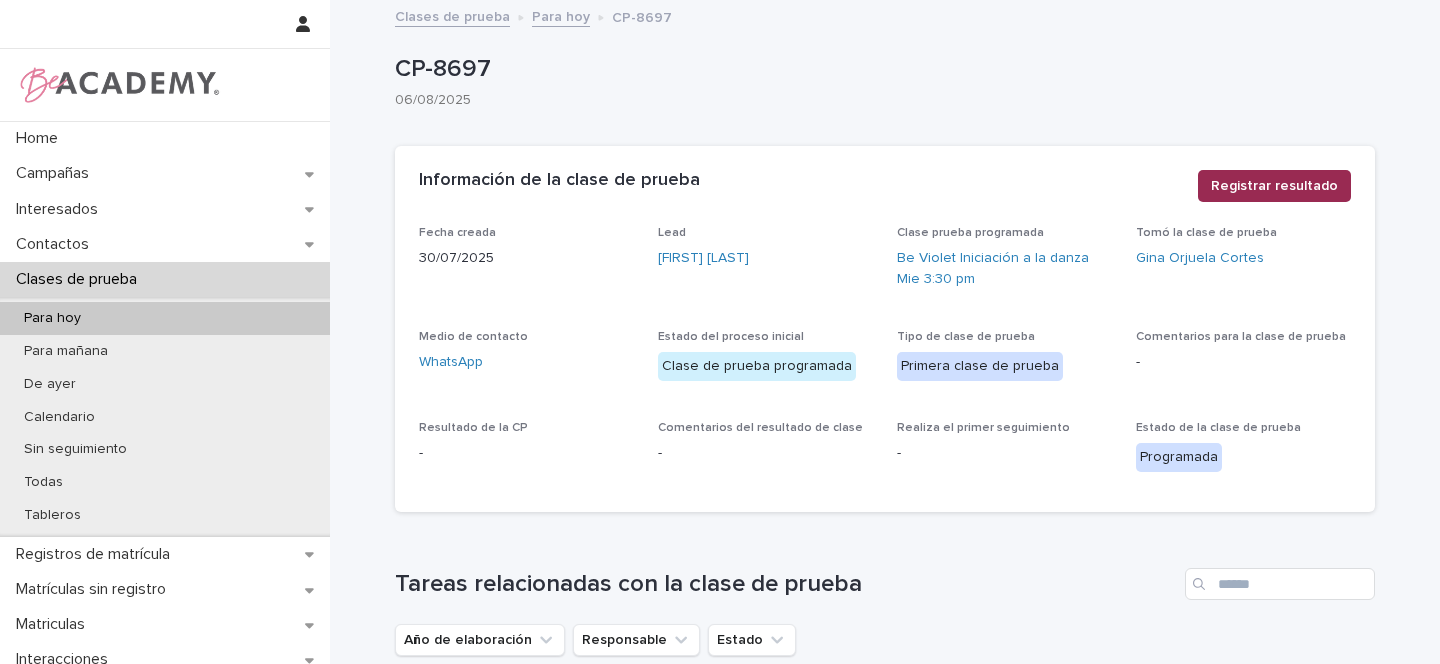 click on "Registrar resultado" at bounding box center [1274, 186] 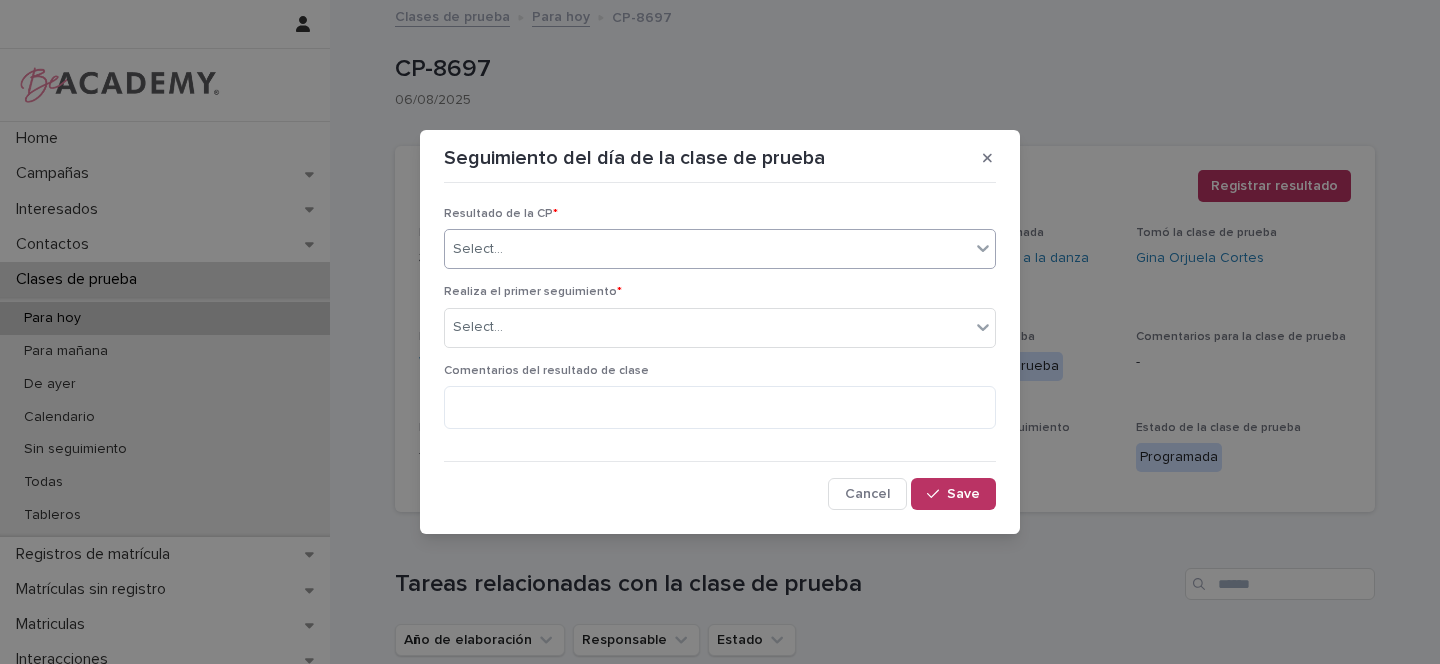 click at bounding box center [506, 249] 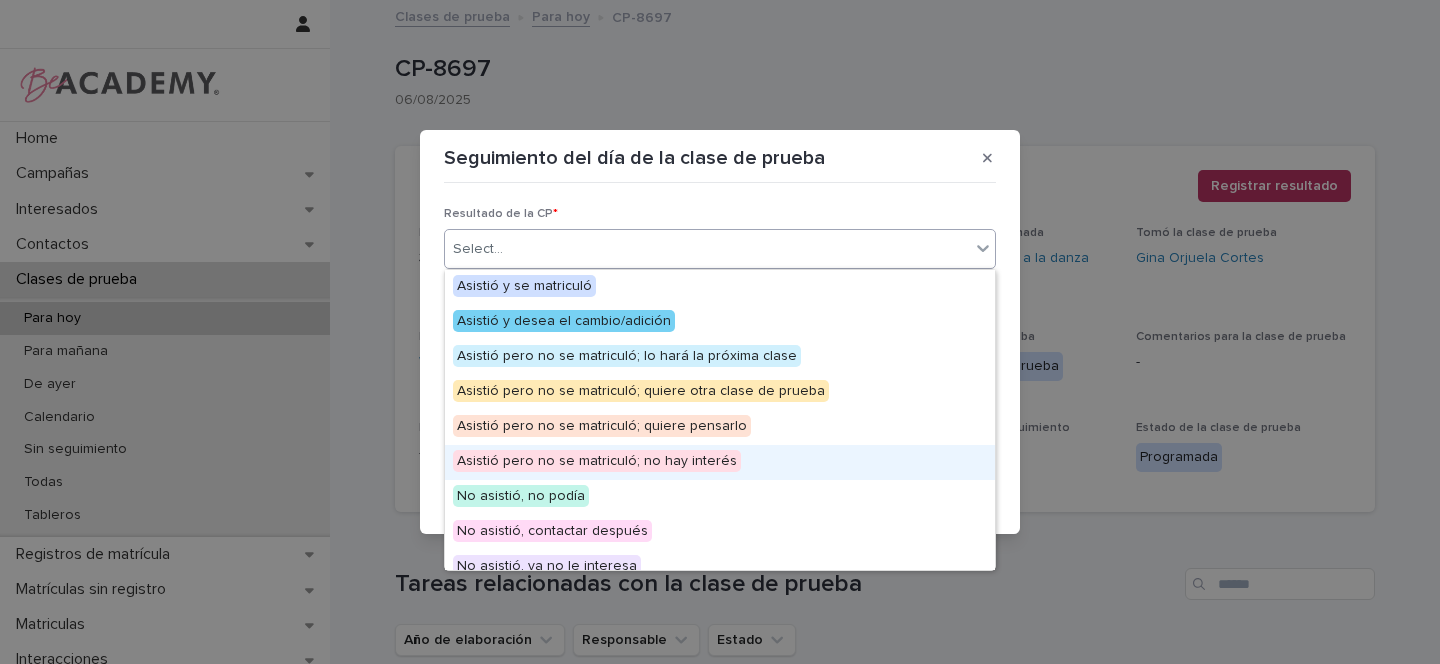 scroll, scrollTop: 155, scrollLeft: 0, axis: vertical 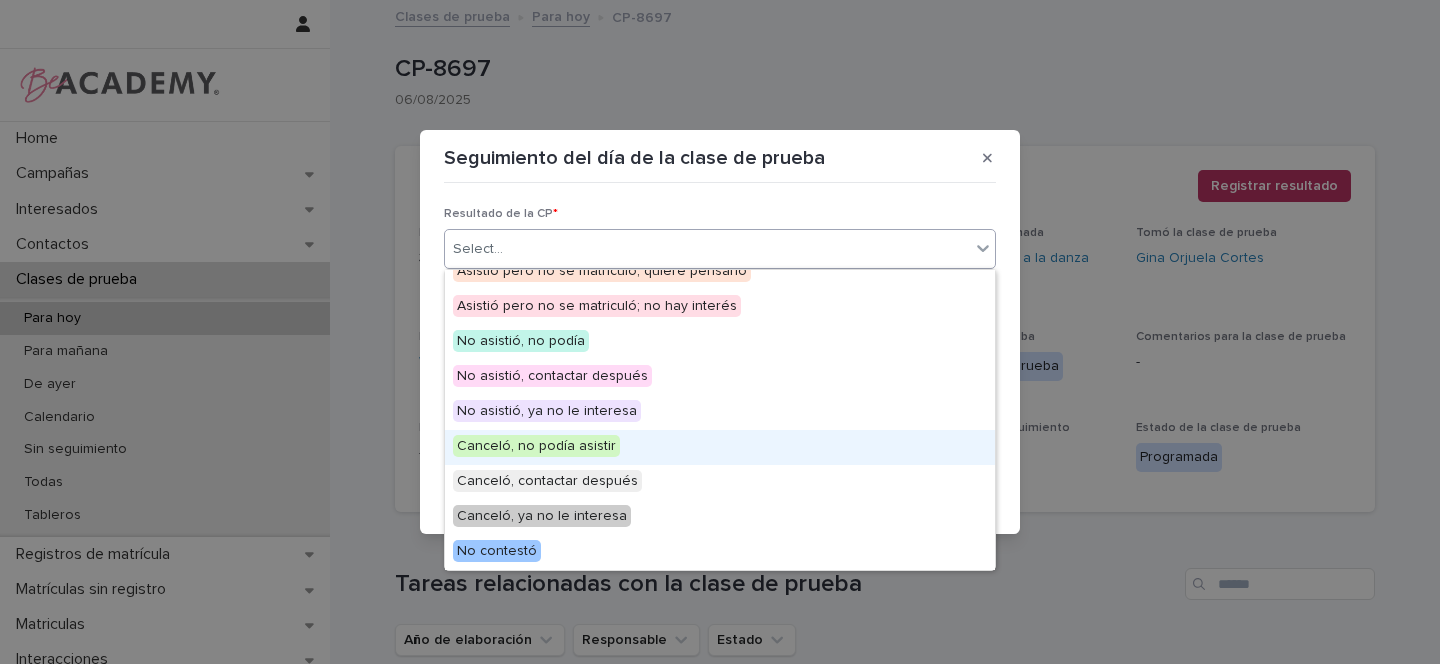 click on "Canceló, no podía asistir" at bounding box center [536, 446] 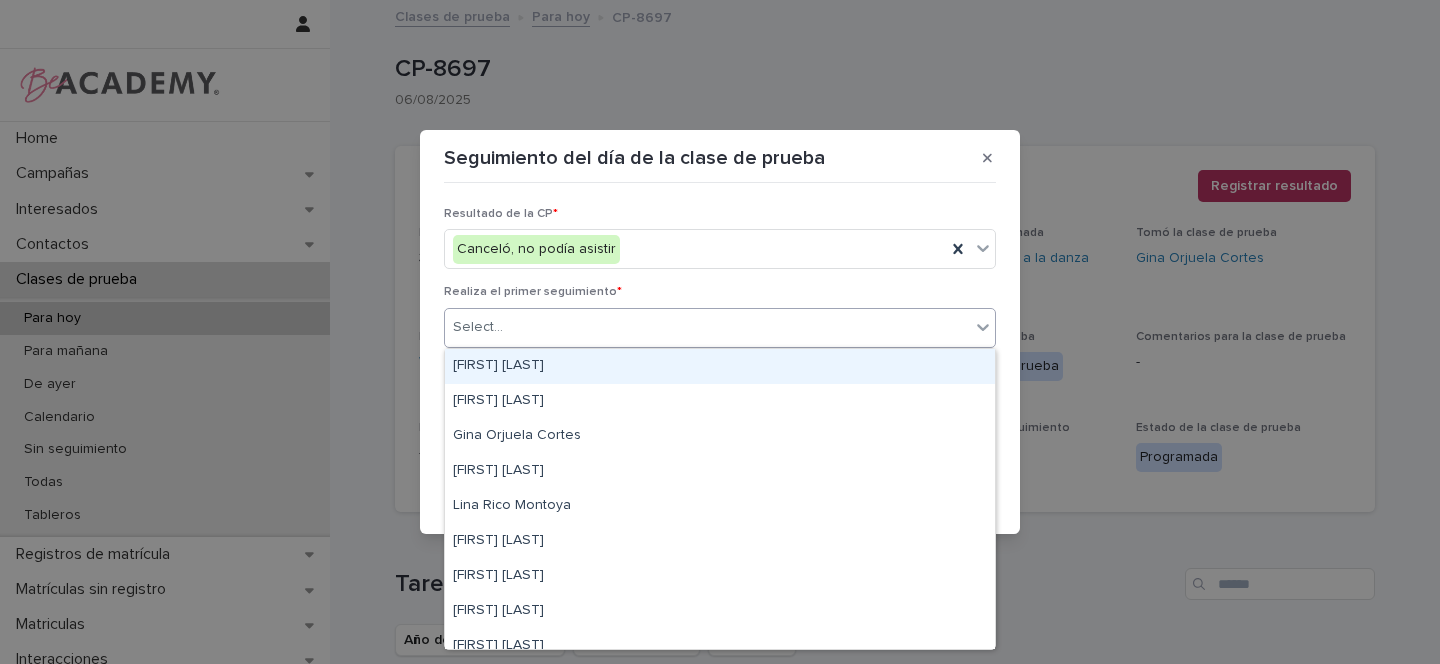 click on "Select..." at bounding box center (707, 327) 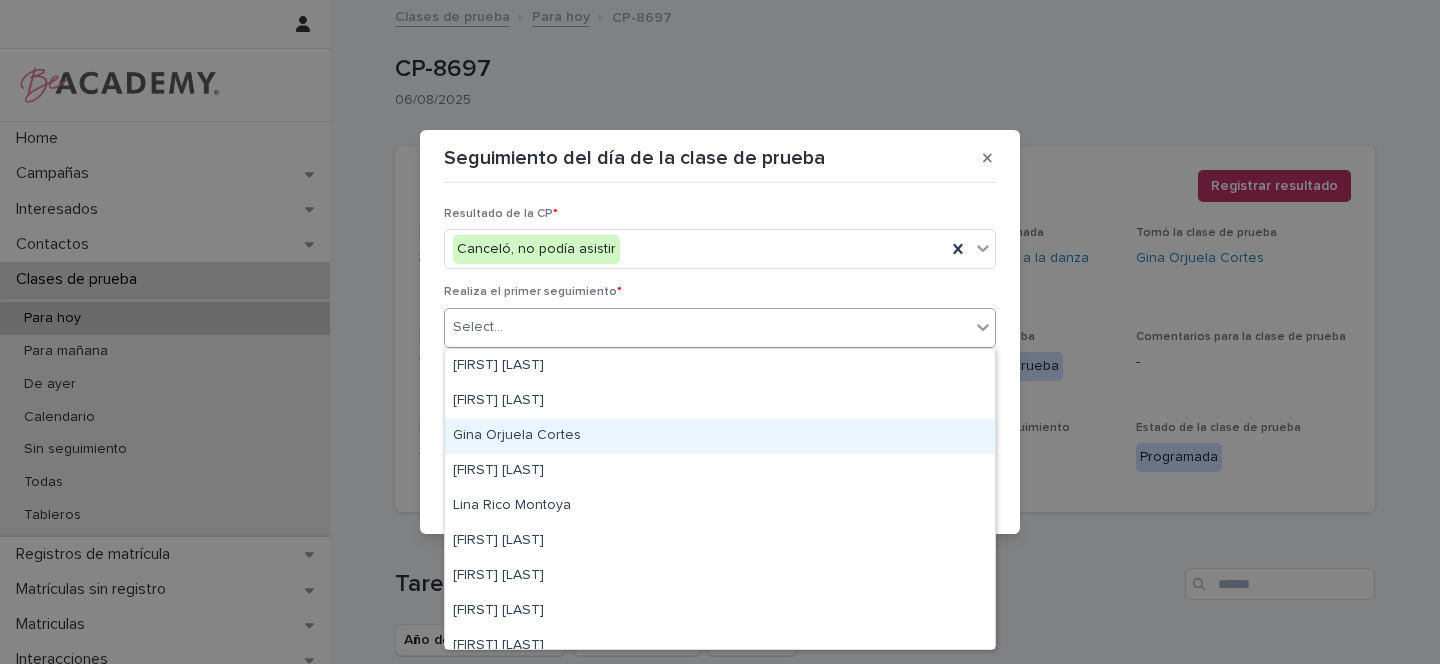 click on "Gina Orjuela Cortes" at bounding box center [720, 436] 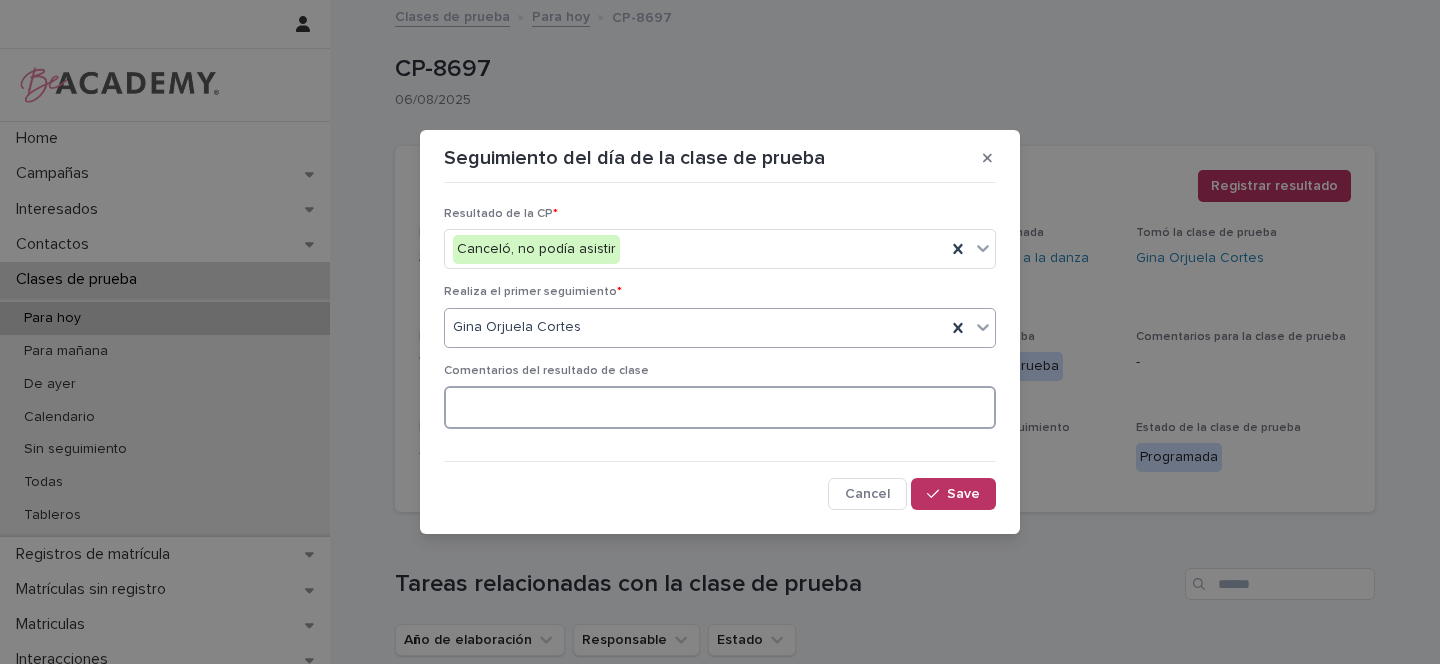 click at bounding box center [720, 407] 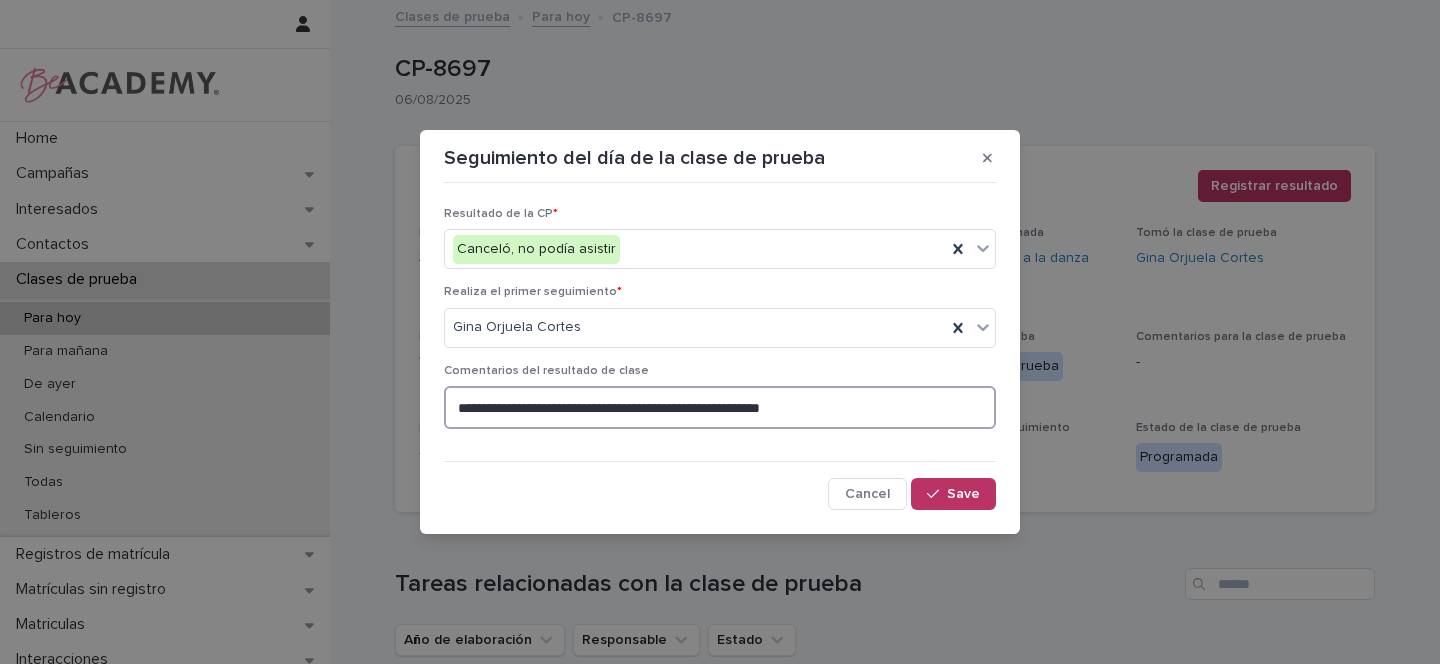 click on "**********" at bounding box center [720, 407] 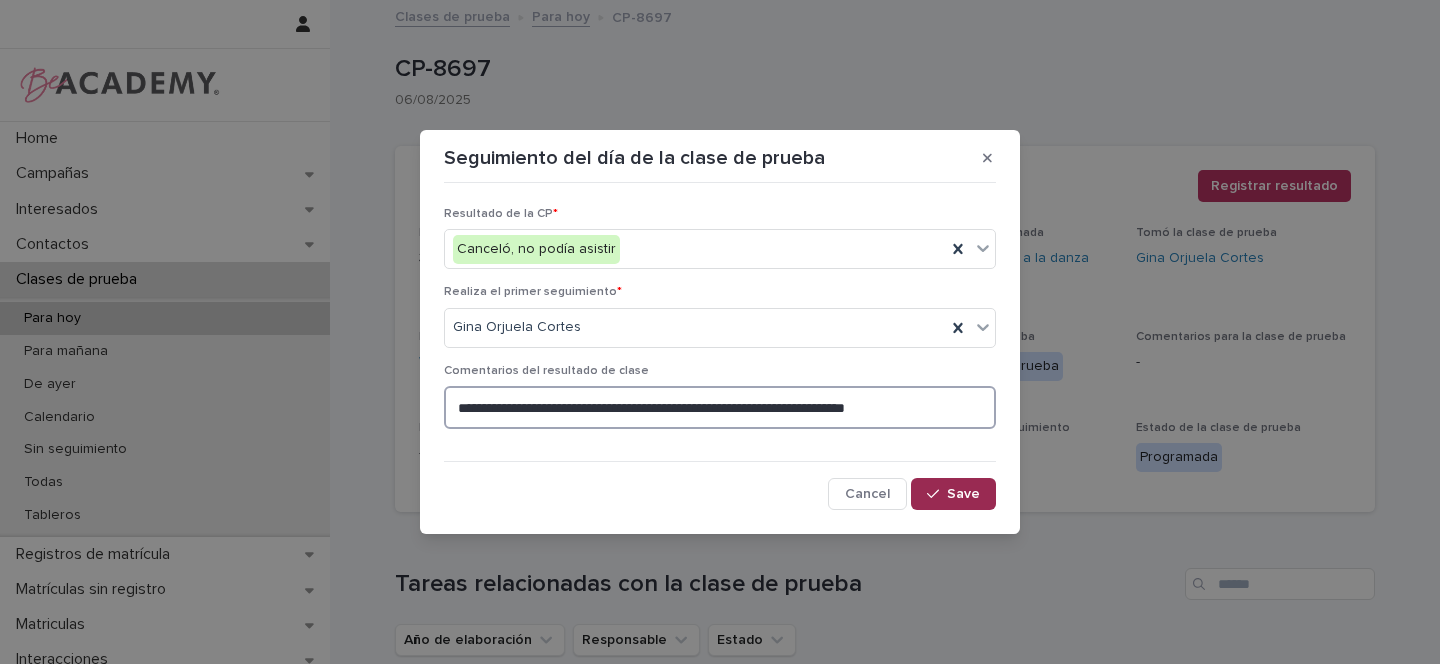type on "**********" 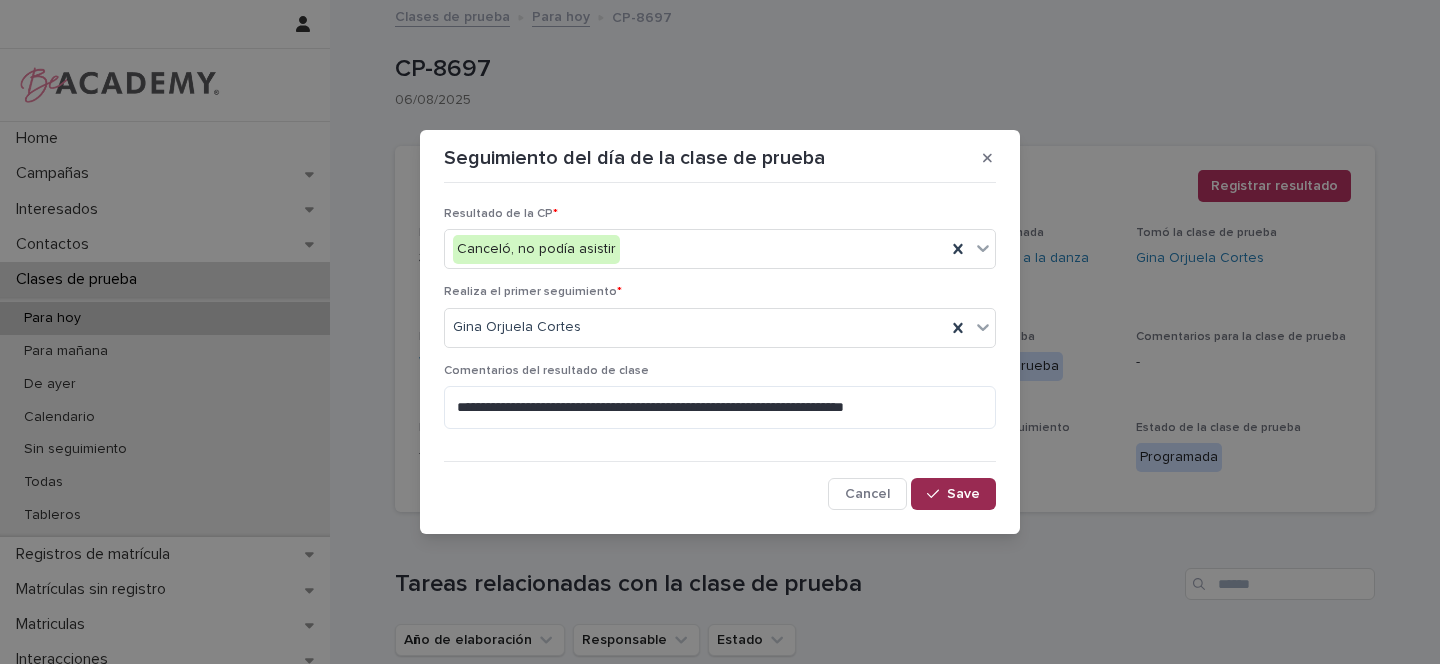 click on "Save" at bounding box center [963, 494] 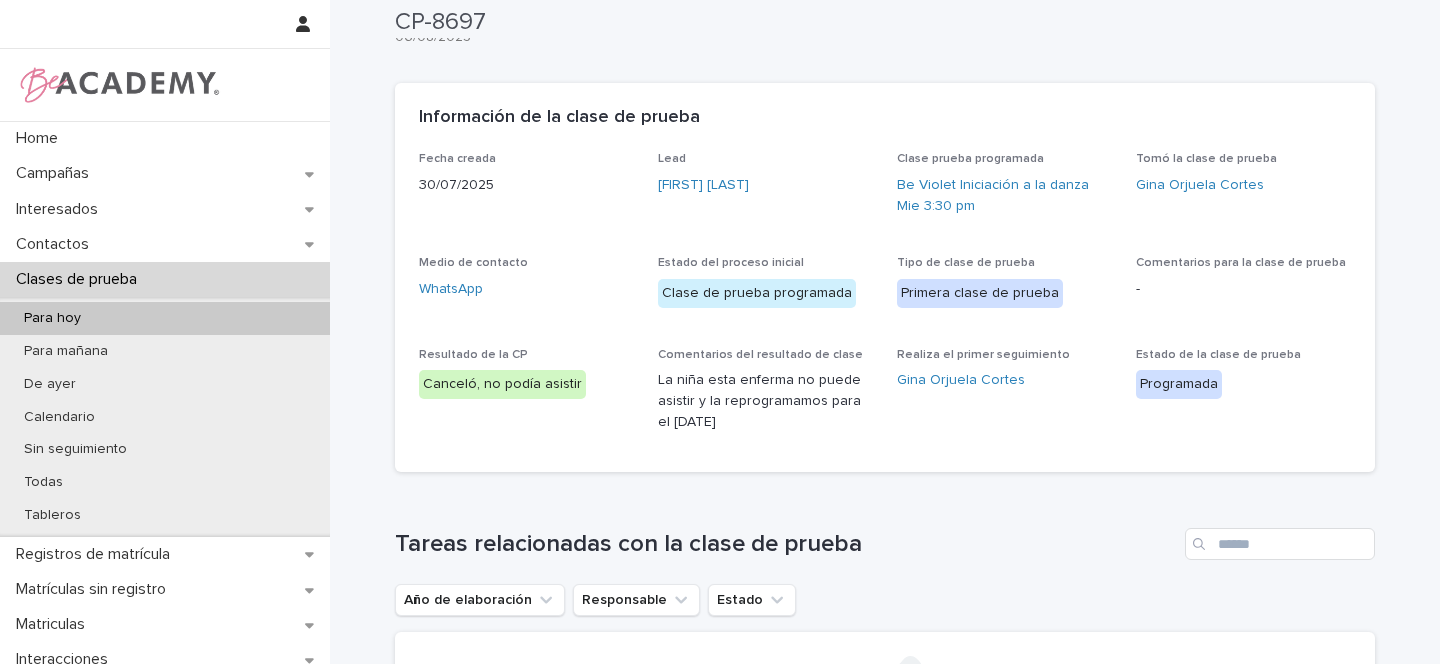 scroll, scrollTop: 0, scrollLeft: 0, axis: both 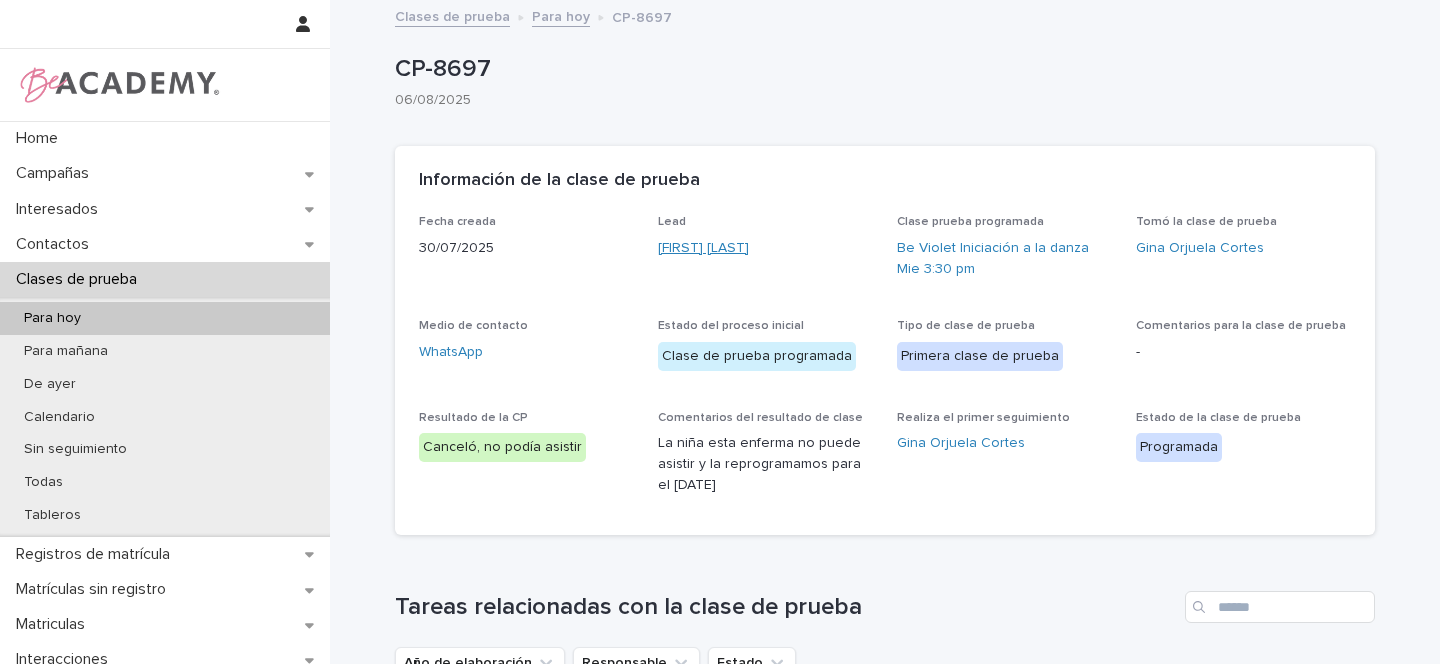 click on "[FIRST] [LAST]" at bounding box center [703, 248] 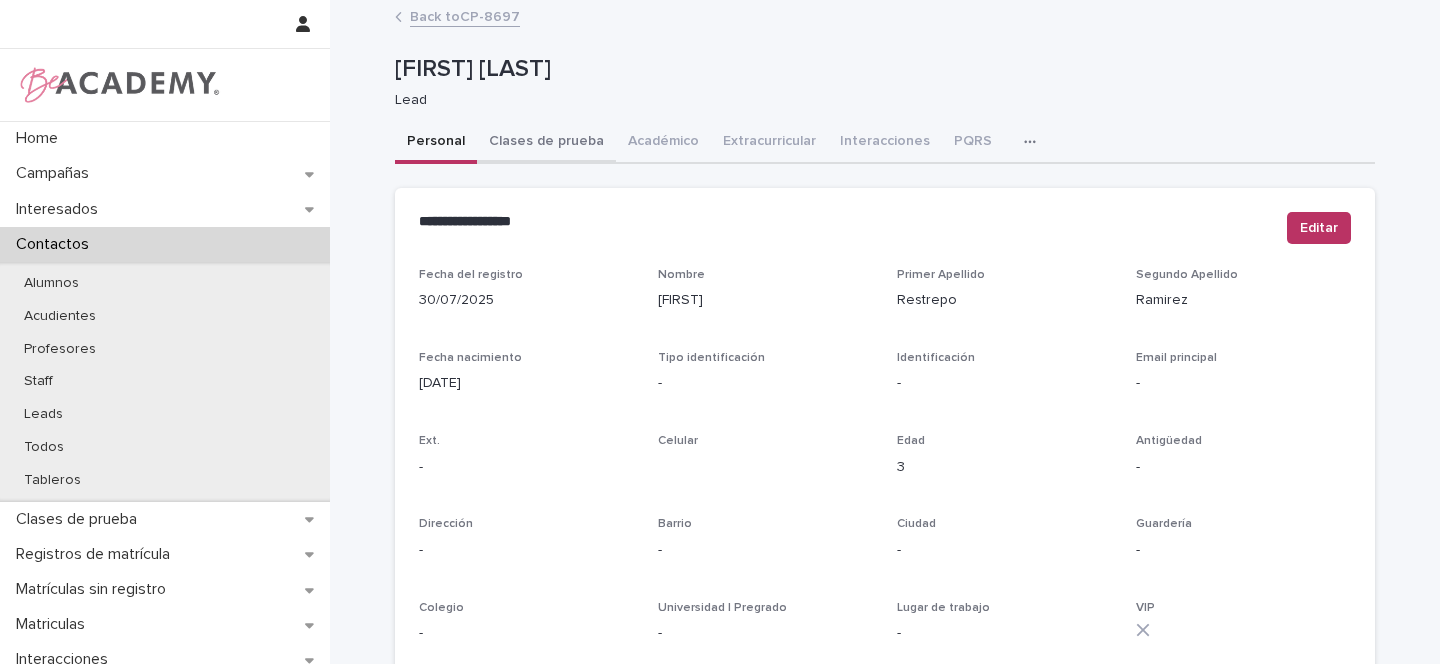 click on "Clases de prueba" at bounding box center (546, 143) 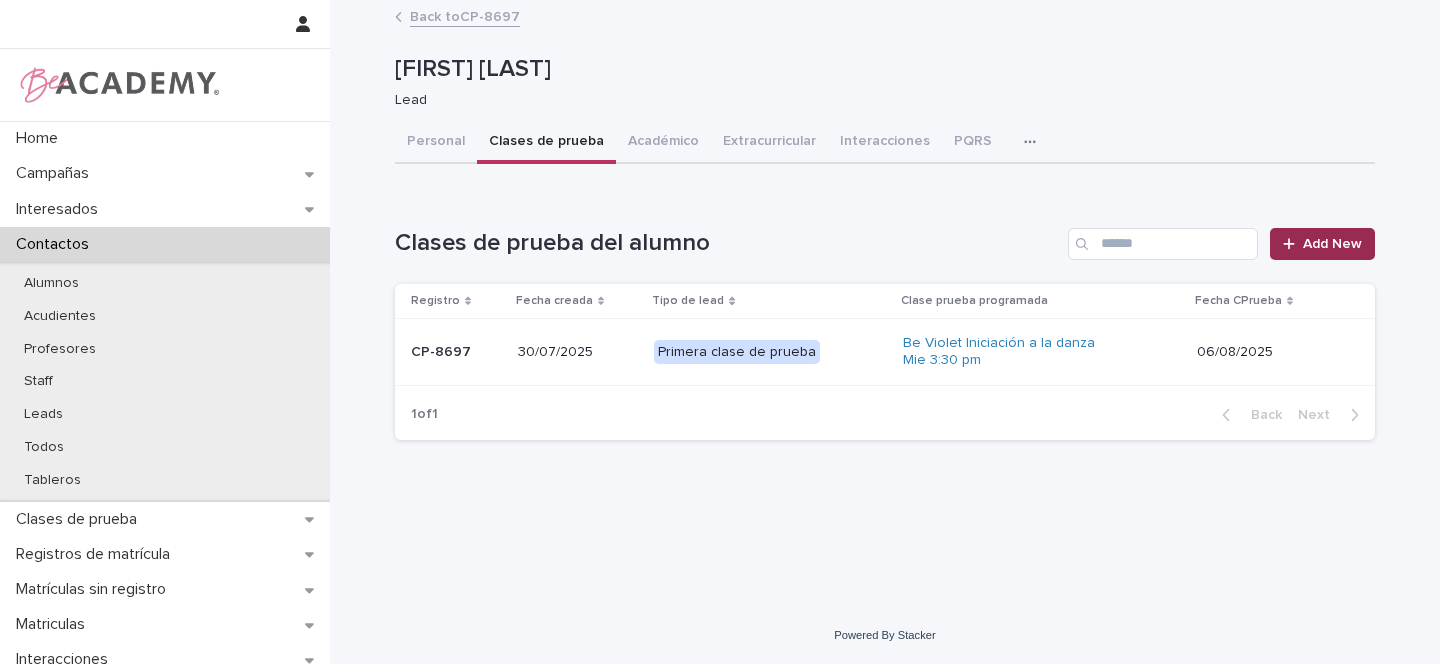 click on "Add New" at bounding box center [1332, 244] 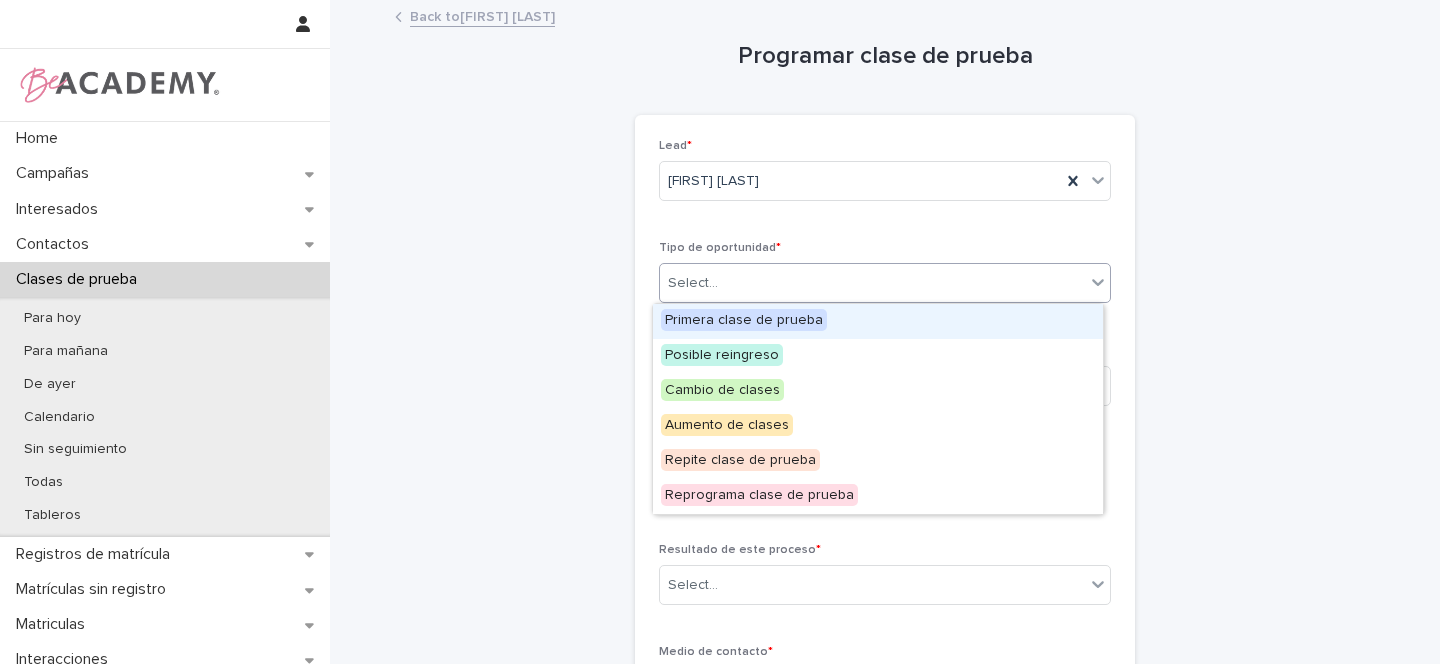 click on "Select..." at bounding box center [693, 283] 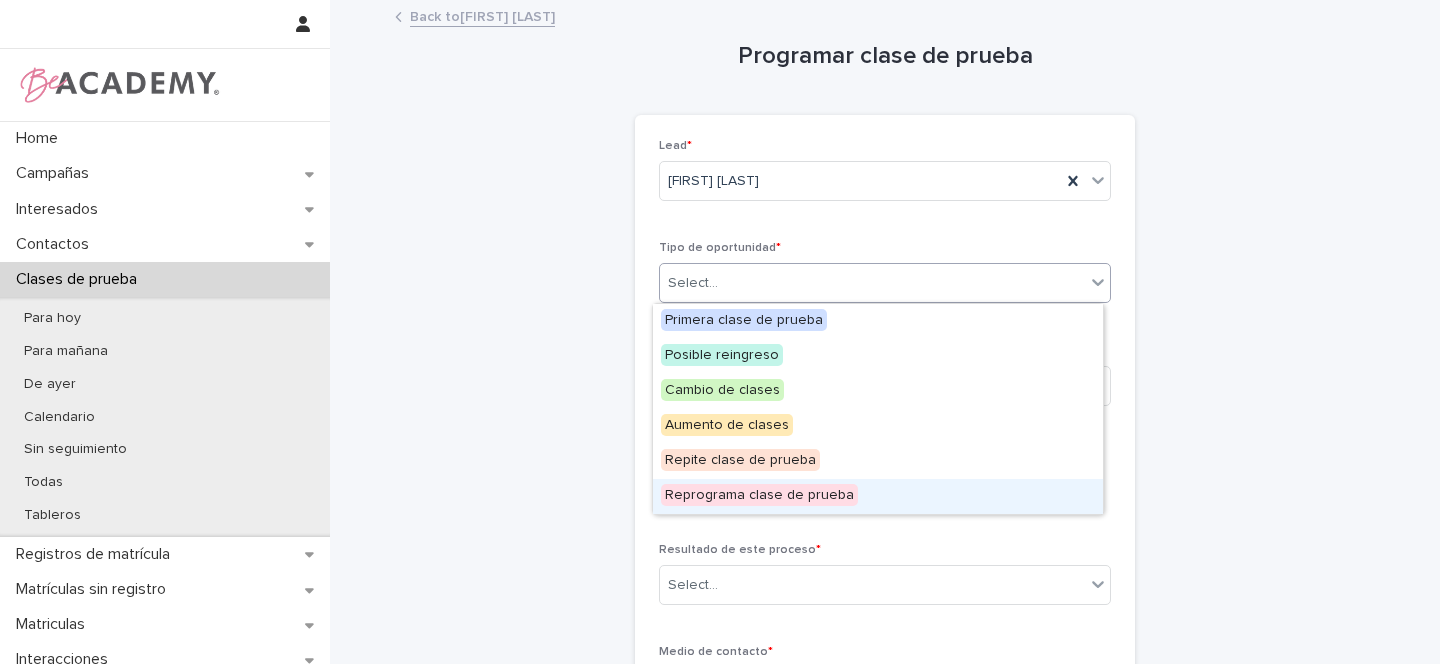click on "Reprograma clase de prueba" at bounding box center (759, 495) 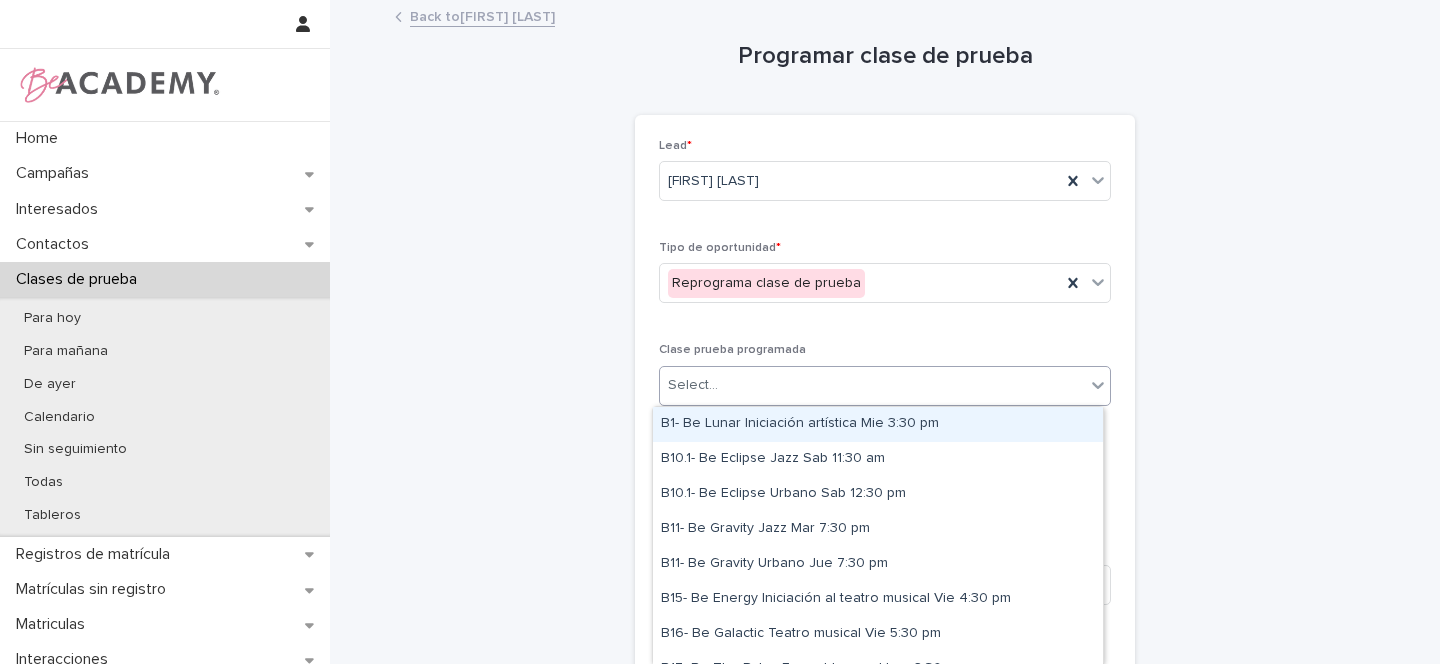 click on "Select..." at bounding box center [872, 385] 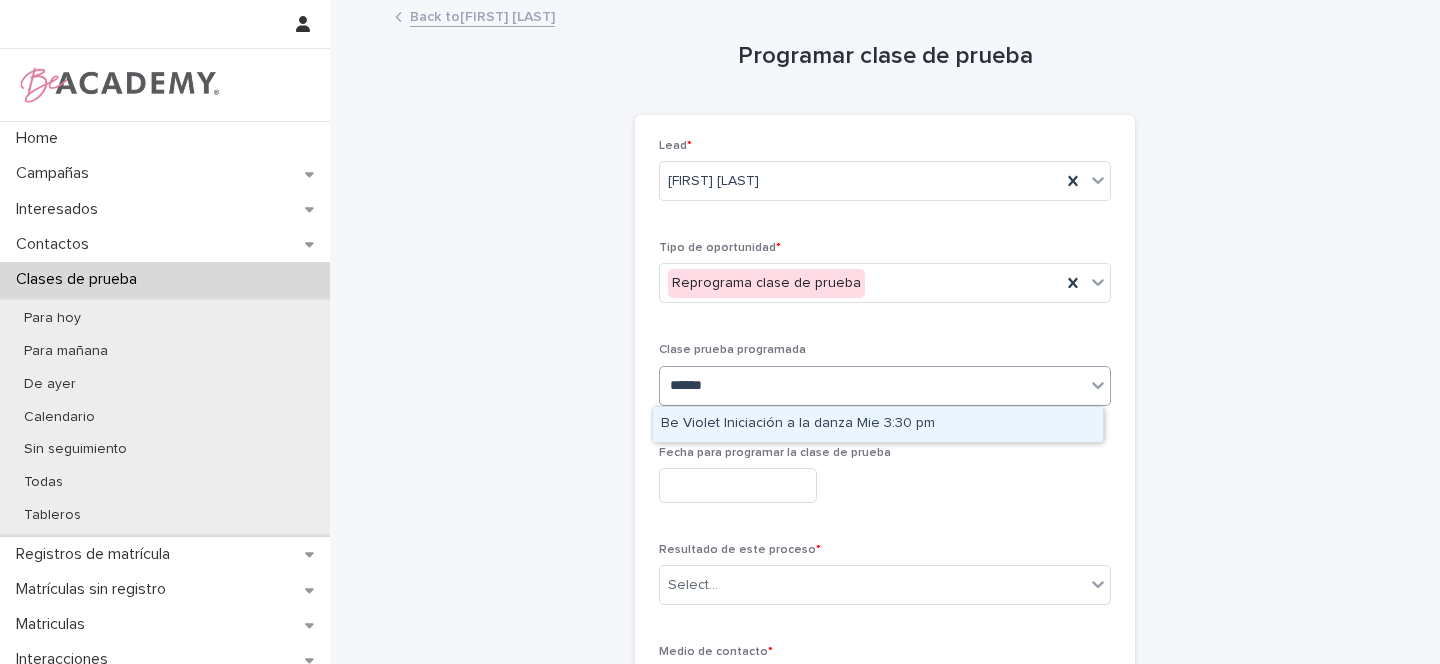 type on "*******" 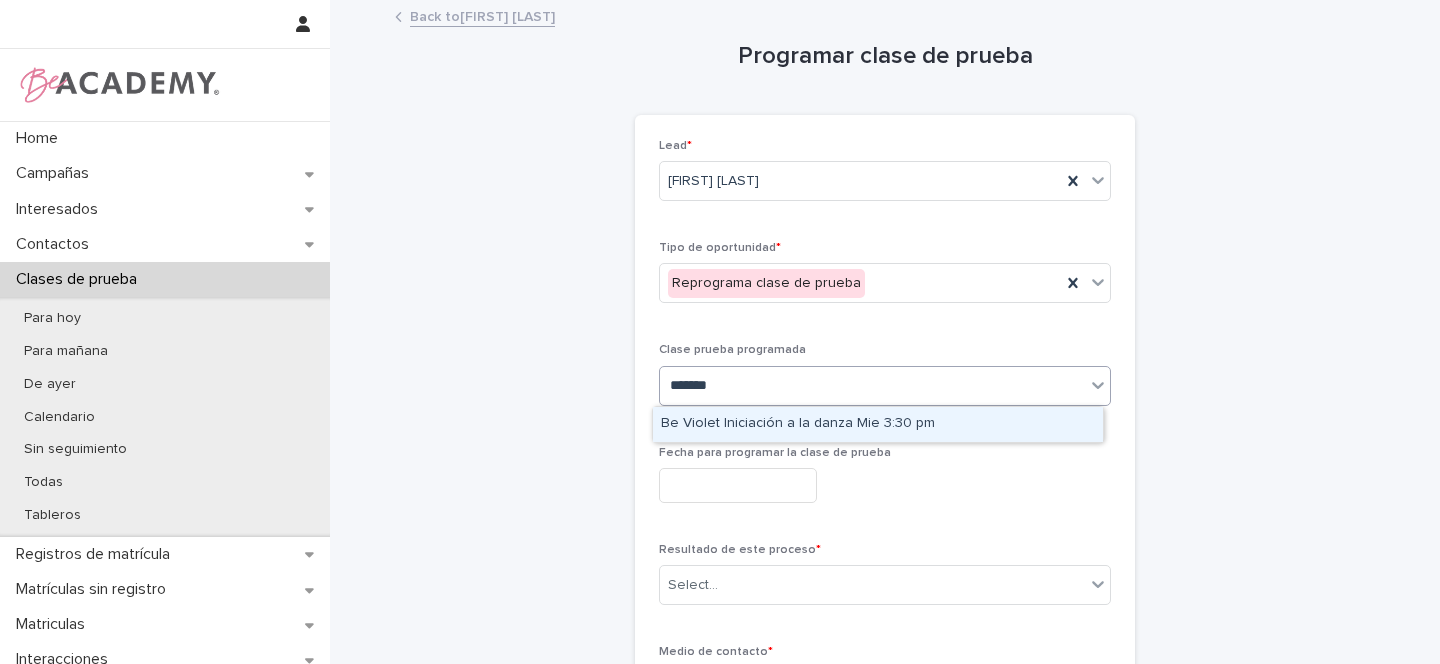 click on "Be Violet Iniciación a la danza Mie 3:30 pm" at bounding box center (878, 424) 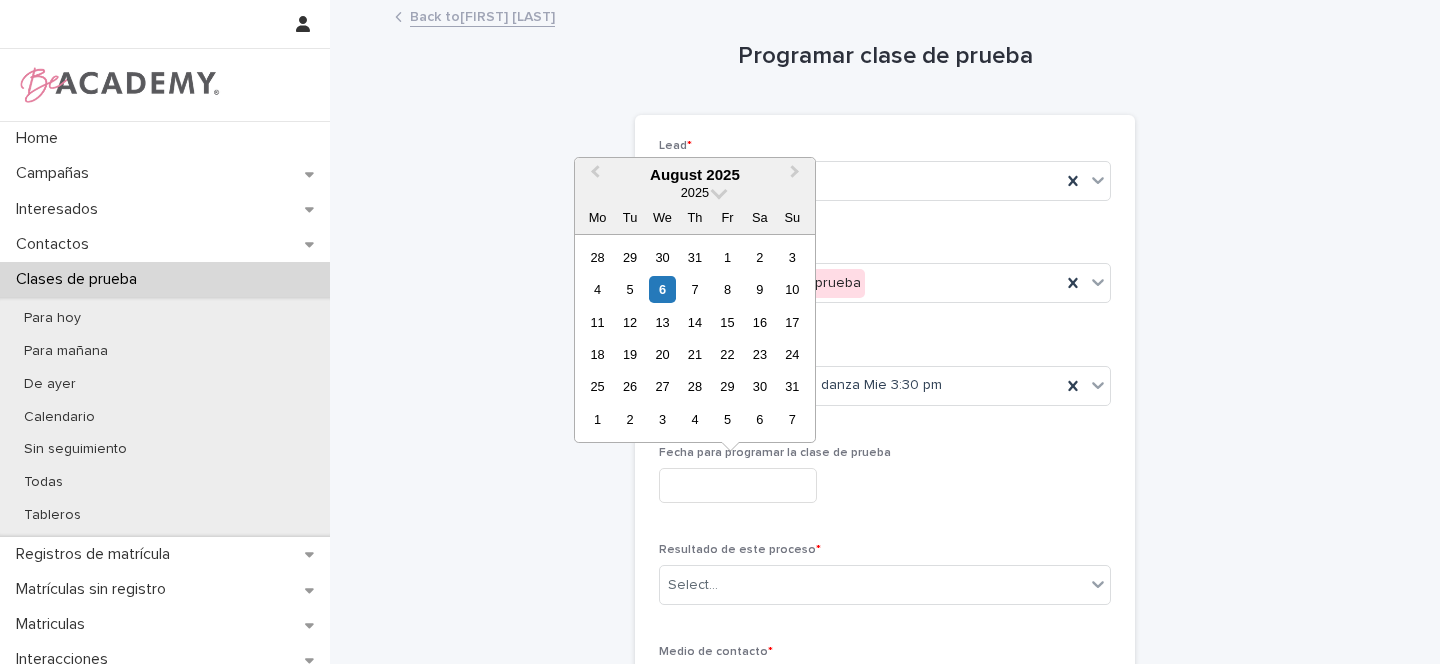 click at bounding box center (738, 485) 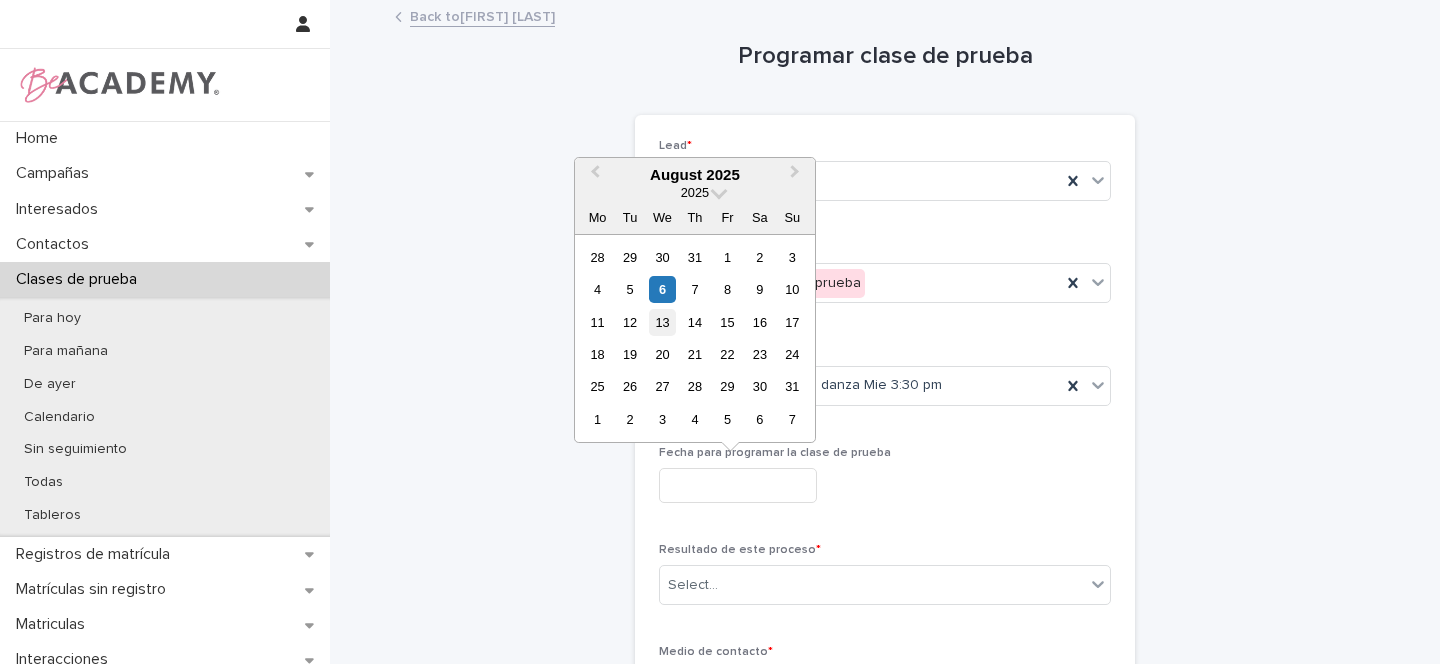 click on "13" at bounding box center [662, 322] 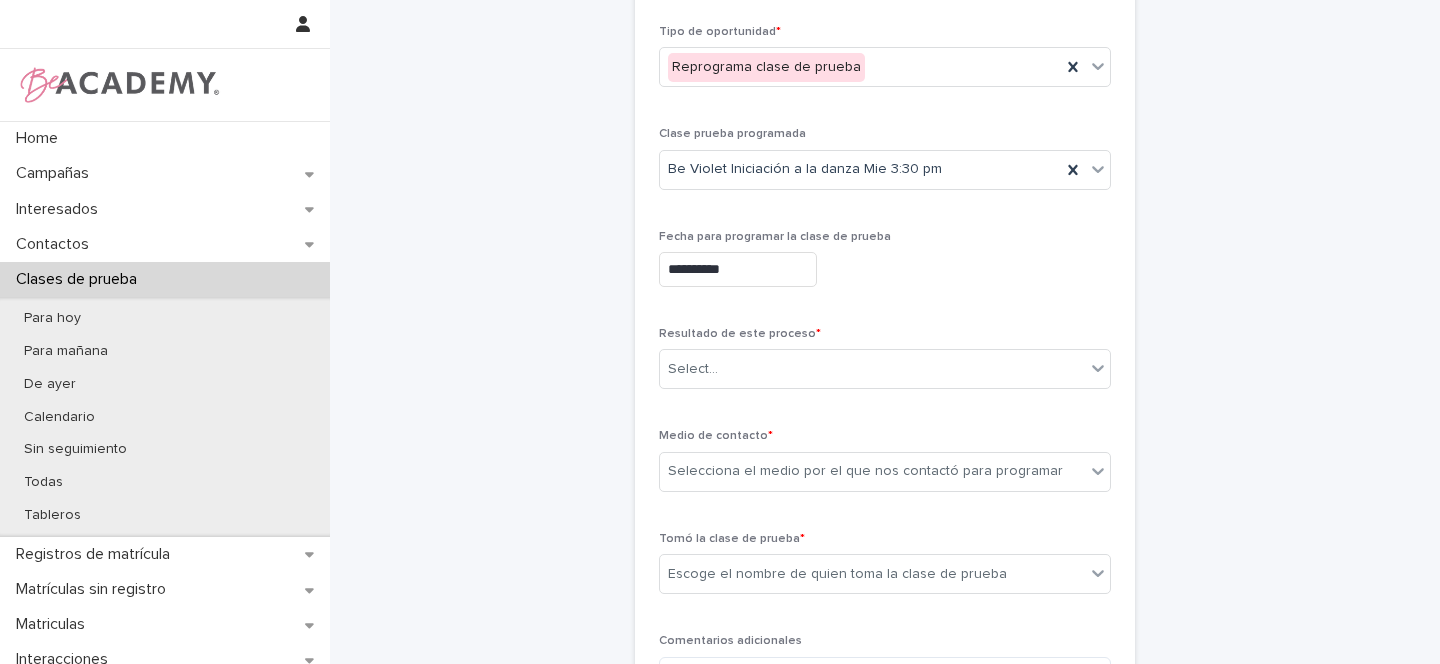 scroll, scrollTop: 223, scrollLeft: 0, axis: vertical 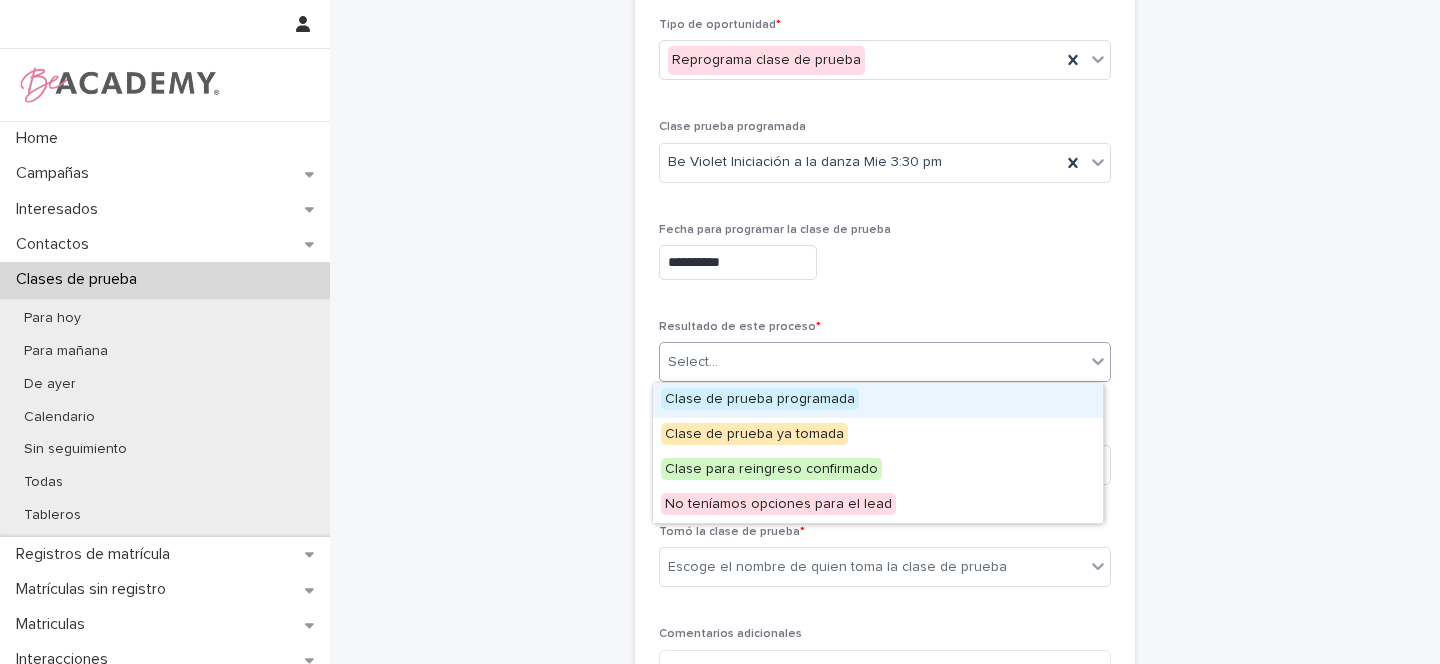 click on "Select..." at bounding box center [872, 362] 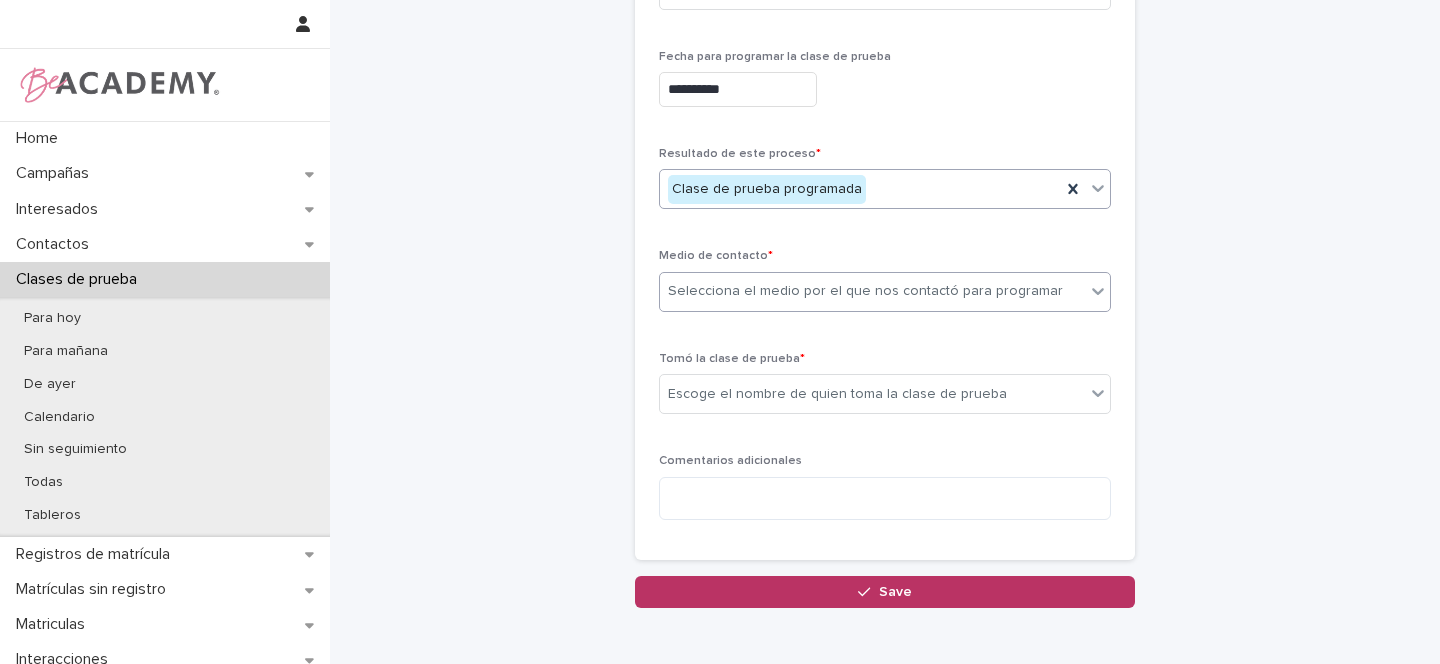 scroll, scrollTop: 403, scrollLeft: 0, axis: vertical 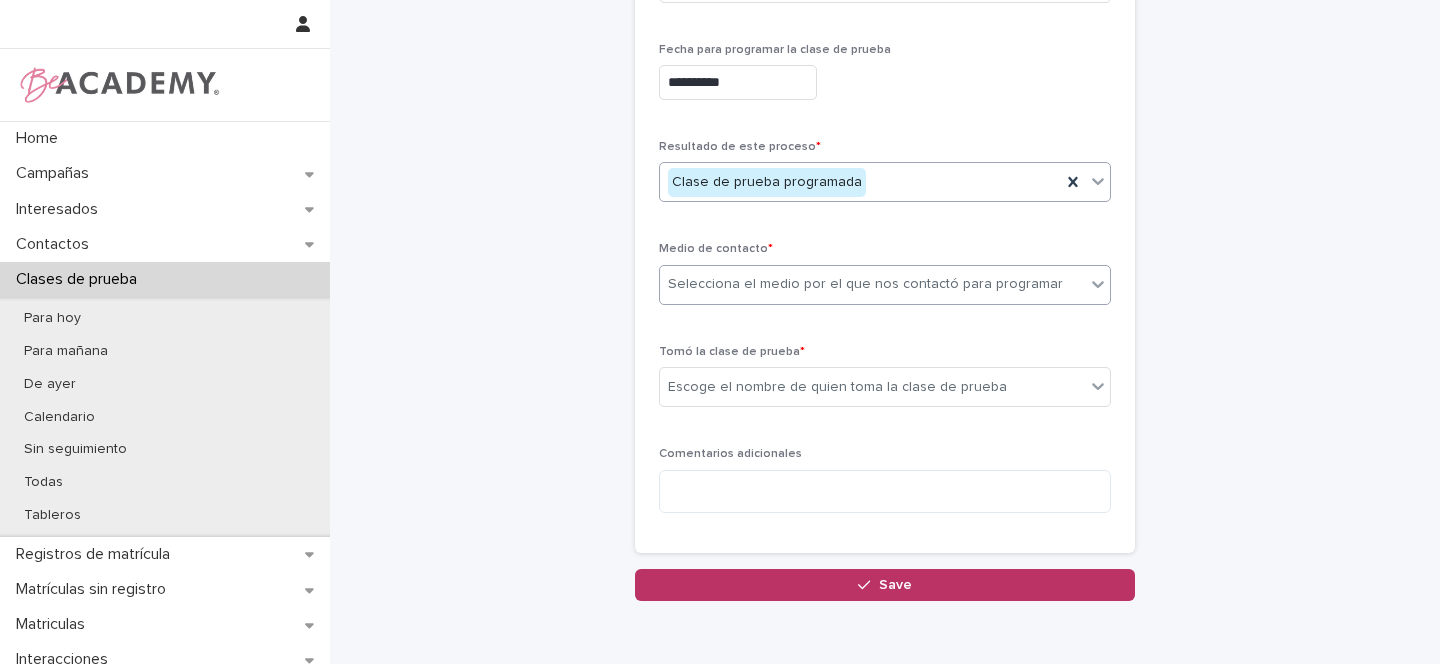 click on "Selecciona el medio por el que nos contactó para programar" at bounding box center (885, 285) 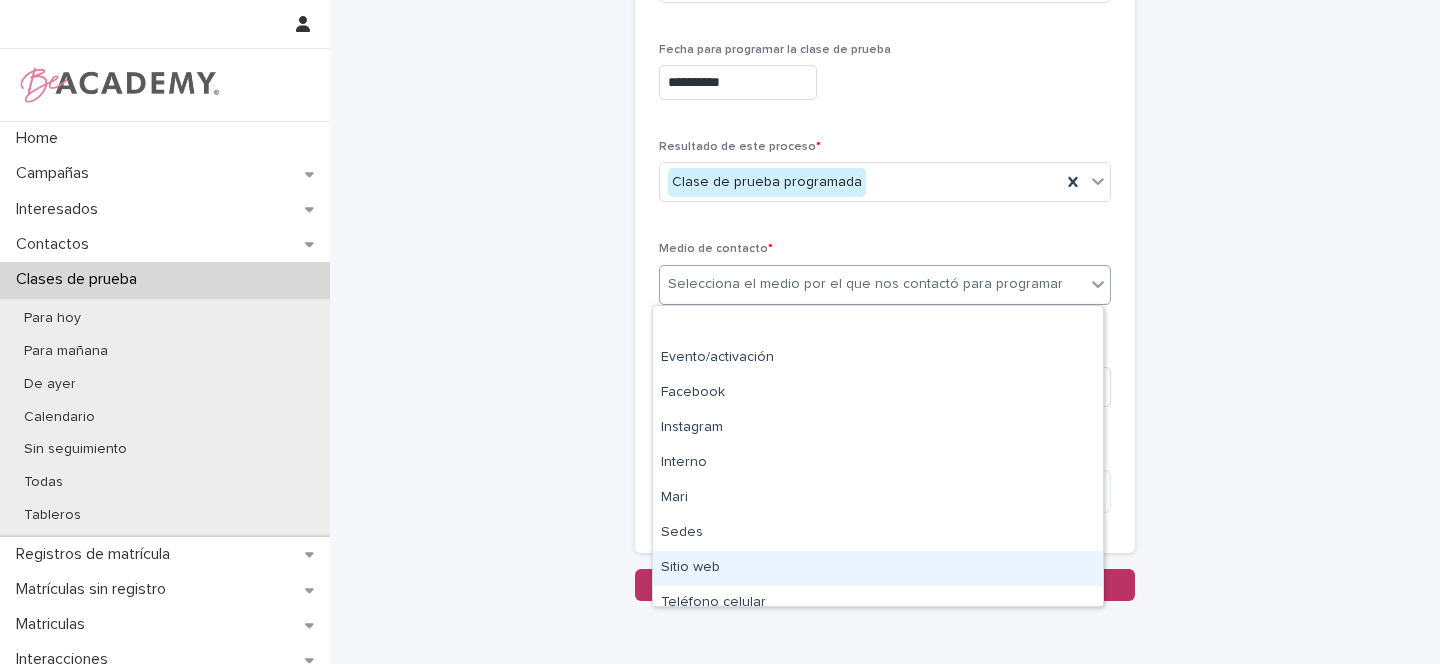scroll, scrollTop: 85, scrollLeft: 0, axis: vertical 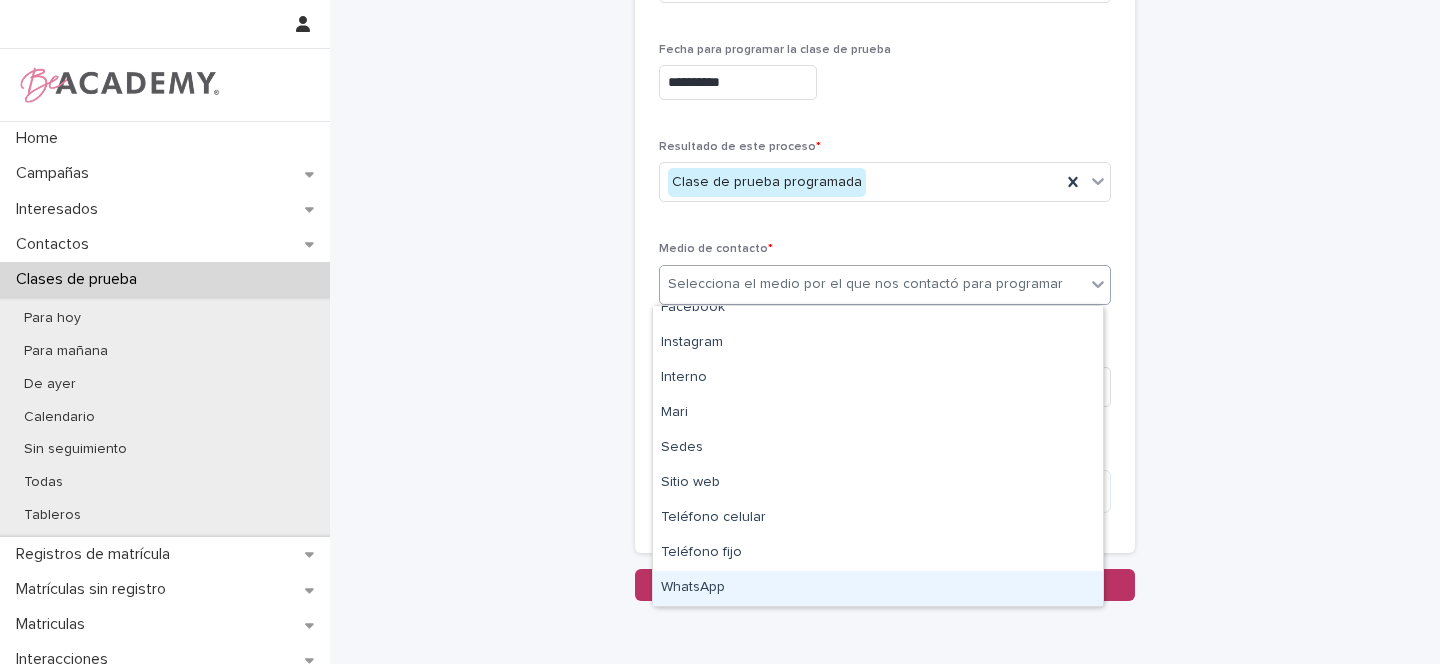 click on "WhatsApp" at bounding box center (878, 588) 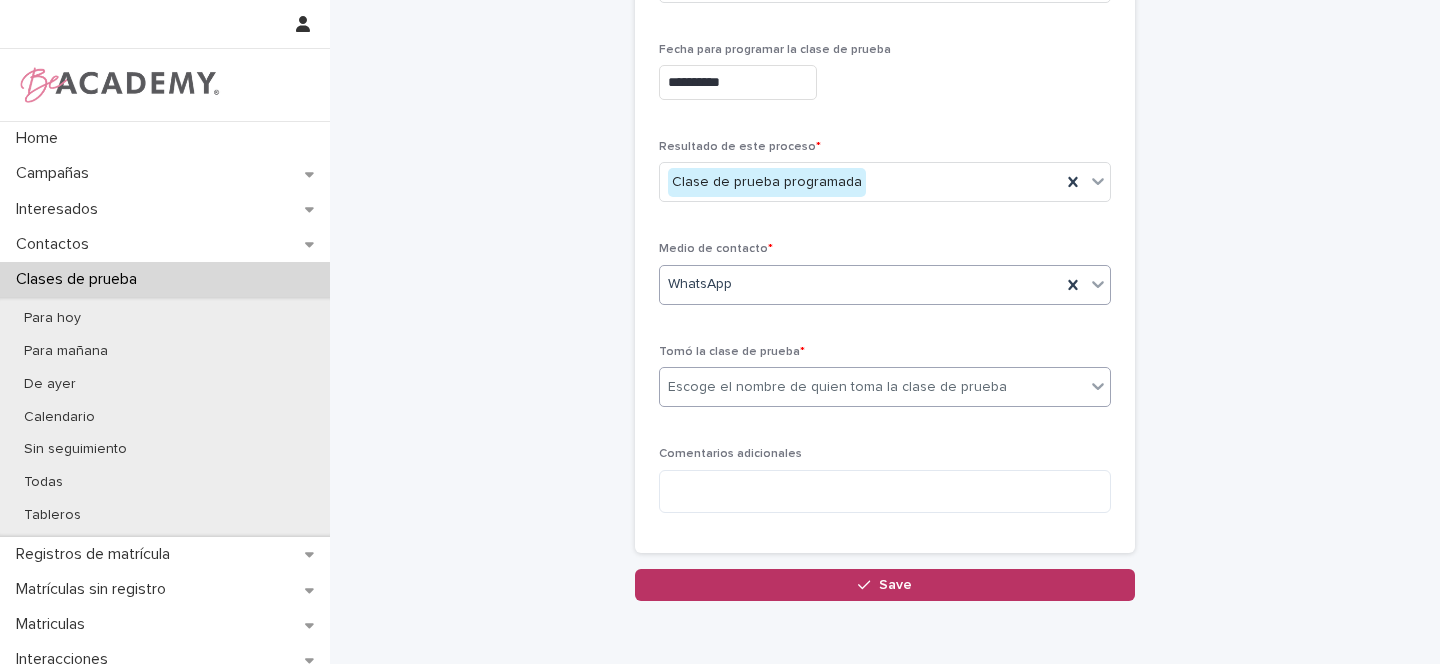 click on "Escoge el nombre de quien toma la clase de prueba" at bounding box center (837, 387) 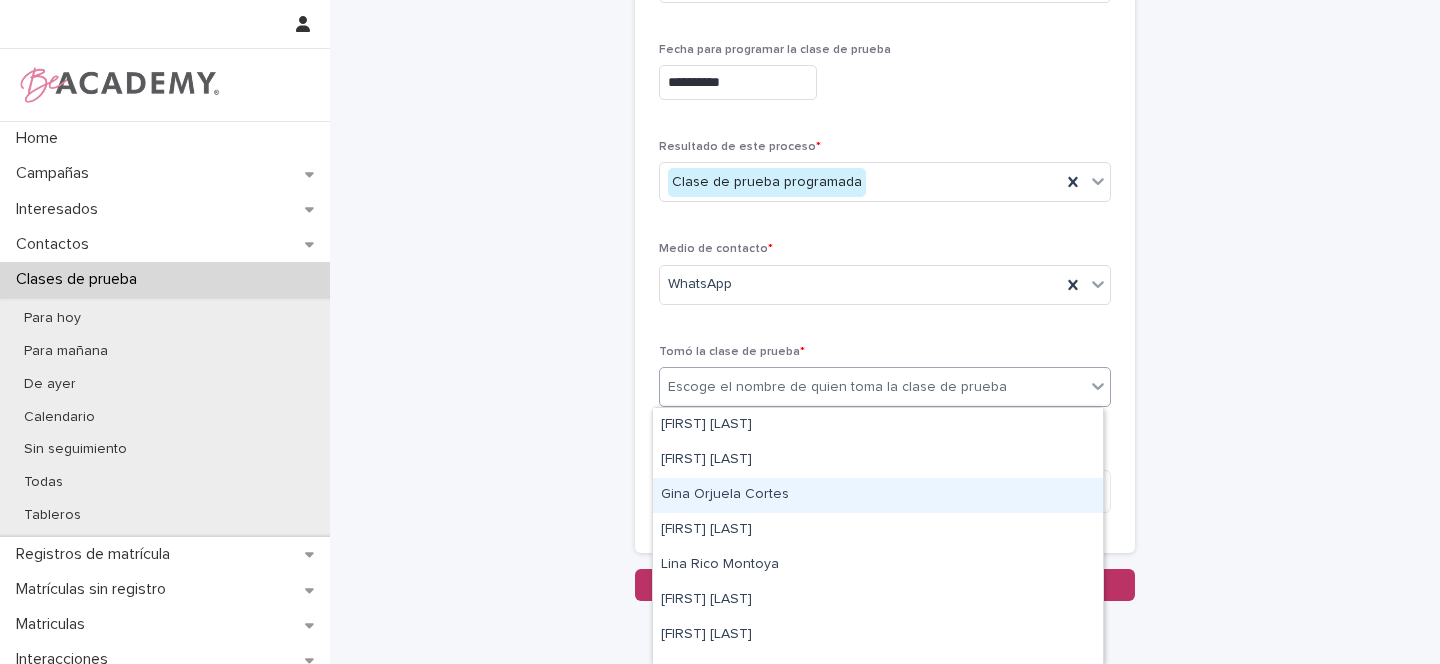 click on "Gina Orjuela Cortes" at bounding box center [878, 495] 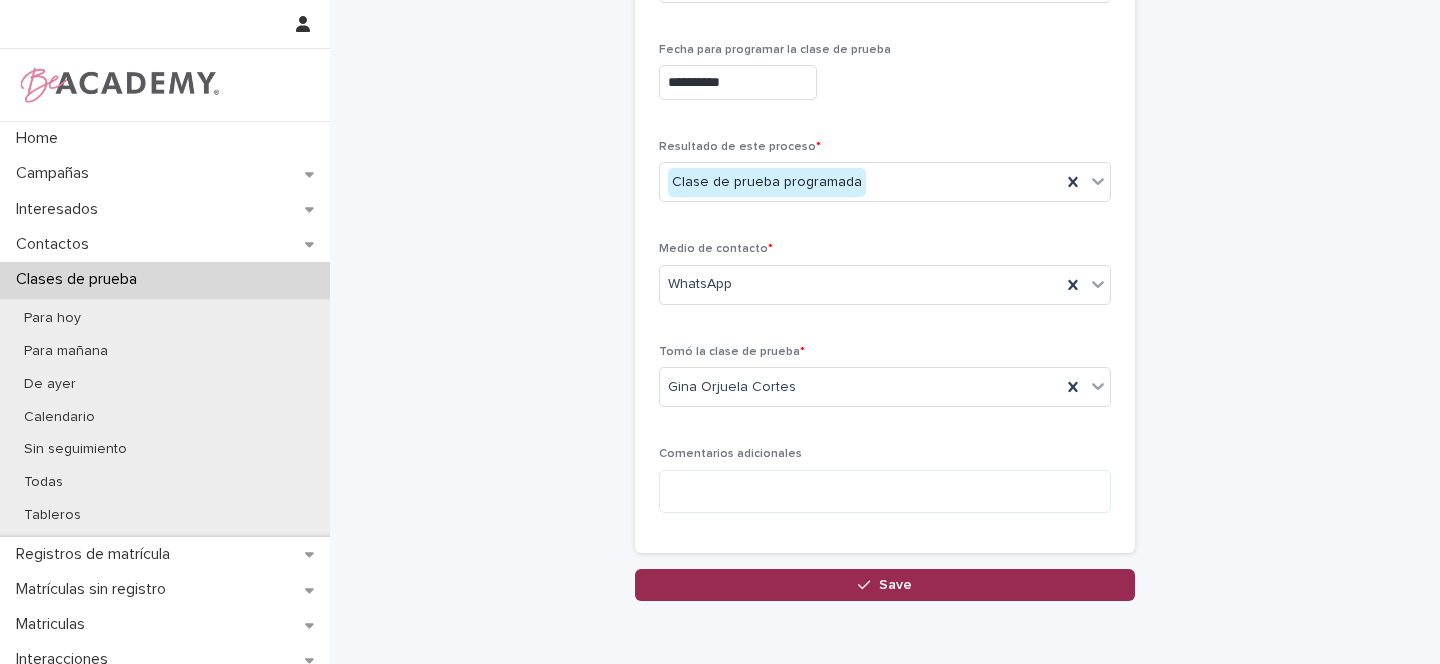 click on "Save" at bounding box center [895, 585] 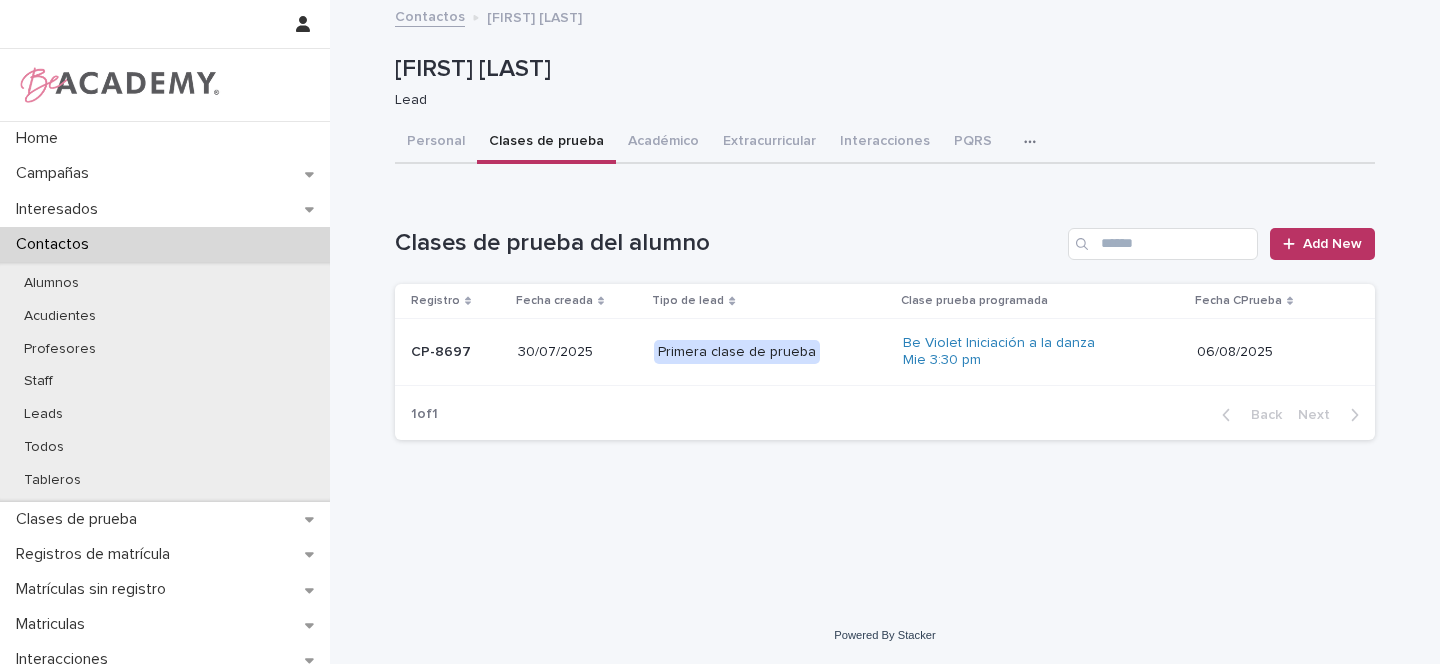 scroll, scrollTop: 0, scrollLeft: 0, axis: both 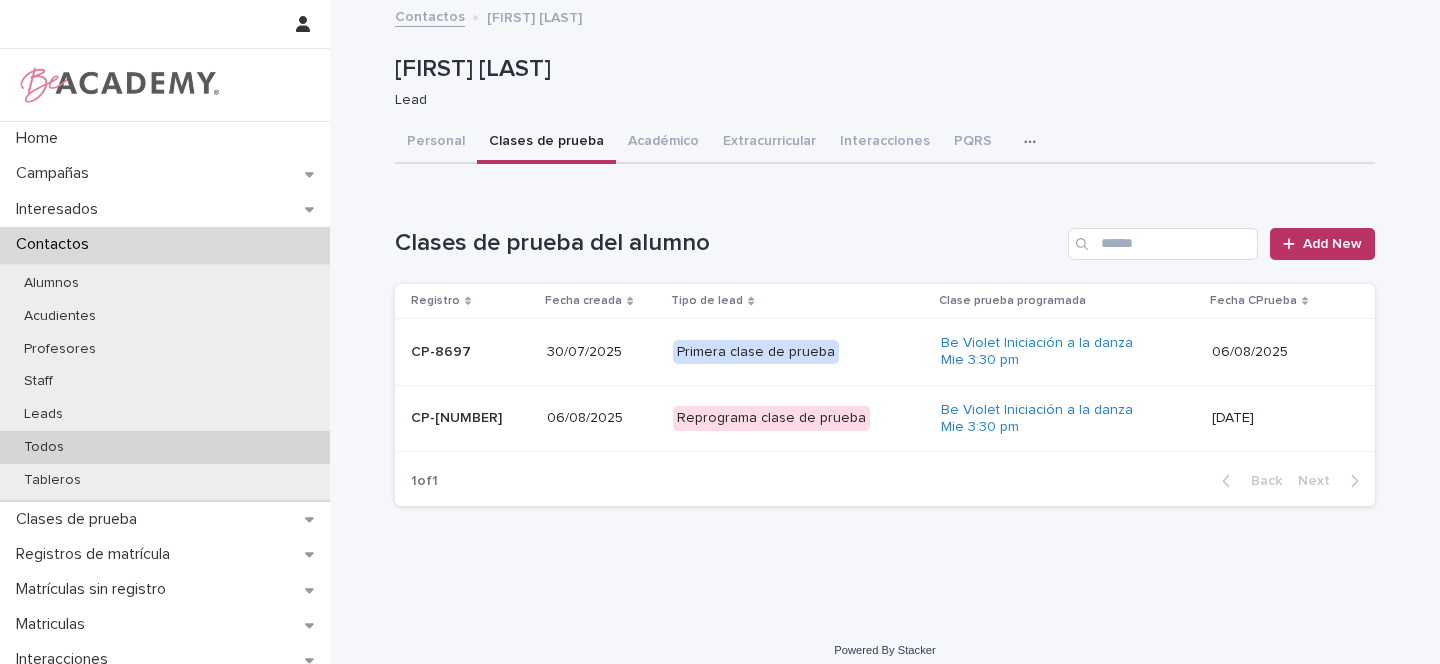click on "Todos" at bounding box center (165, 447) 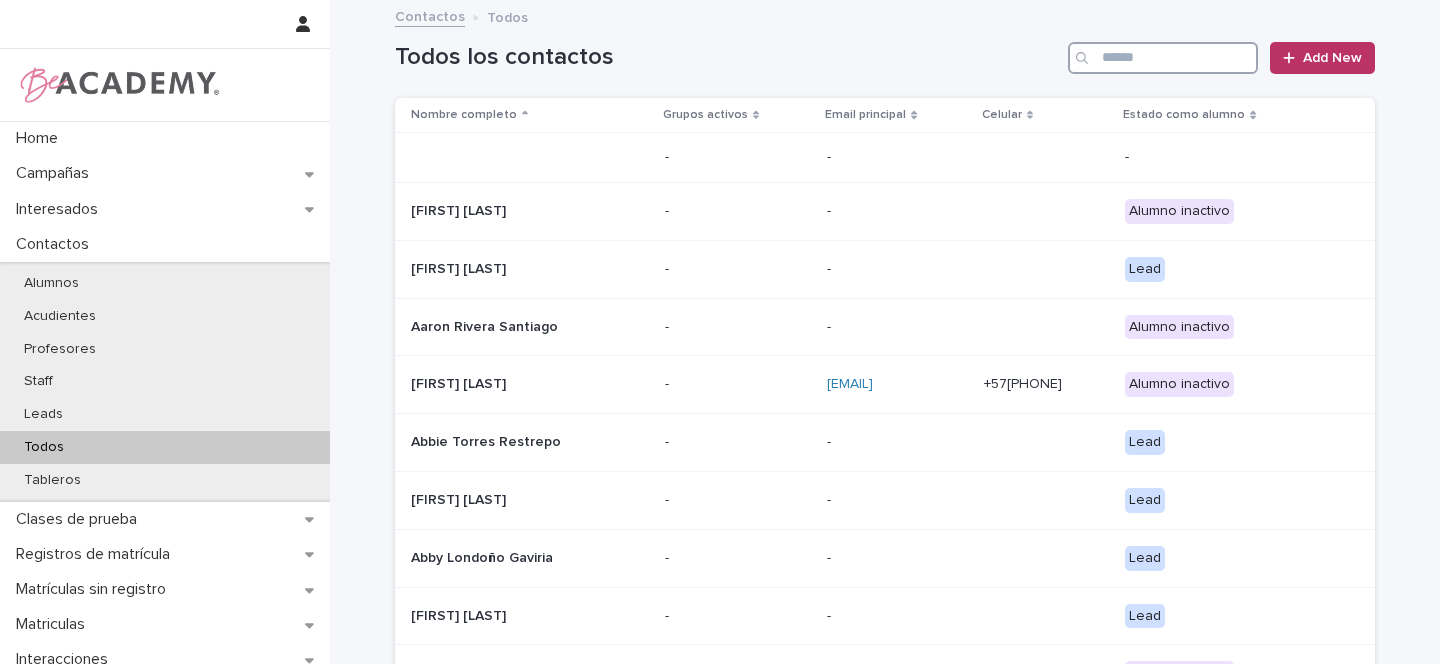click at bounding box center [1163, 58] 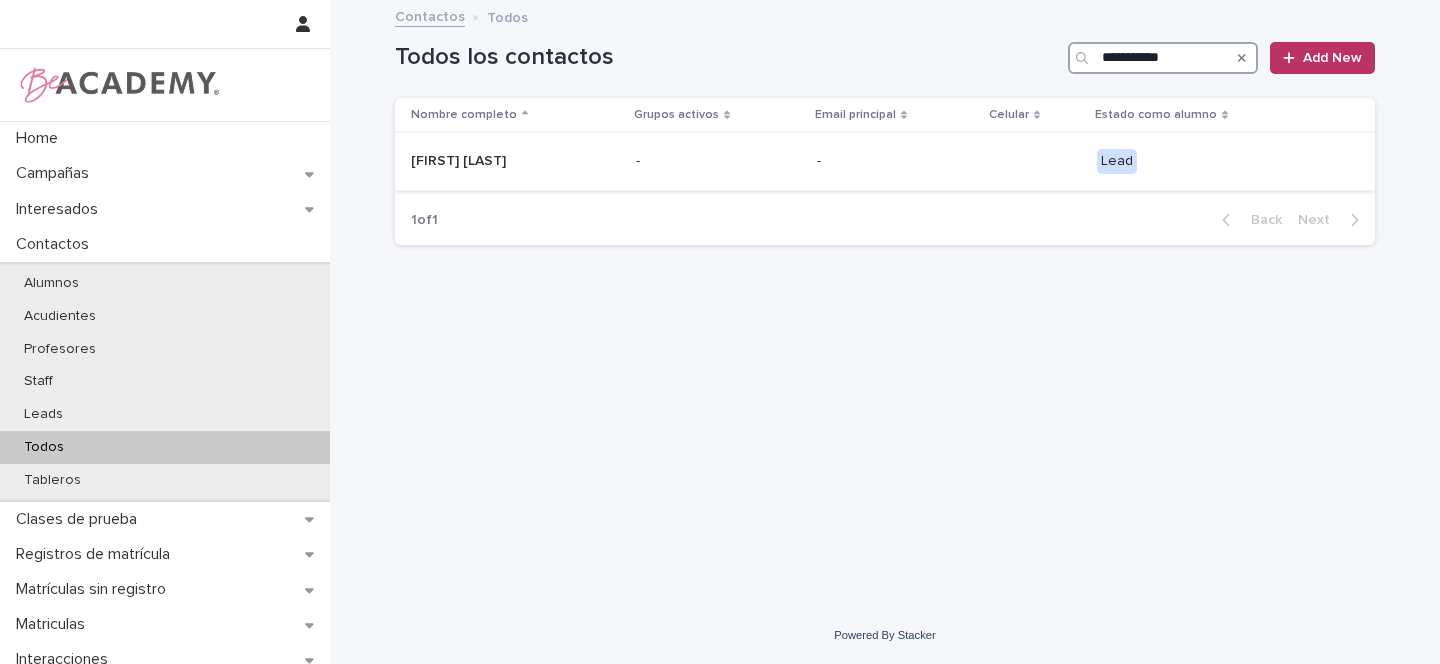 type on "**********" 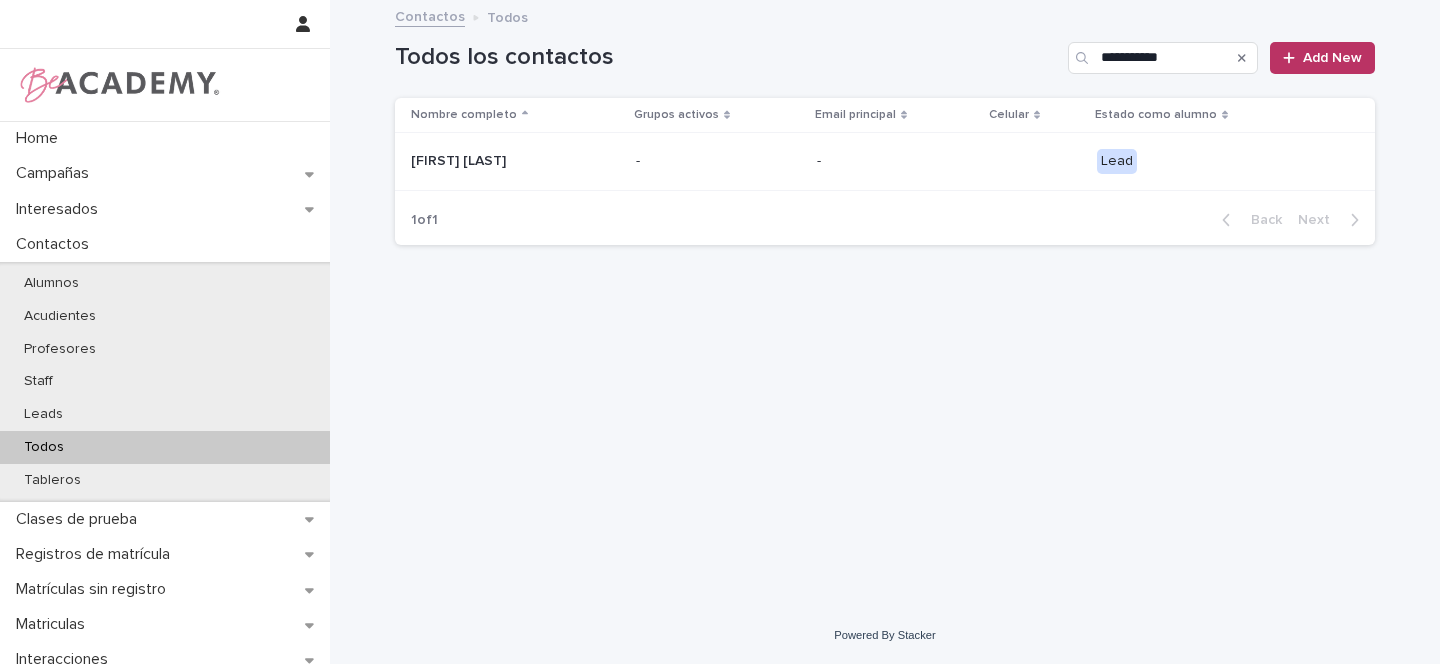 click on "[FIRST] [LAST]" at bounding box center (511, 161) 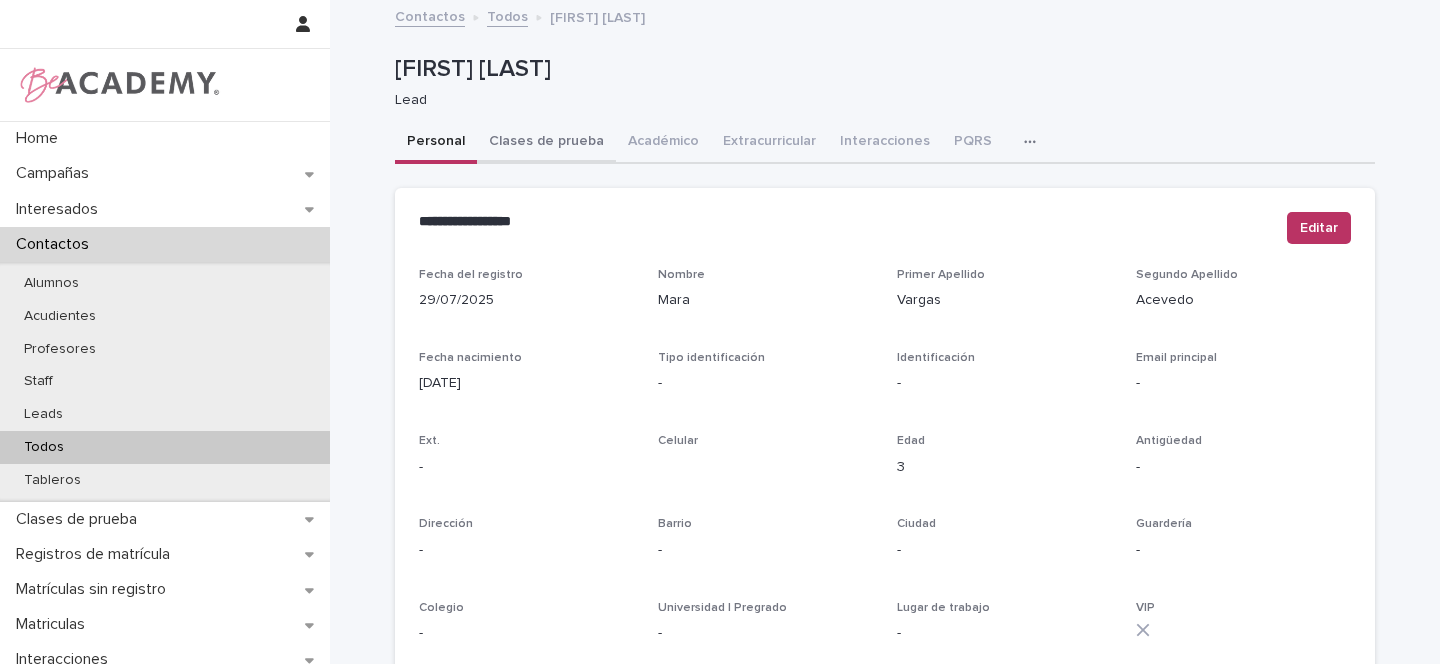 click on "Clases de prueba" at bounding box center (546, 143) 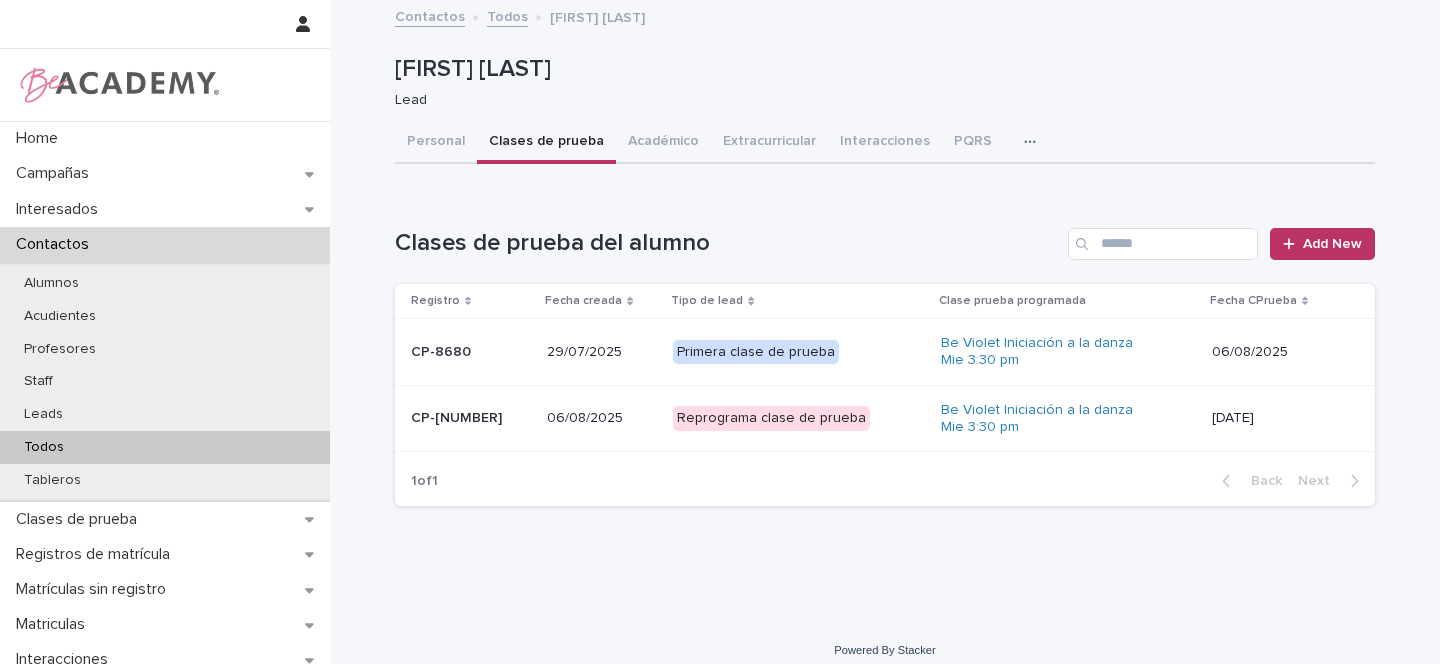 click on "Reprograma clase de prueba" at bounding box center (798, 418) 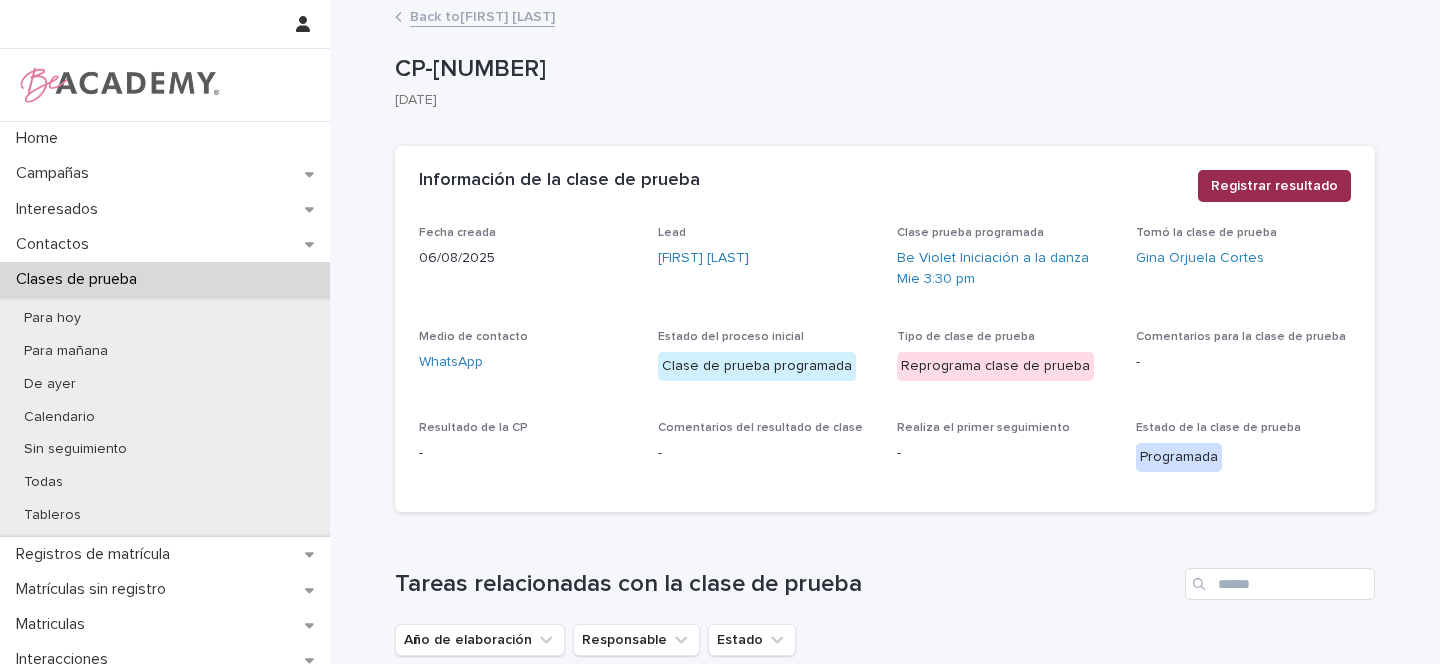 click on "Registrar resultado" at bounding box center (1274, 186) 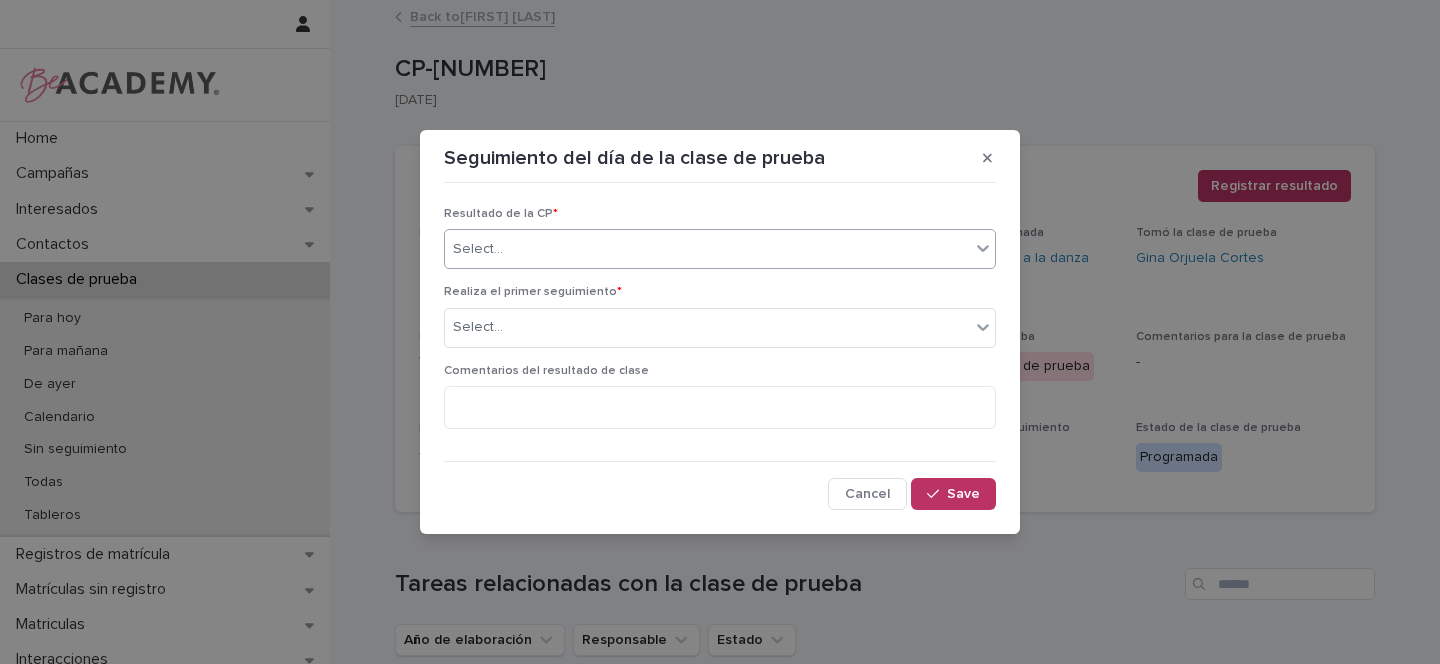 click on "Select..." at bounding box center [707, 249] 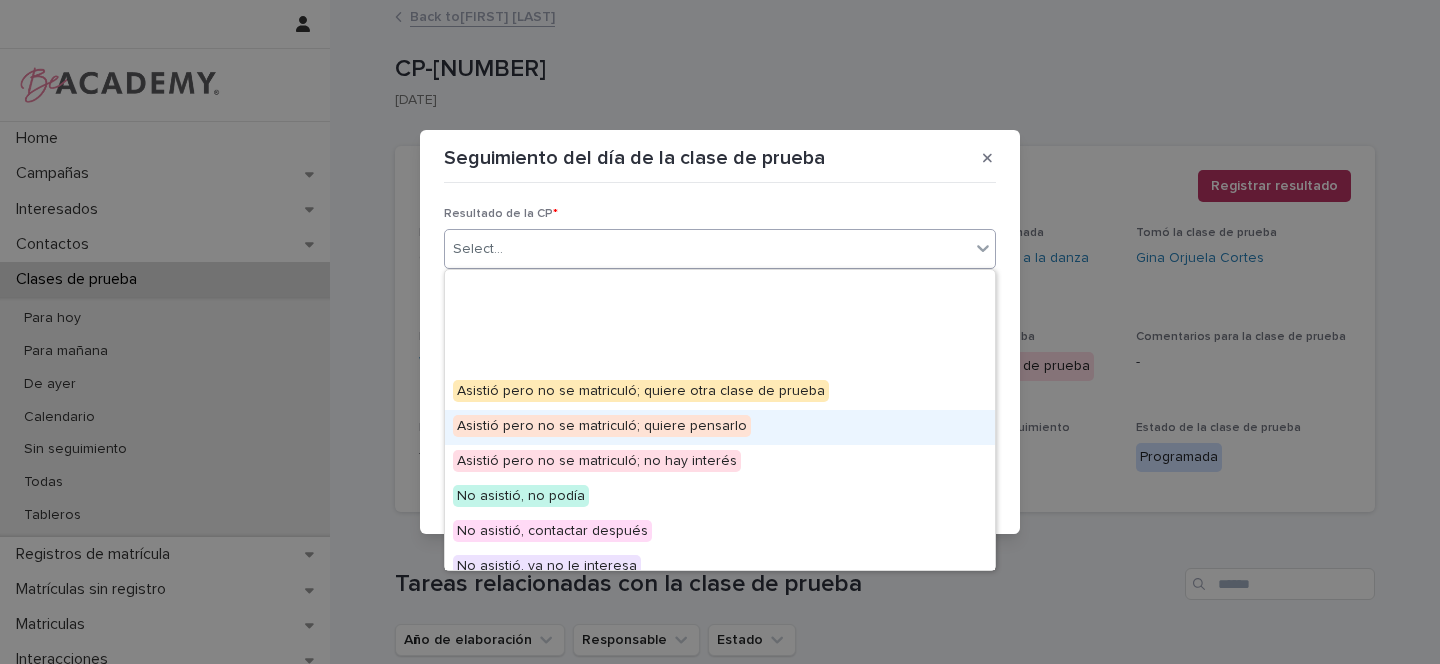 scroll, scrollTop: 155, scrollLeft: 0, axis: vertical 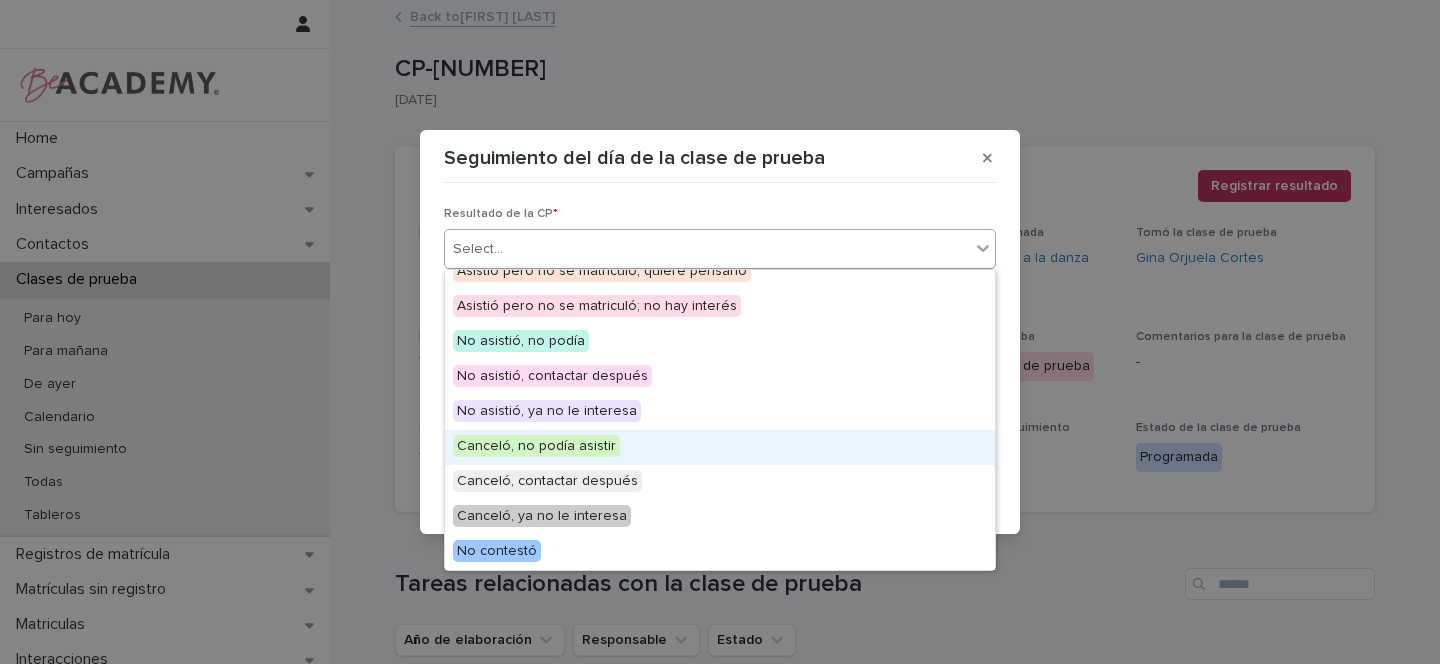 click on "Canceló, no podía asistir" at bounding box center (536, 446) 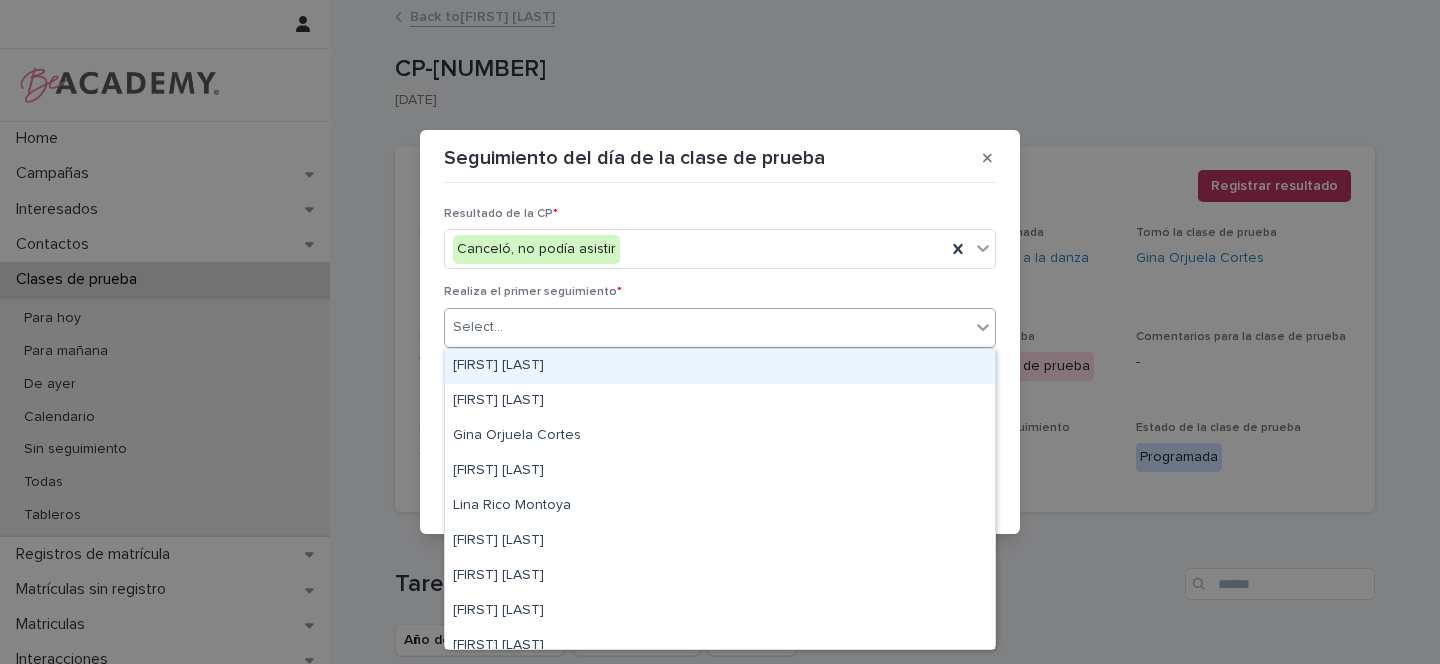 click on "Select..." at bounding box center [707, 327] 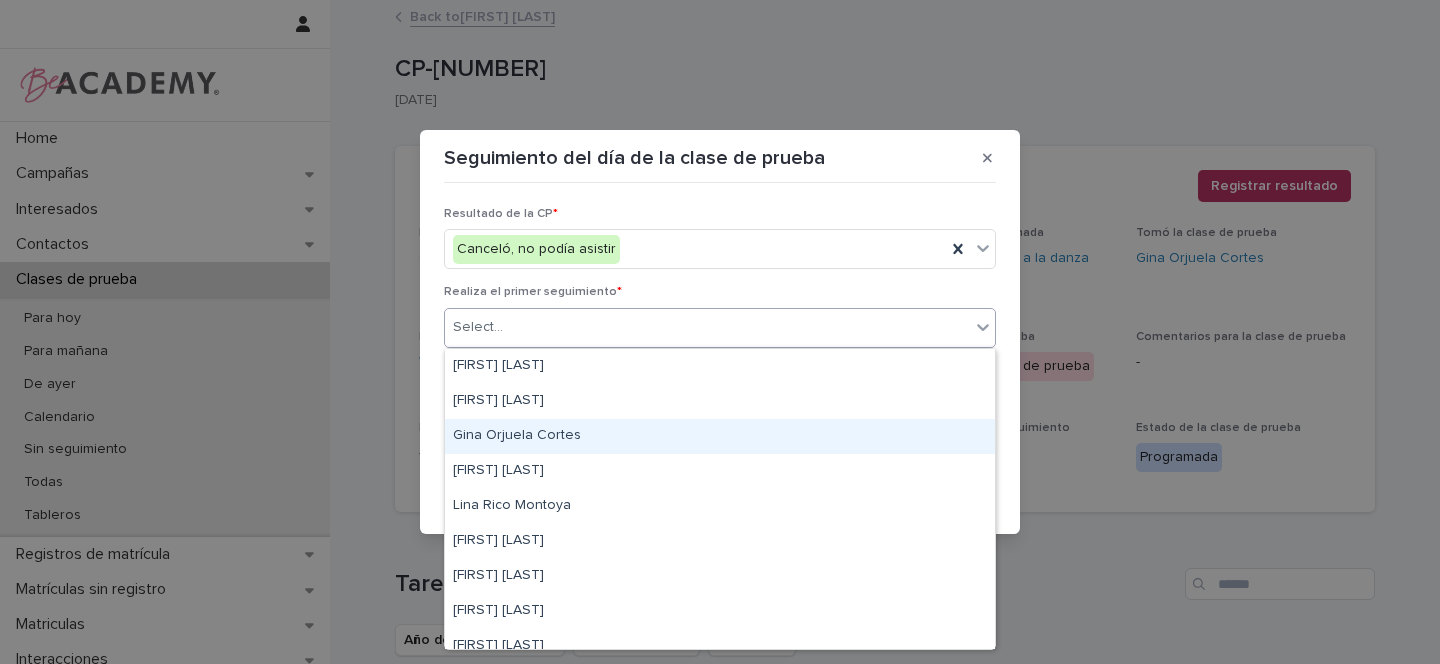 click on "Gina Orjuela Cortes" at bounding box center [720, 436] 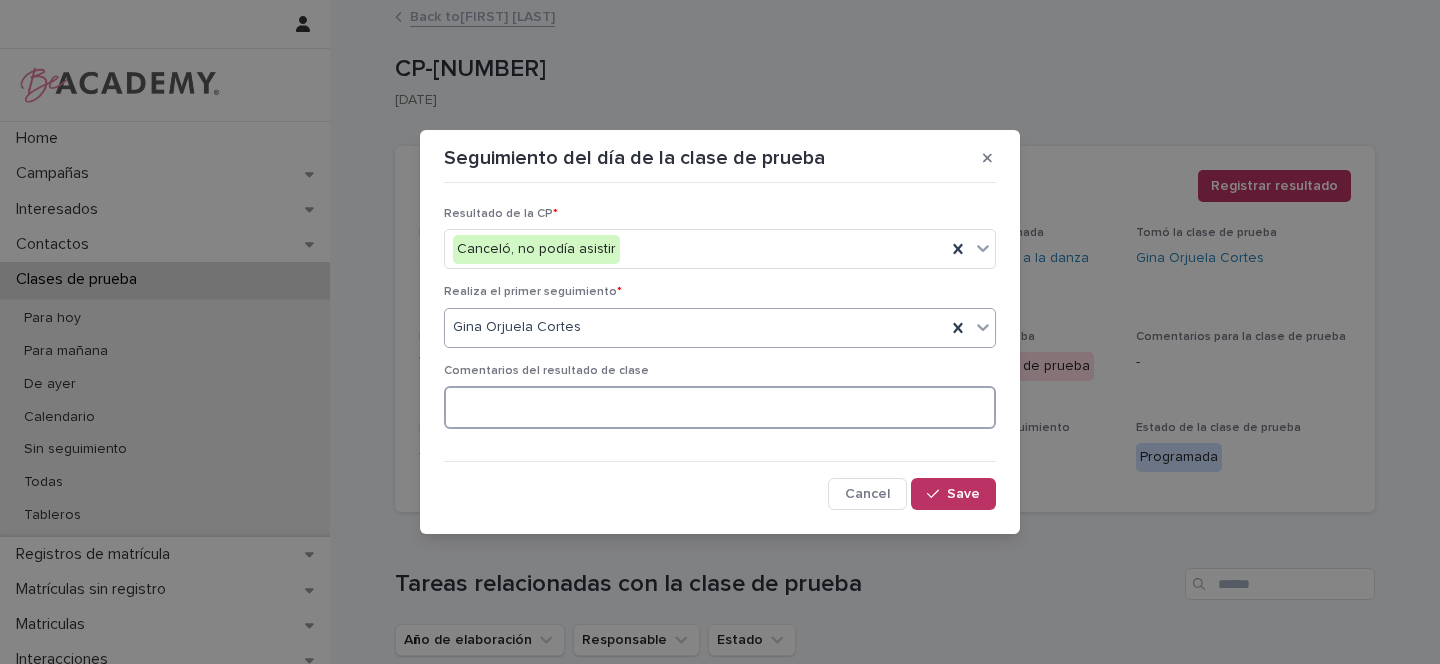 click at bounding box center (720, 407) 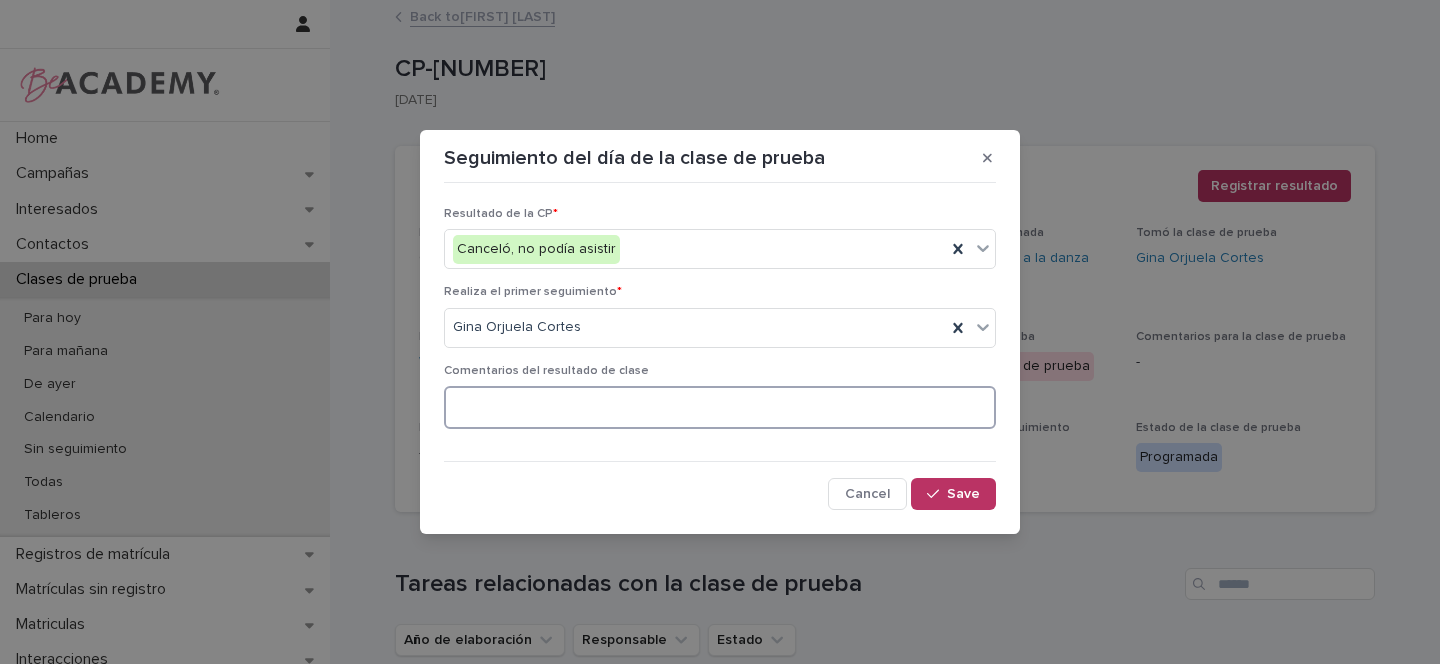 type on "*" 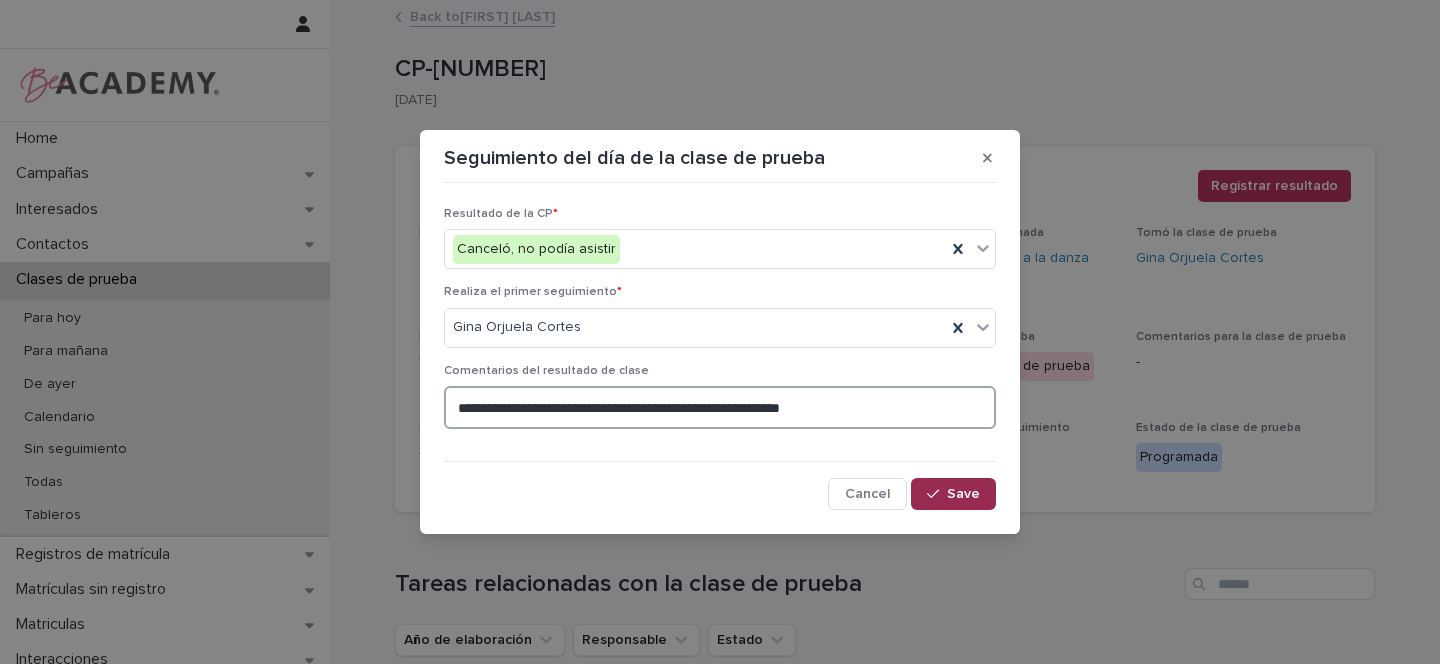 type on "**********" 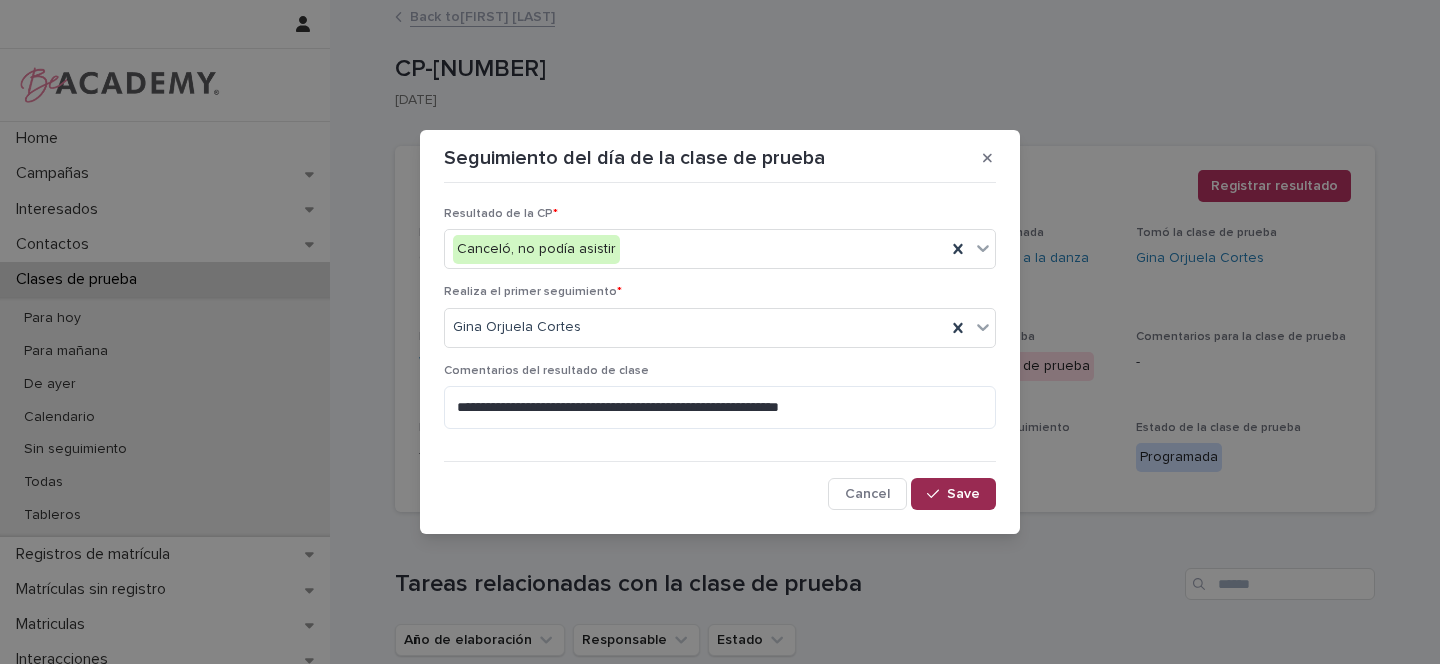 click on "Save" at bounding box center (963, 494) 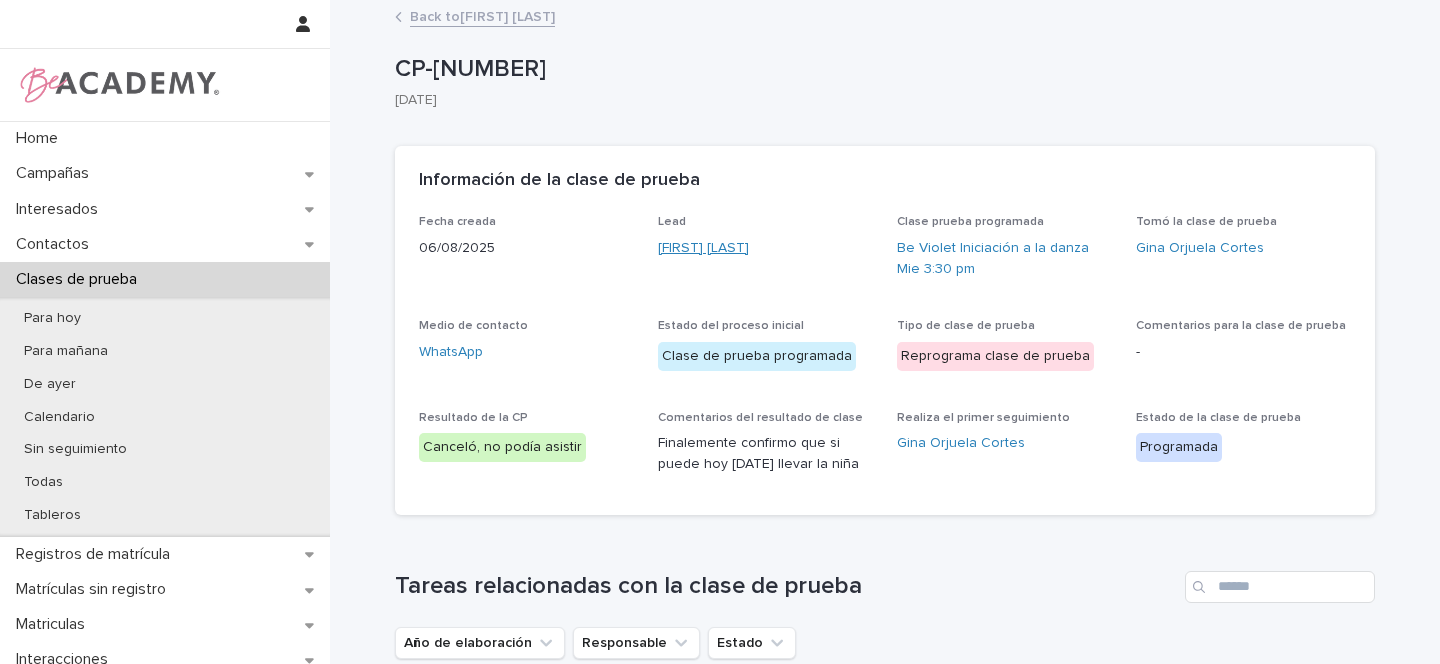 click on "[FIRST] [LAST]" at bounding box center [703, 248] 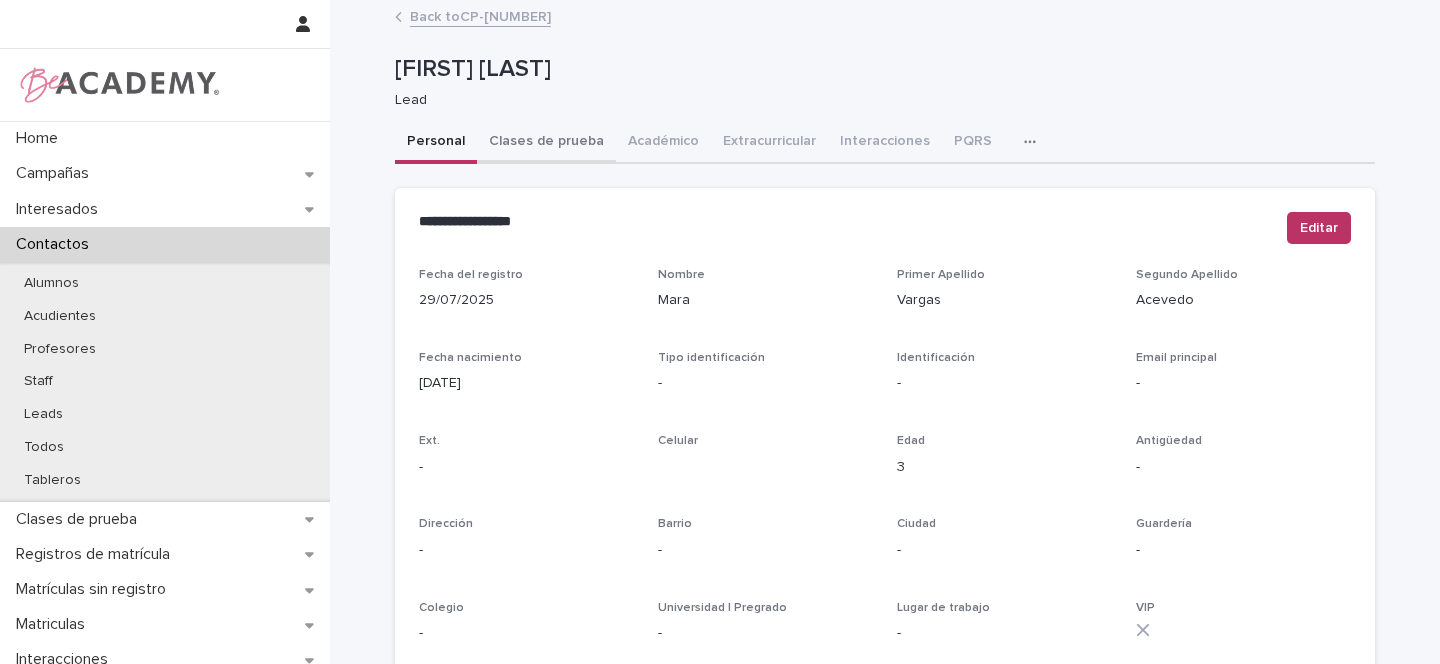 click on "Clases de prueba" at bounding box center (546, 143) 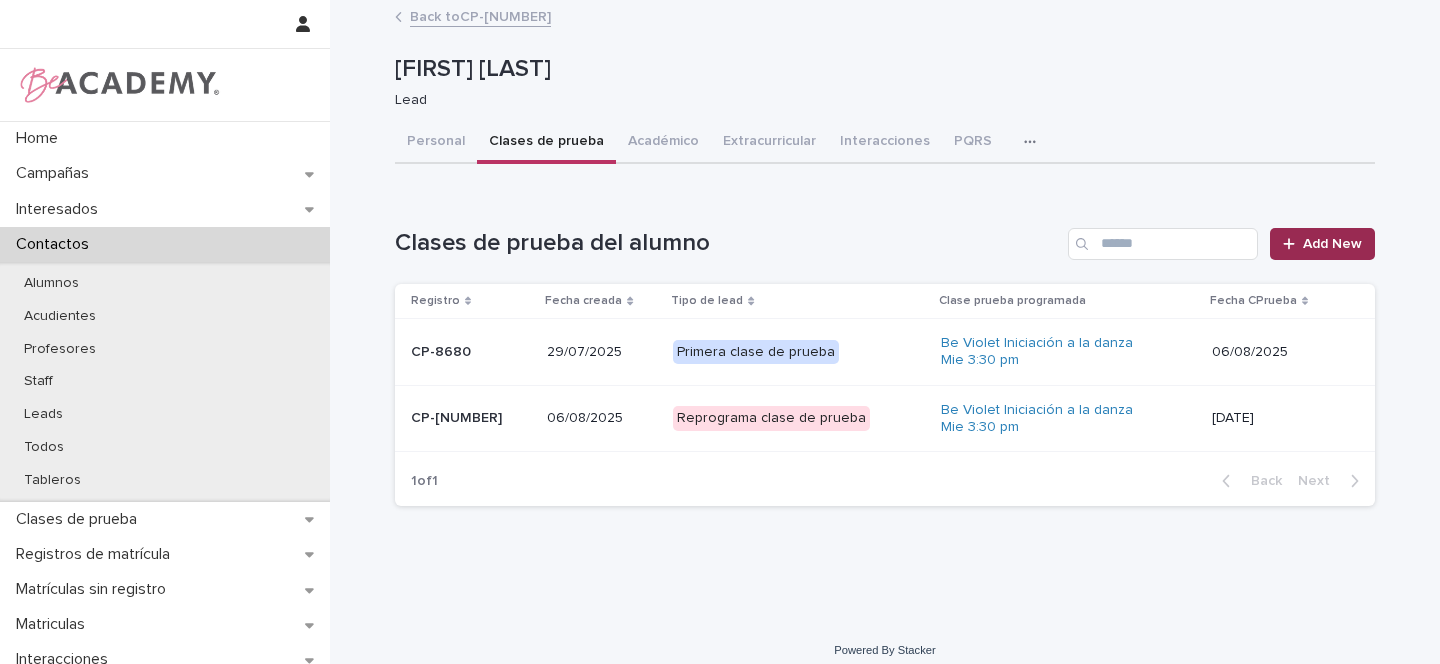 click on "Add New" at bounding box center (1332, 244) 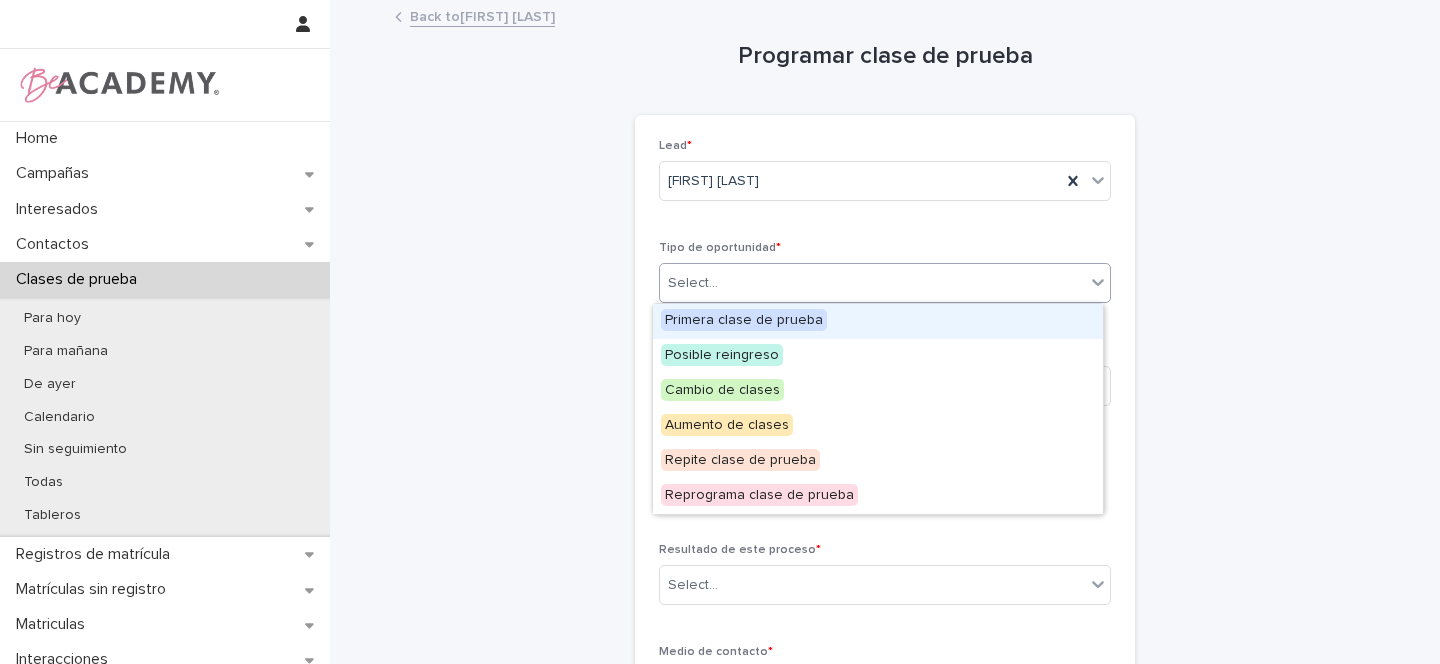 click on "Select..." at bounding box center (872, 283) 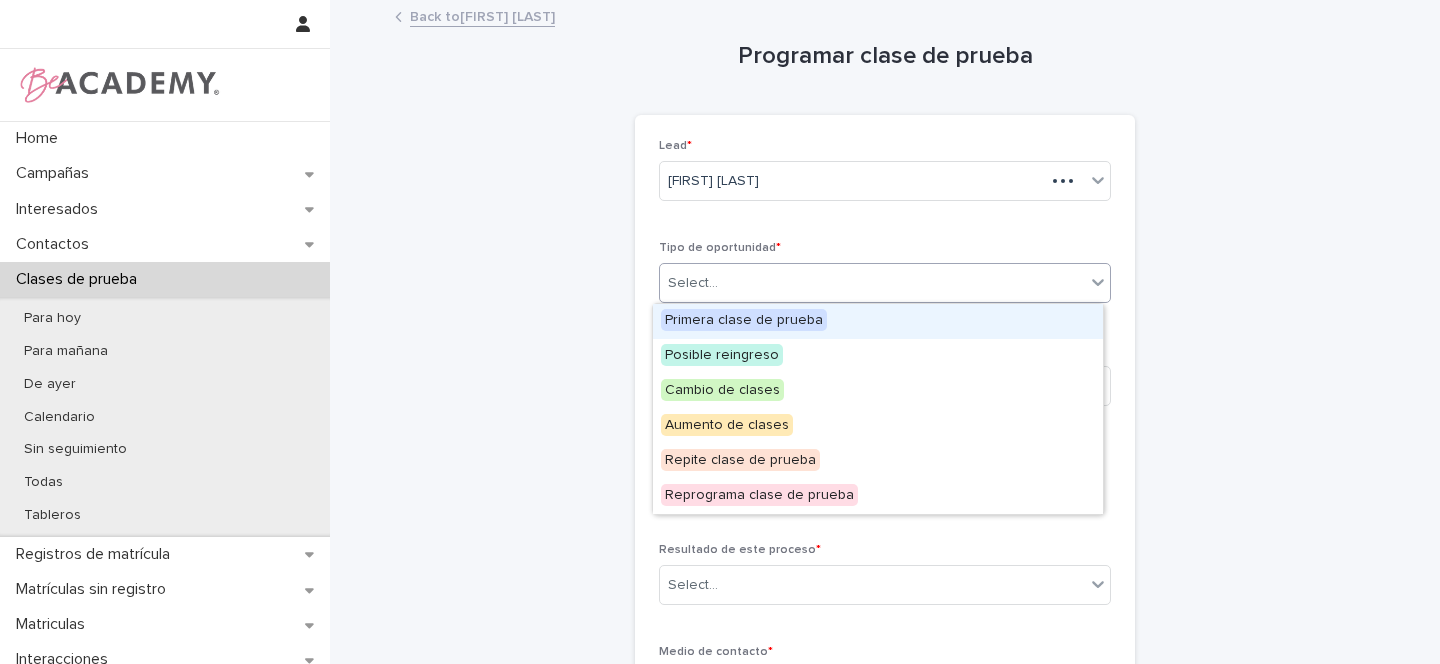 click on "Primera clase de prueba" at bounding box center (744, 320) 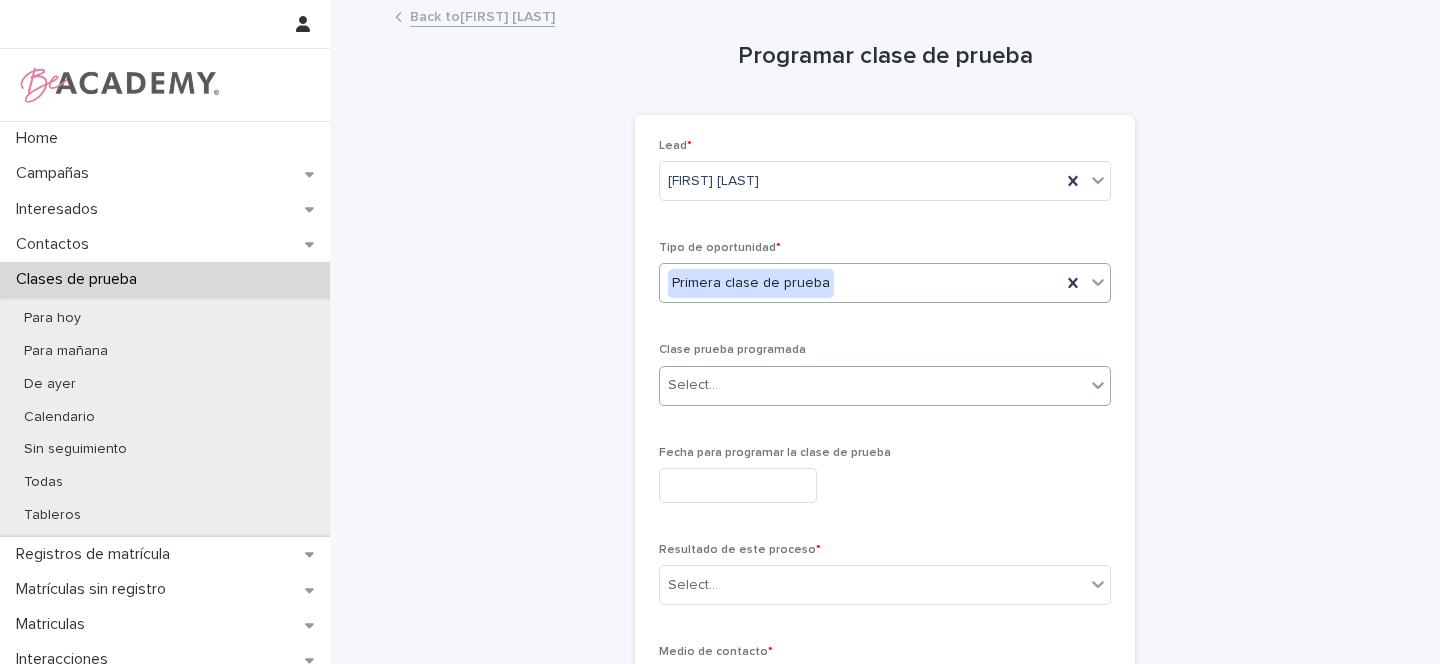 click on "Select..." at bounding box center (693, 385) 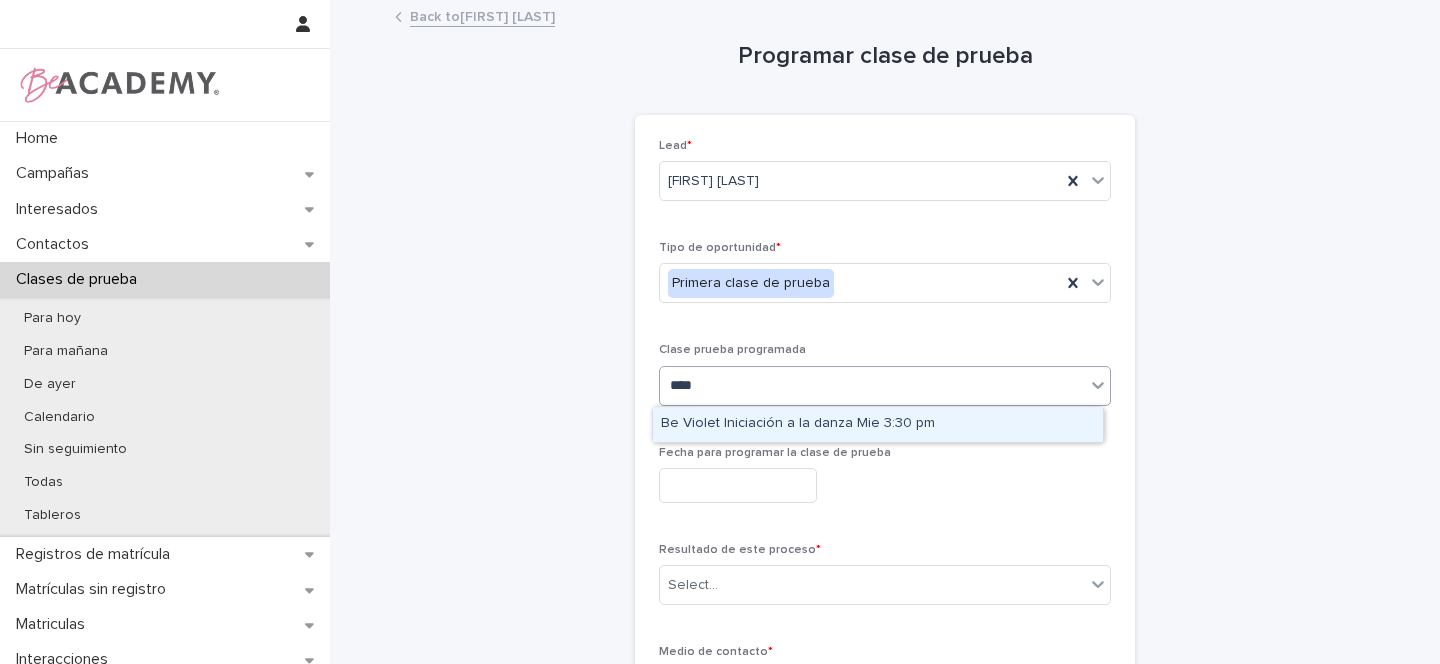 type on "*****" 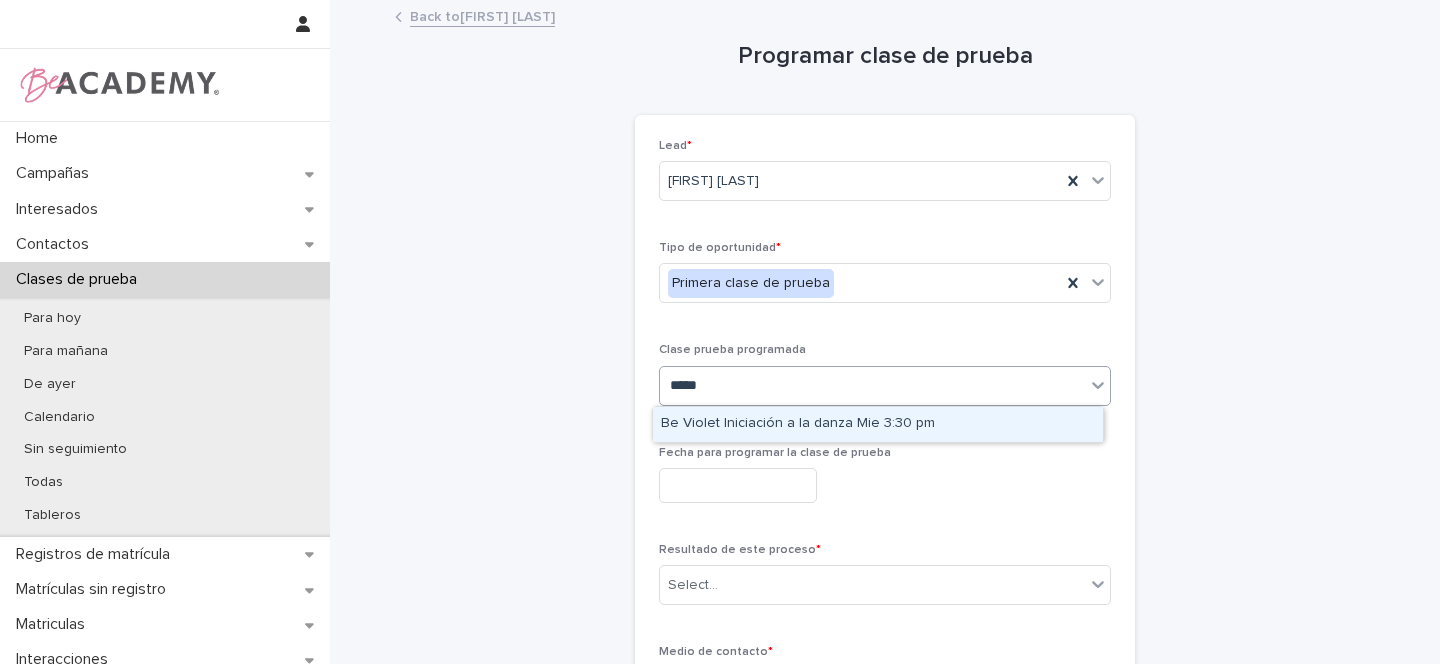 click on "Be Violet Iniciación a la danza Mie 3:30 pm" at bounding box center [878, 424] 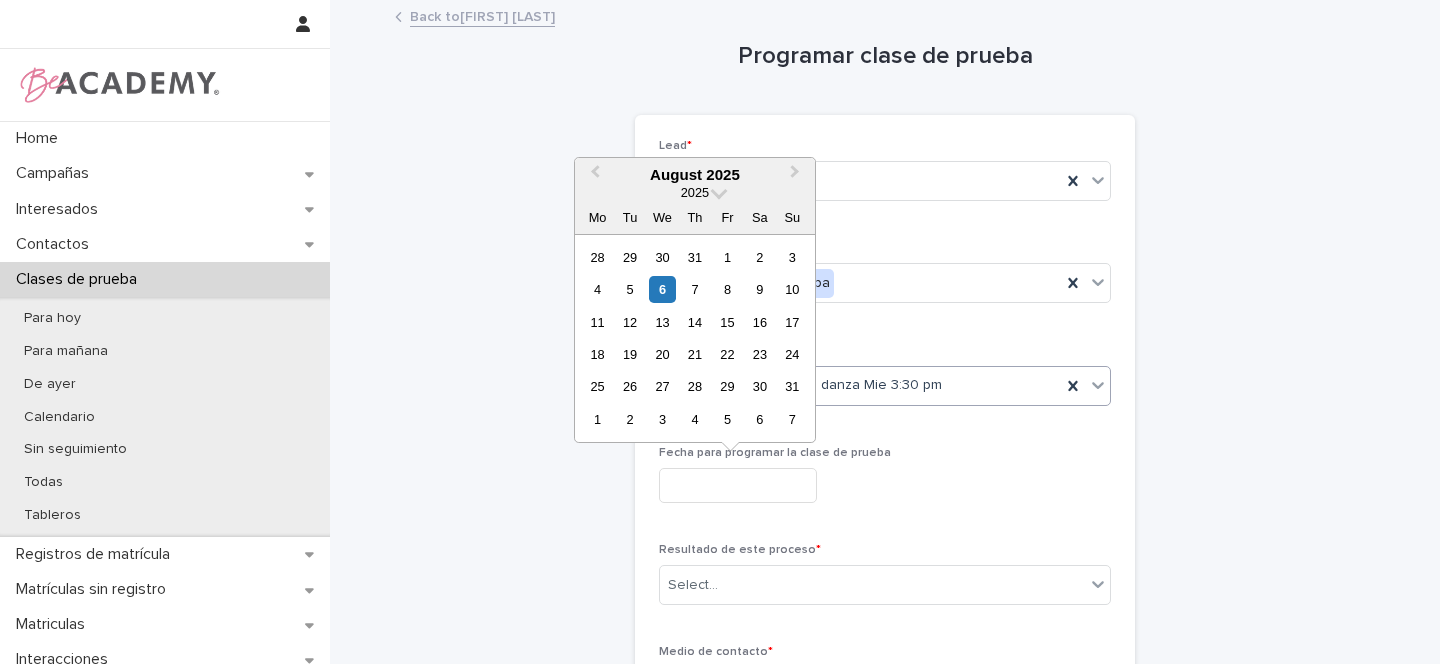 click at bounding box center [738, 485] 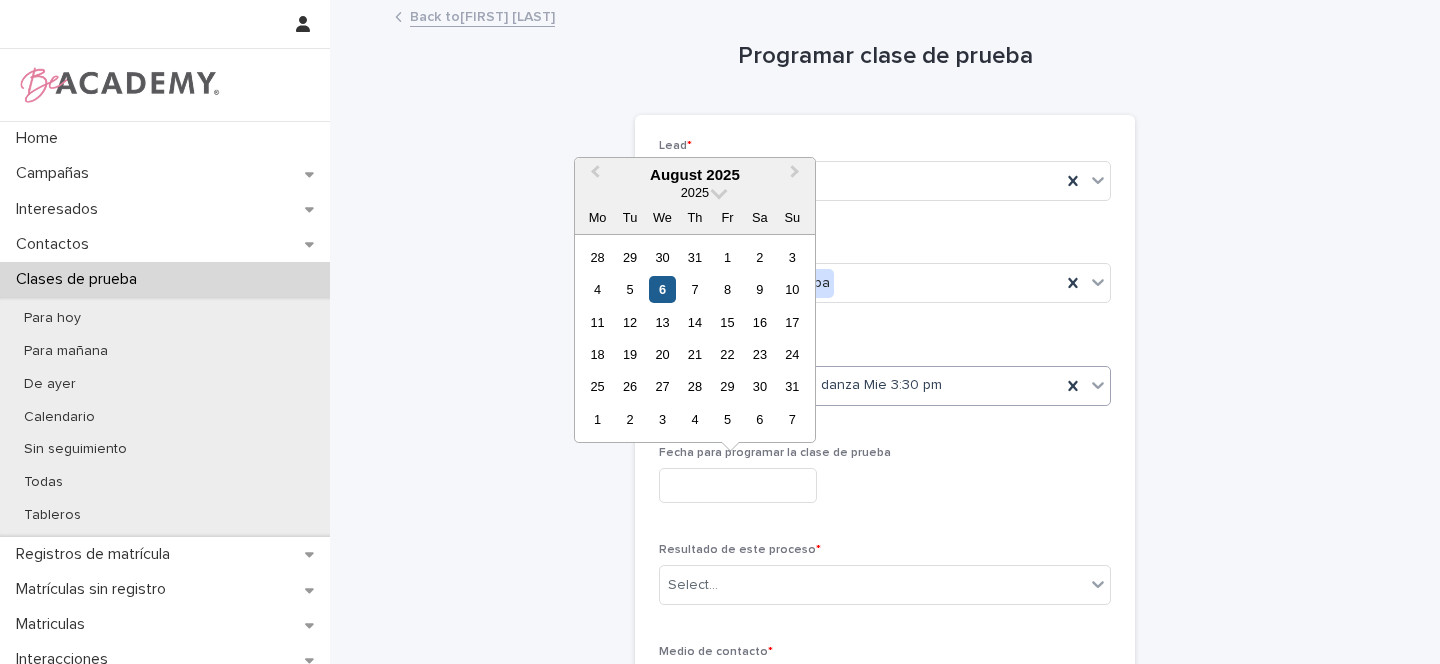 click on "6" at bounding box center [662, 289] 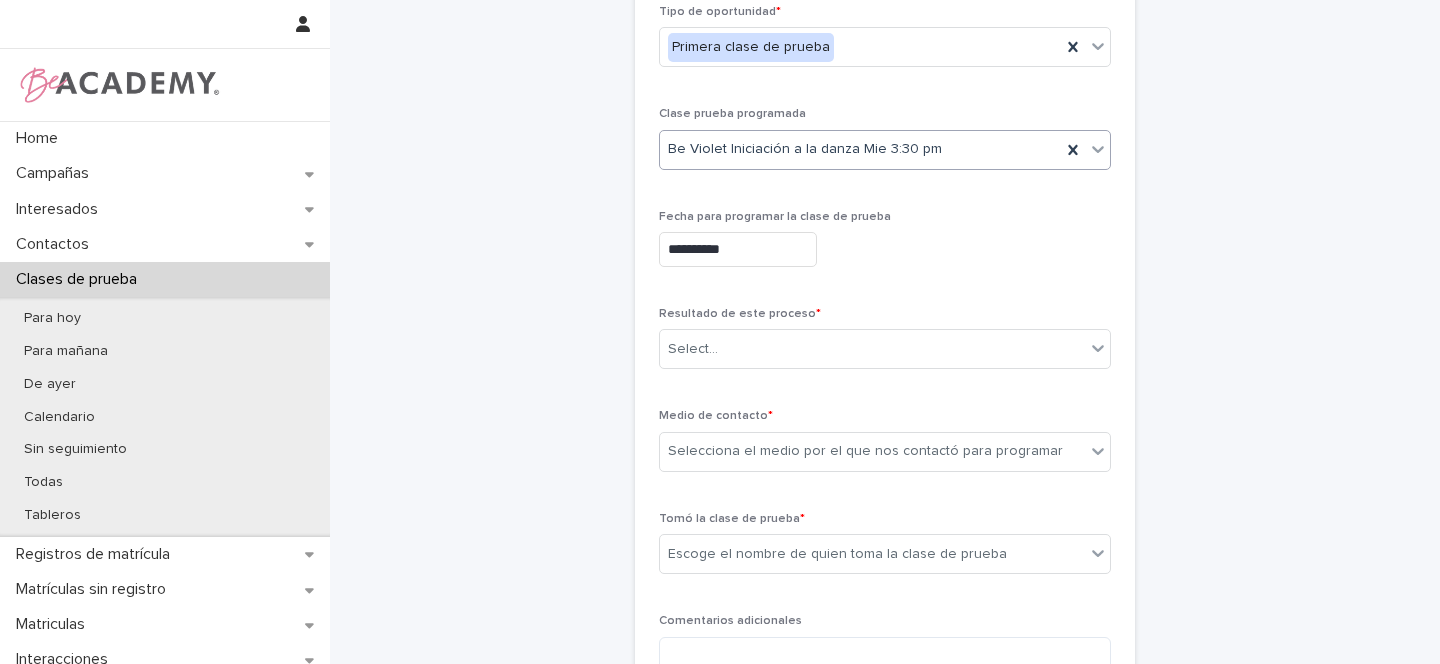 scroll, scrollTop: 247, scrollLeft: 0, axis: vertical 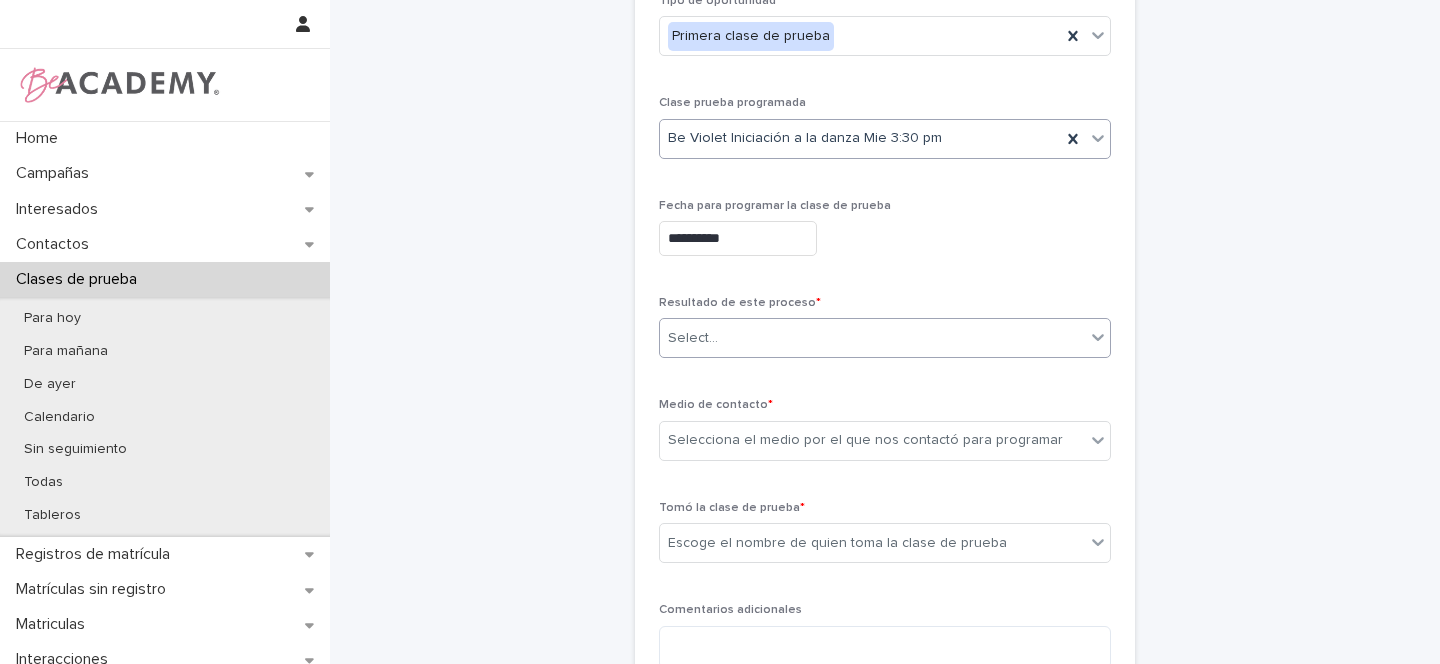 click on "Select..." at bounding box center [693, 338] 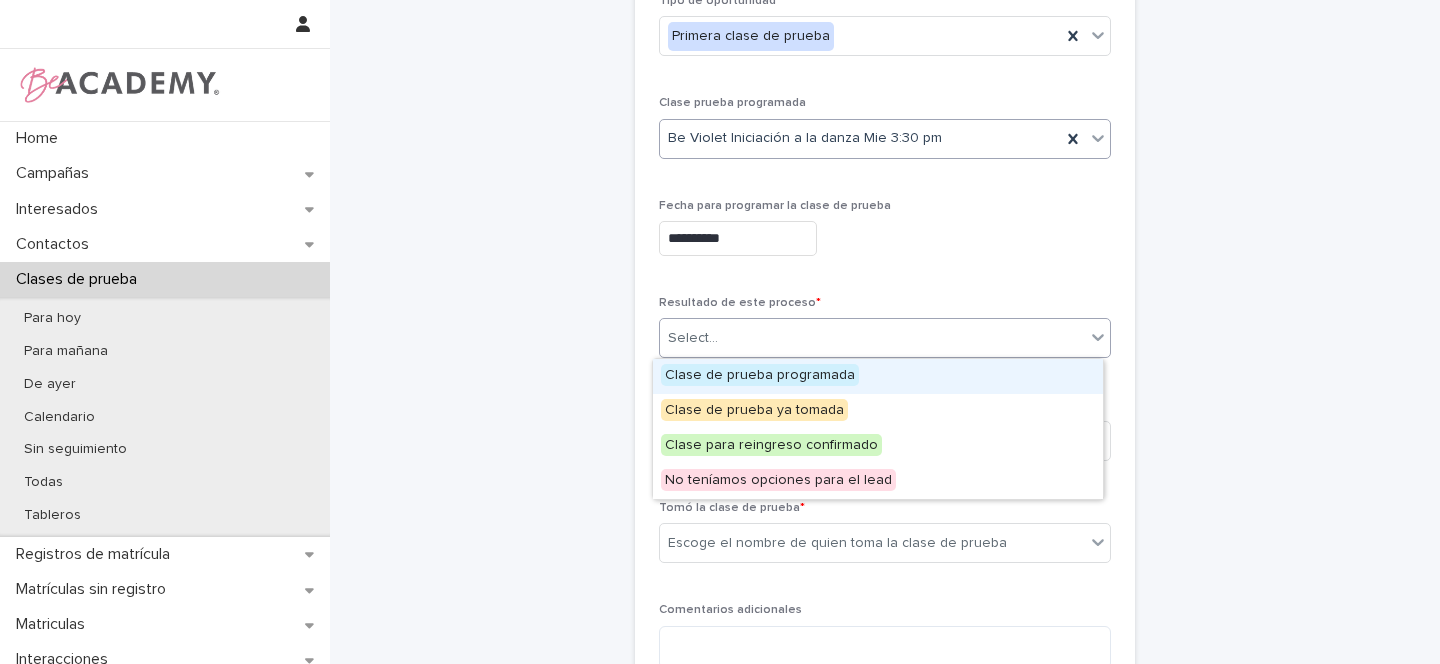 click on "Clase de prueba programada" at bounding box center (760, 375) 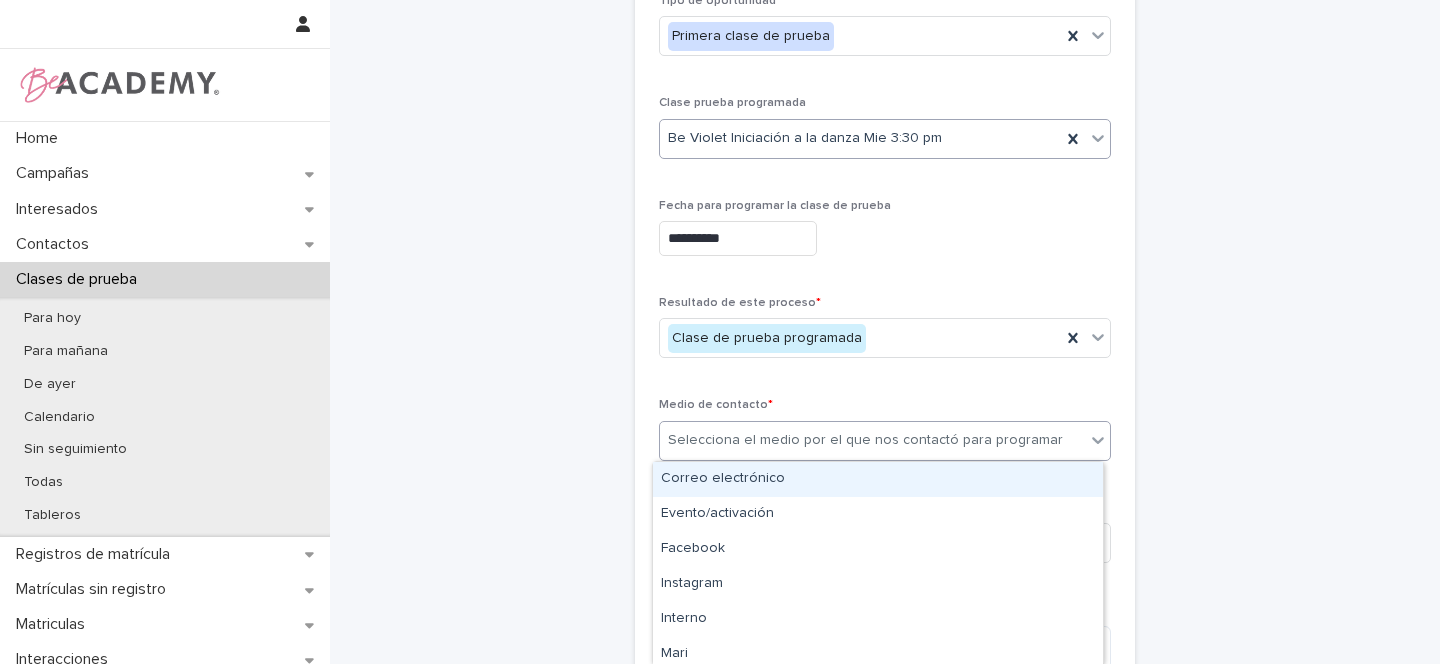 click on "Selecciona el medio por el que nos contactó para programar" at bounding box center (865, 440) 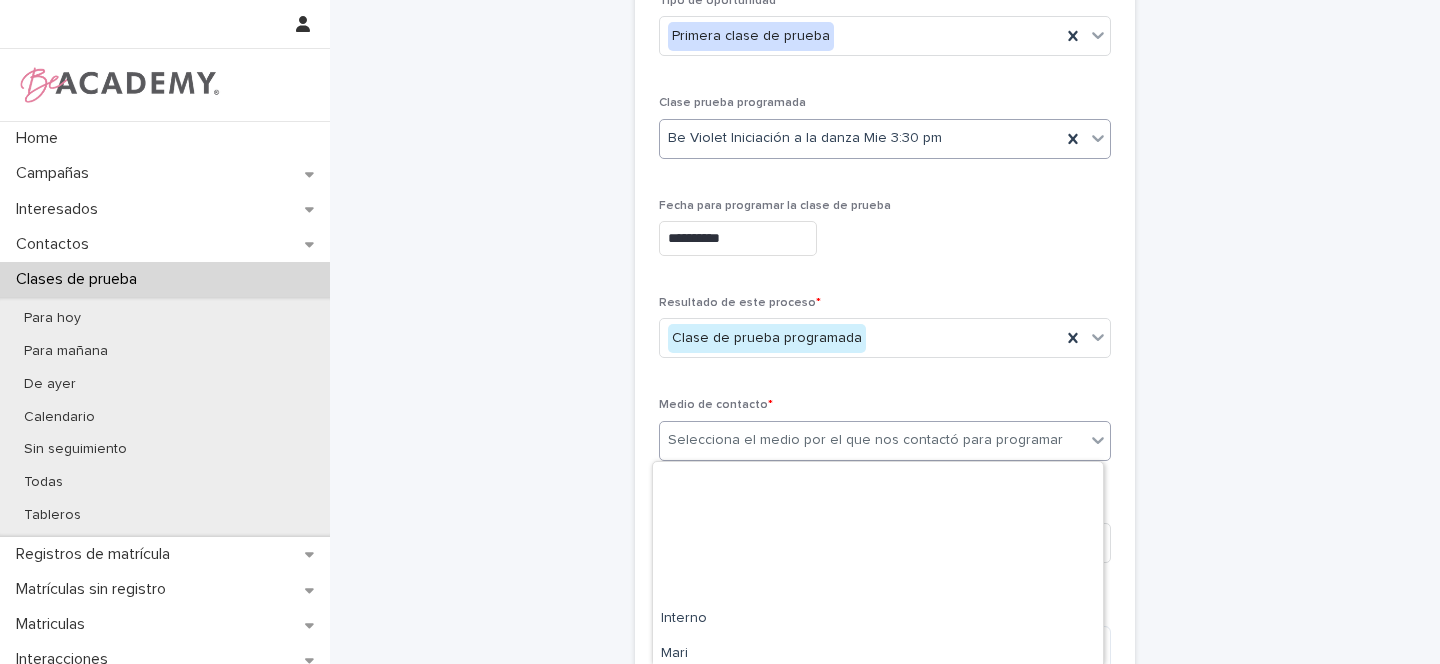 scroll, scrollTop: 182, scrollLeft: 0, axis: vertical 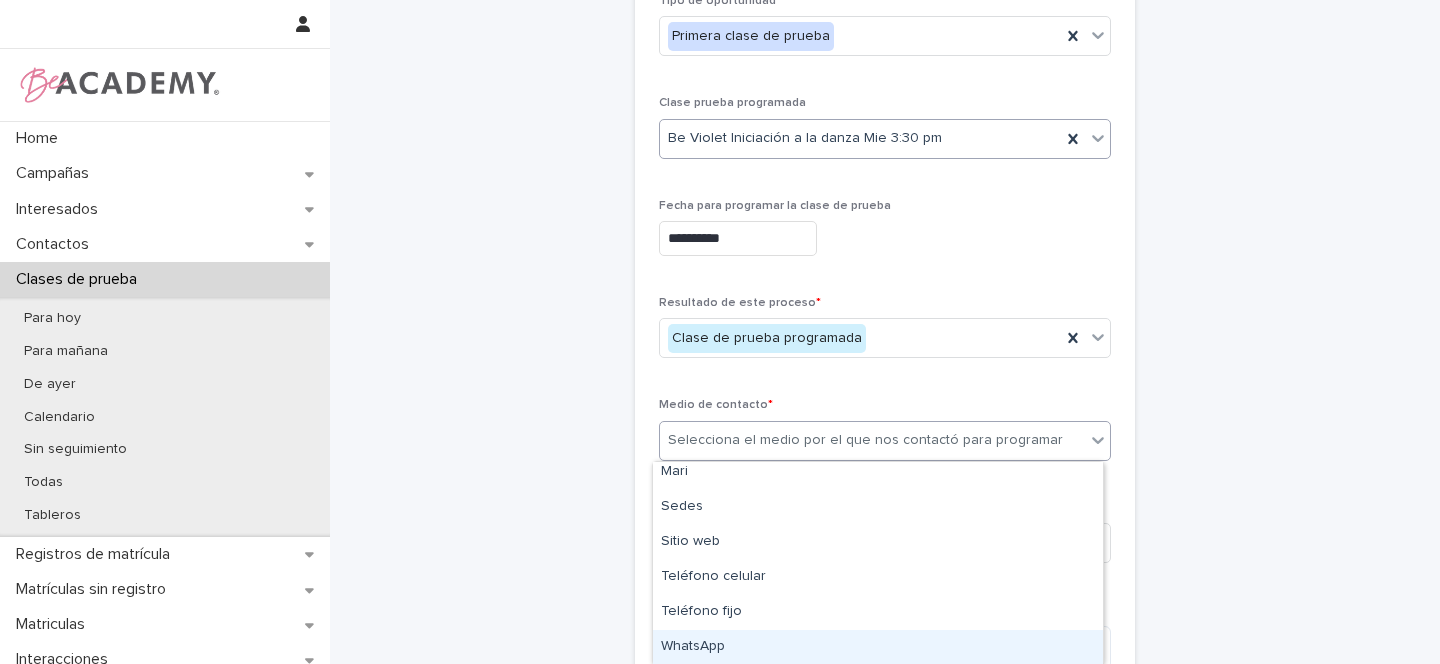 click on "WhatsApp" at bounding box center [878, 647] 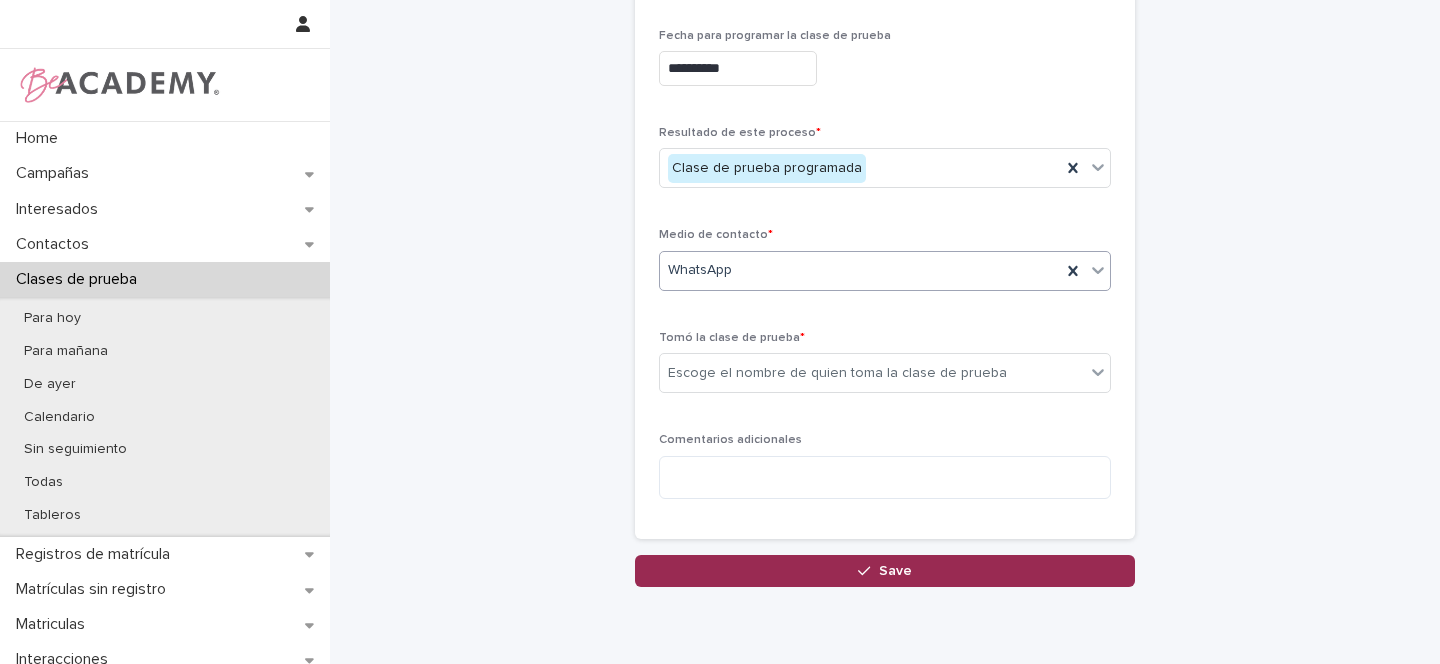 scroll, scrollTop: 493, scrollLeft: 0, axis: vertical 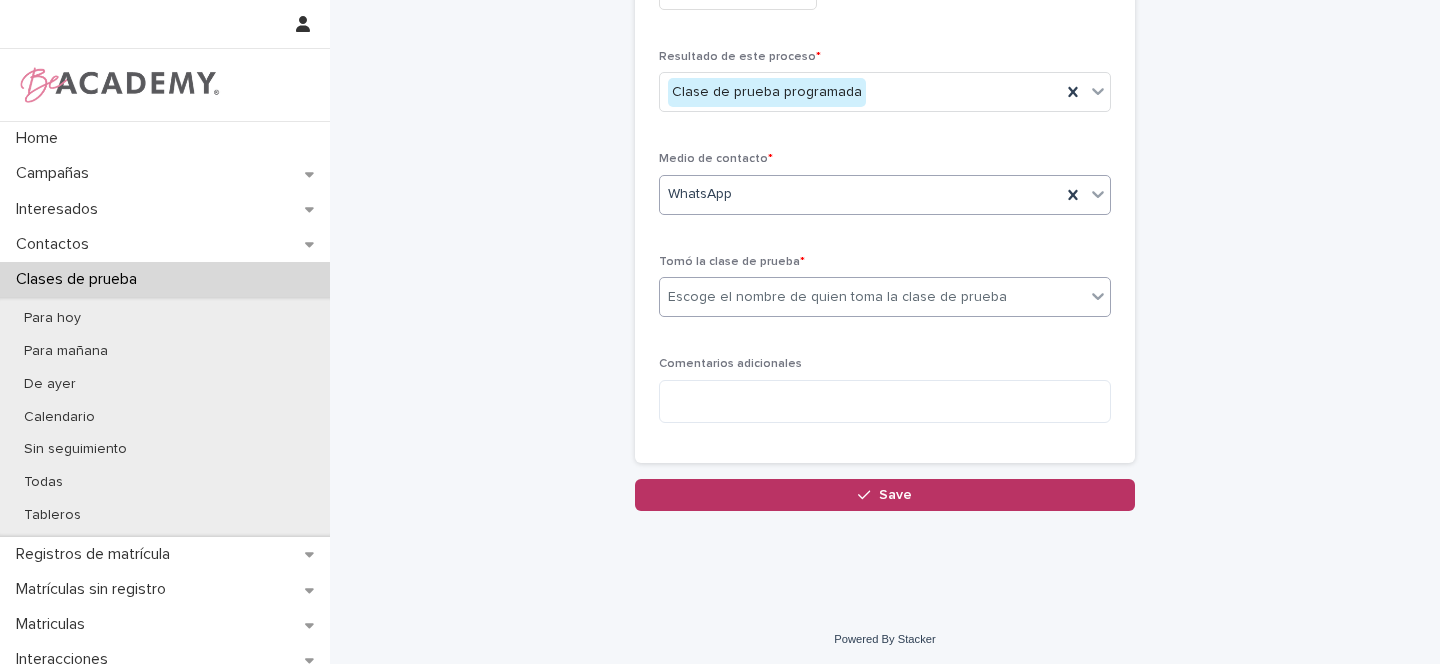 click on "Escoge el nombre de quien toma la clase de prueba" at bounding box center [837, 297] 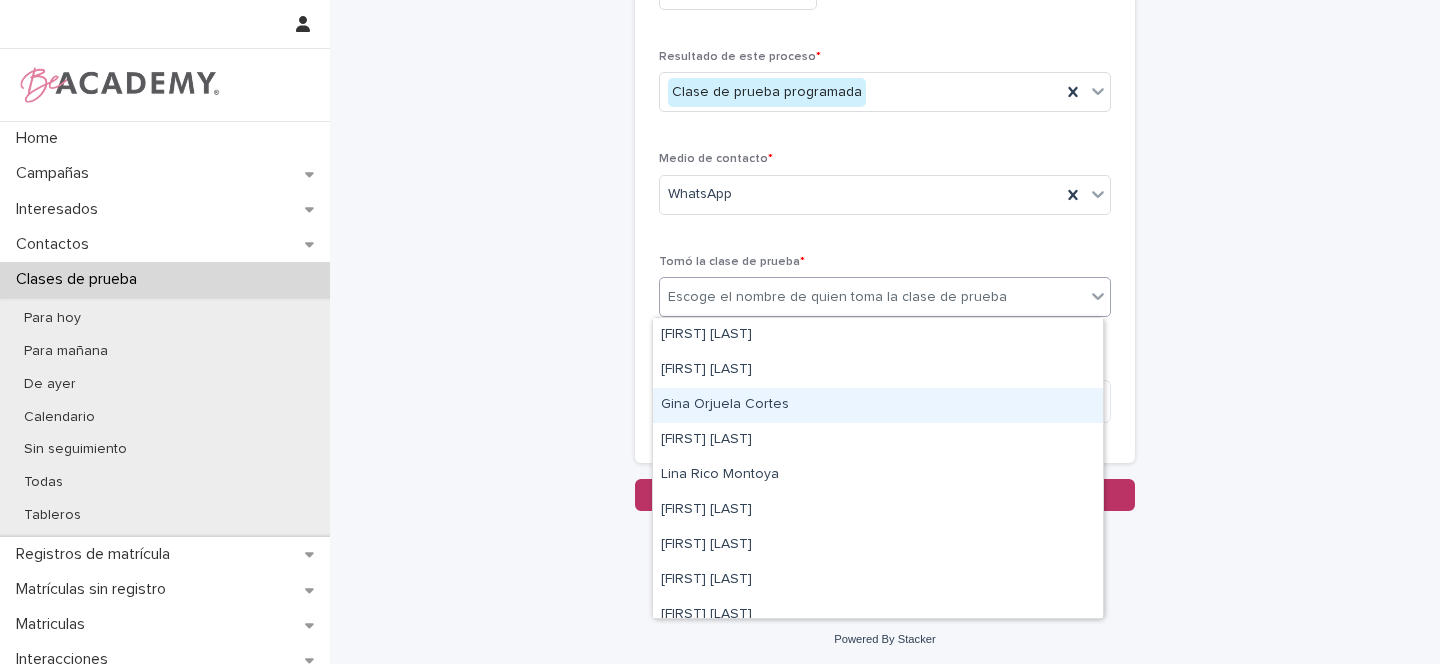 click on "Gina Orjuela Cortes" at bounding box center (878, 405) 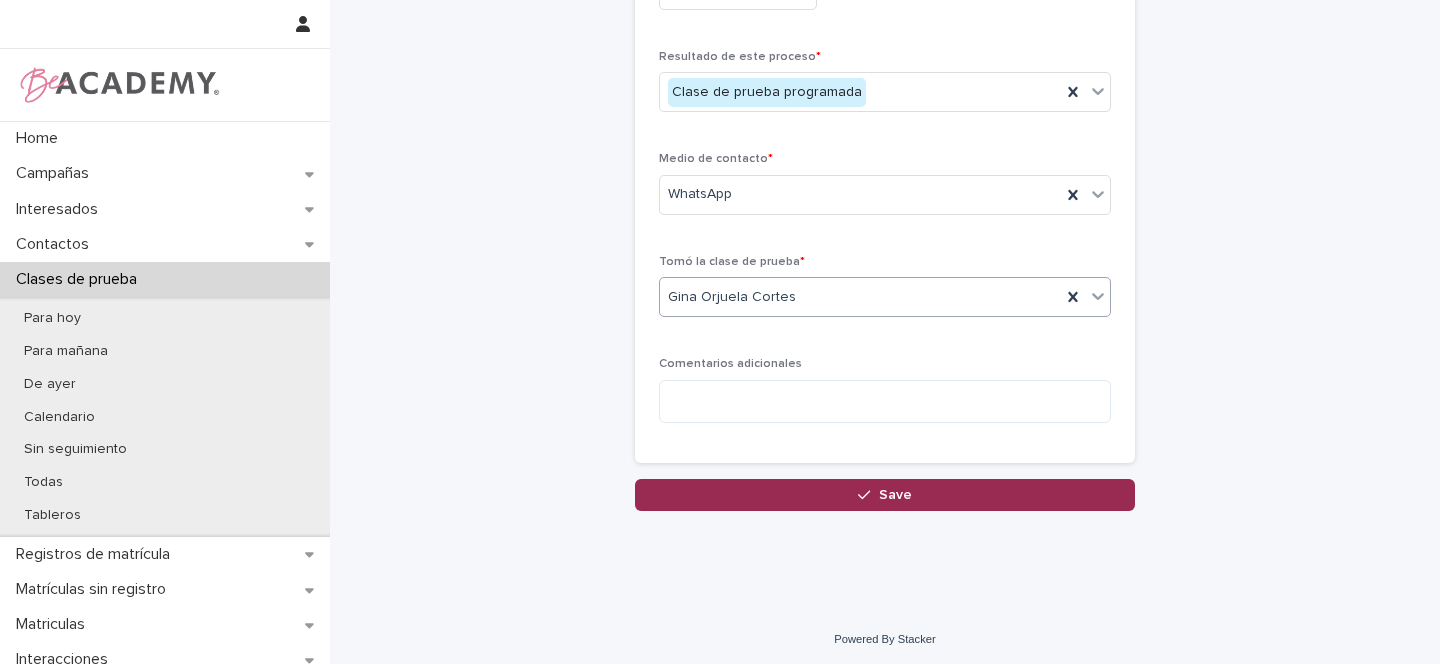 click on "Save" at bounding box center [895, 495] 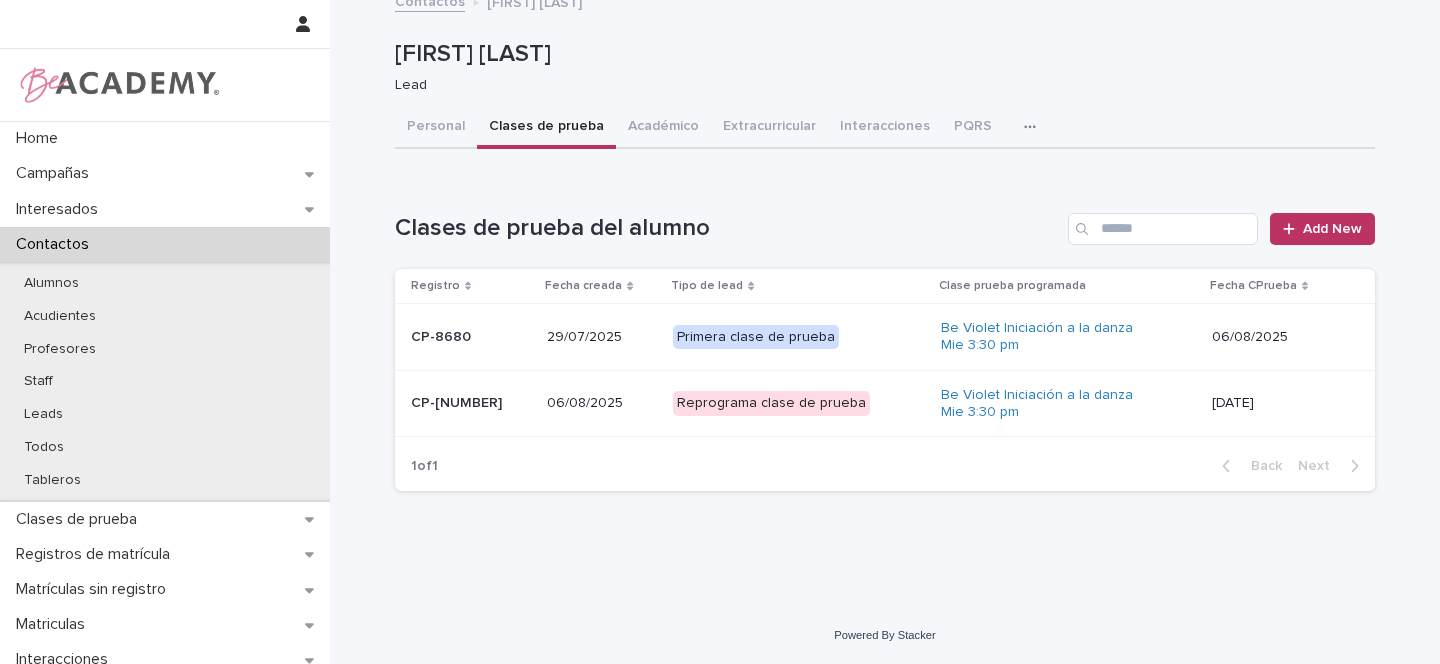 scroll, scrollTop: 0, scrollLeft: 0, axis: both 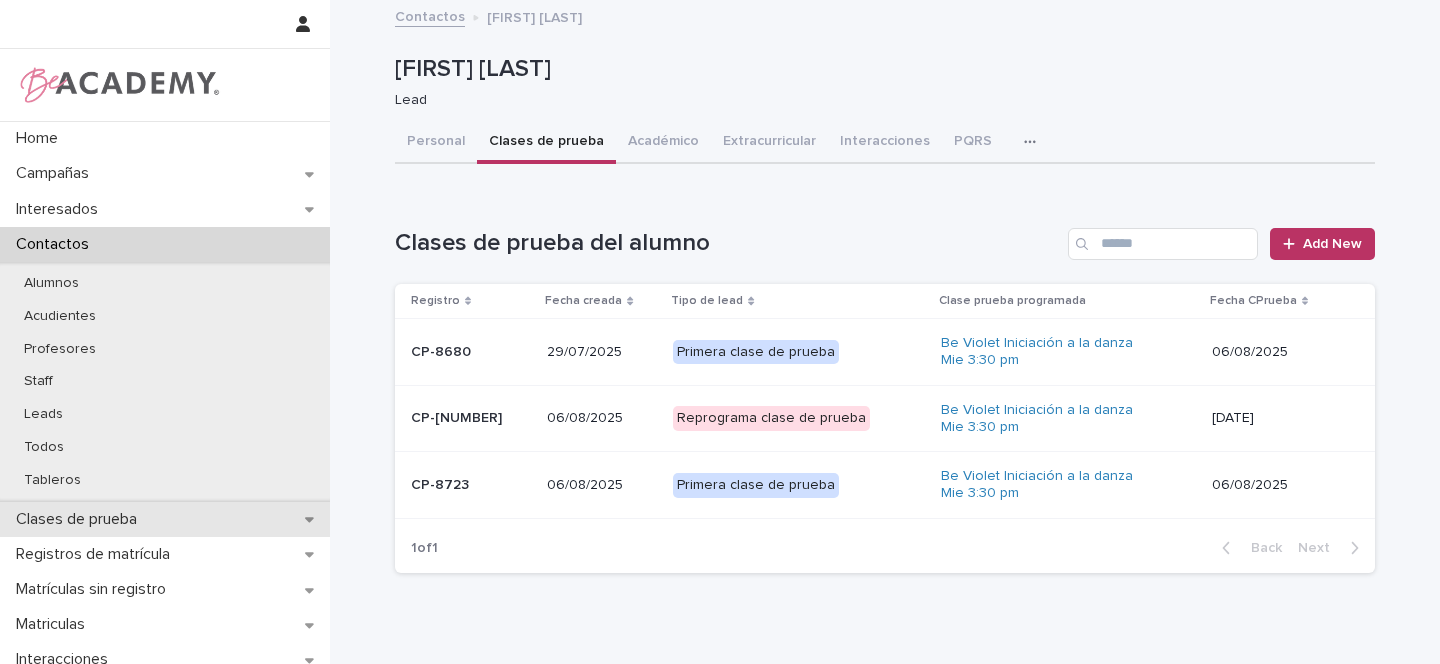 click on "Clases de prueba" at bounding box center [165, 519] 